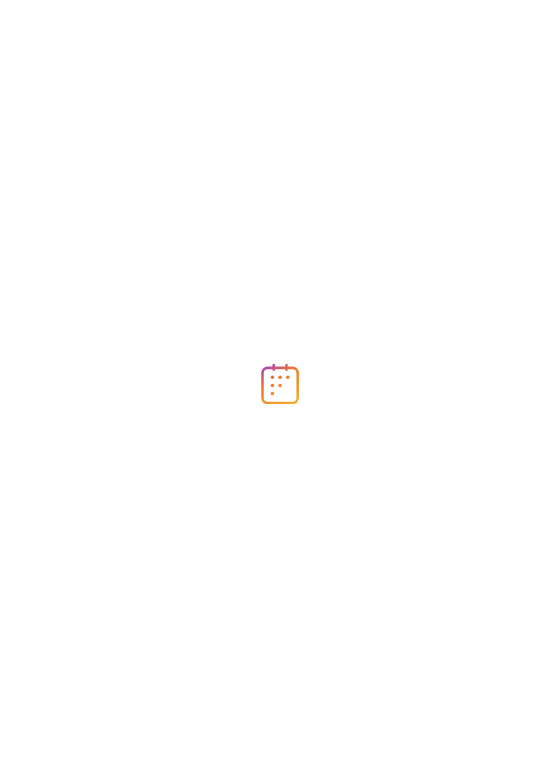 scroll, scrollTop: 0, scrollLeft: 0, axis: both 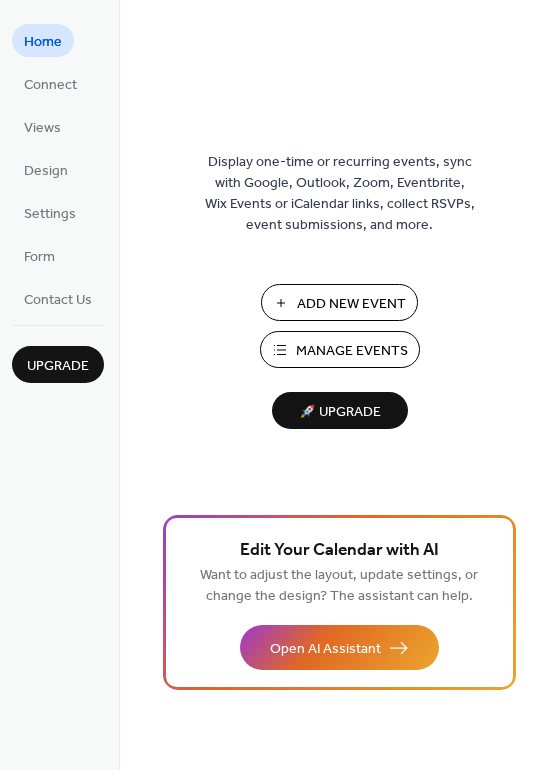 click on "Manage Events" at bounding box center (352, 351) 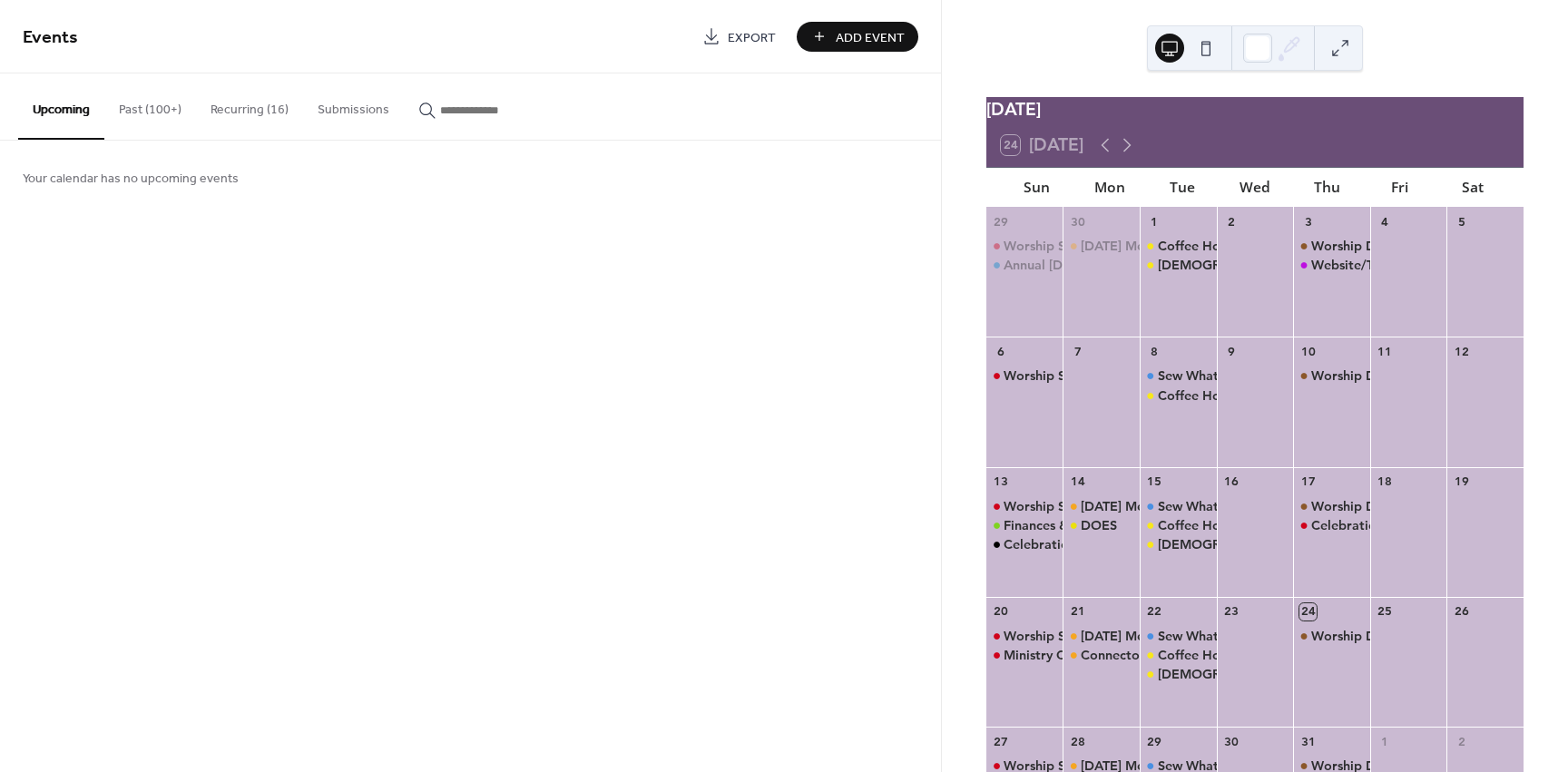 scroll, scrollTop: 0, scrollLeft: 0, axis: both 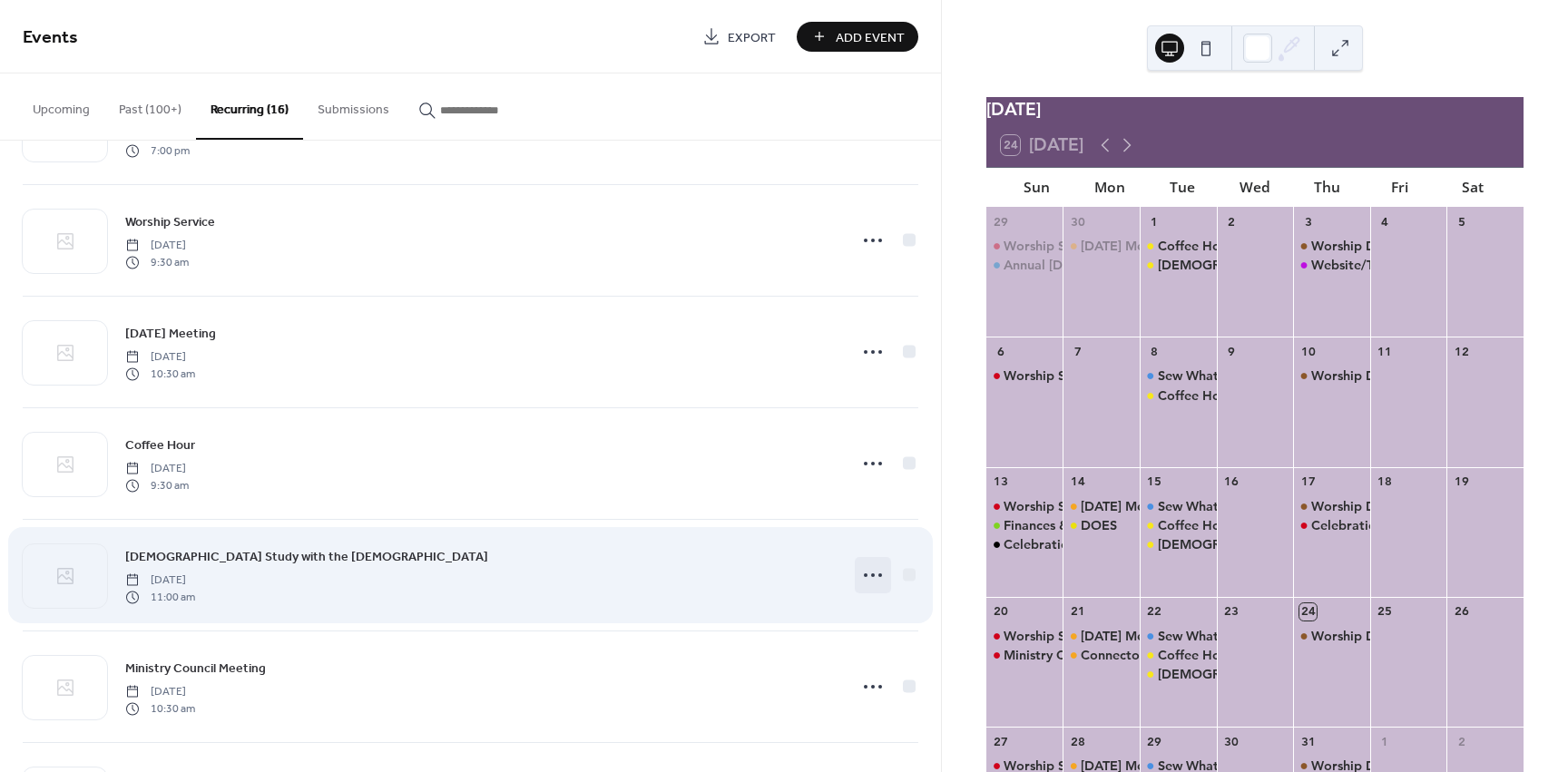 click 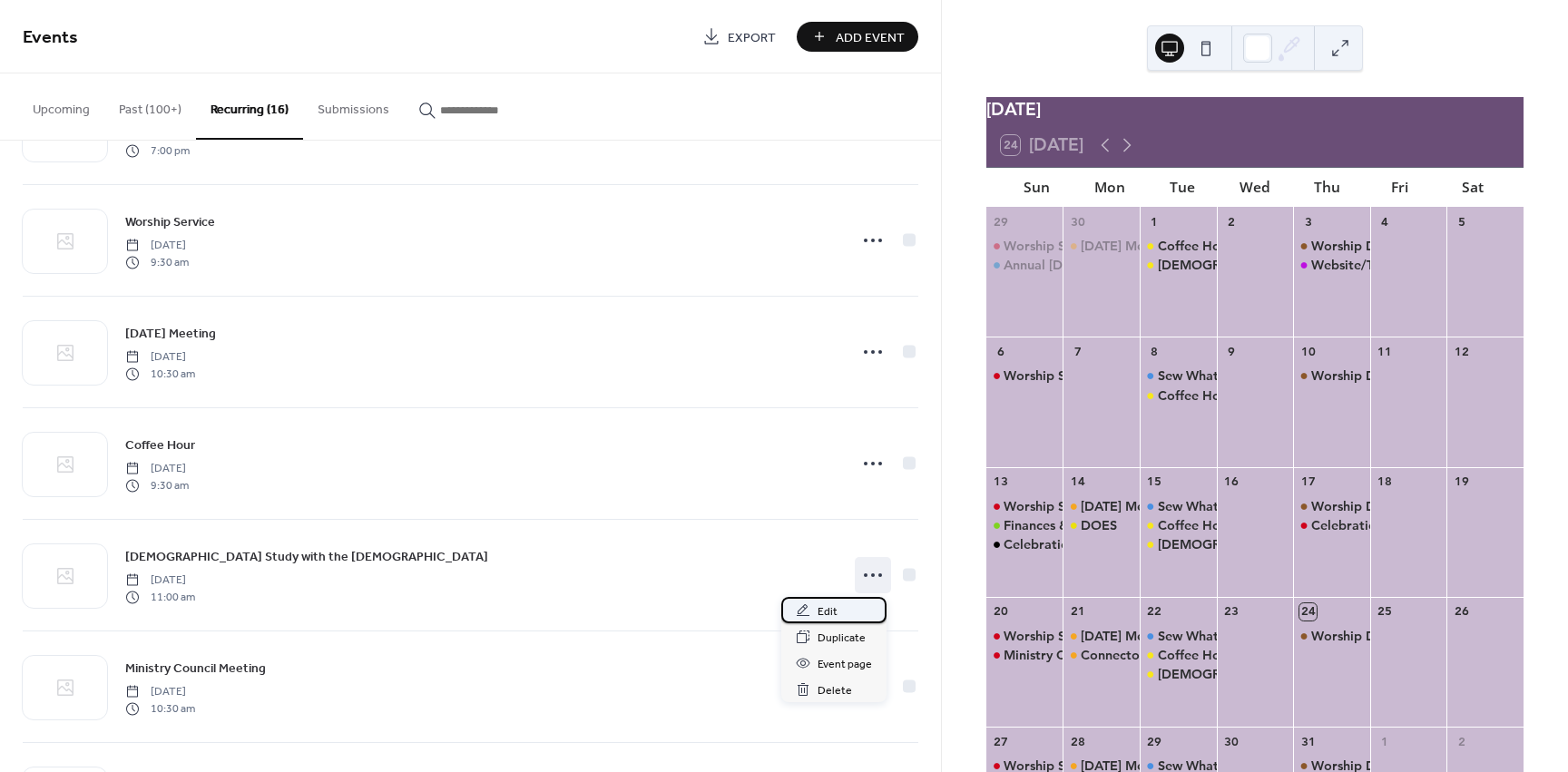 click on "Edit" at bounding box center [828, 611] 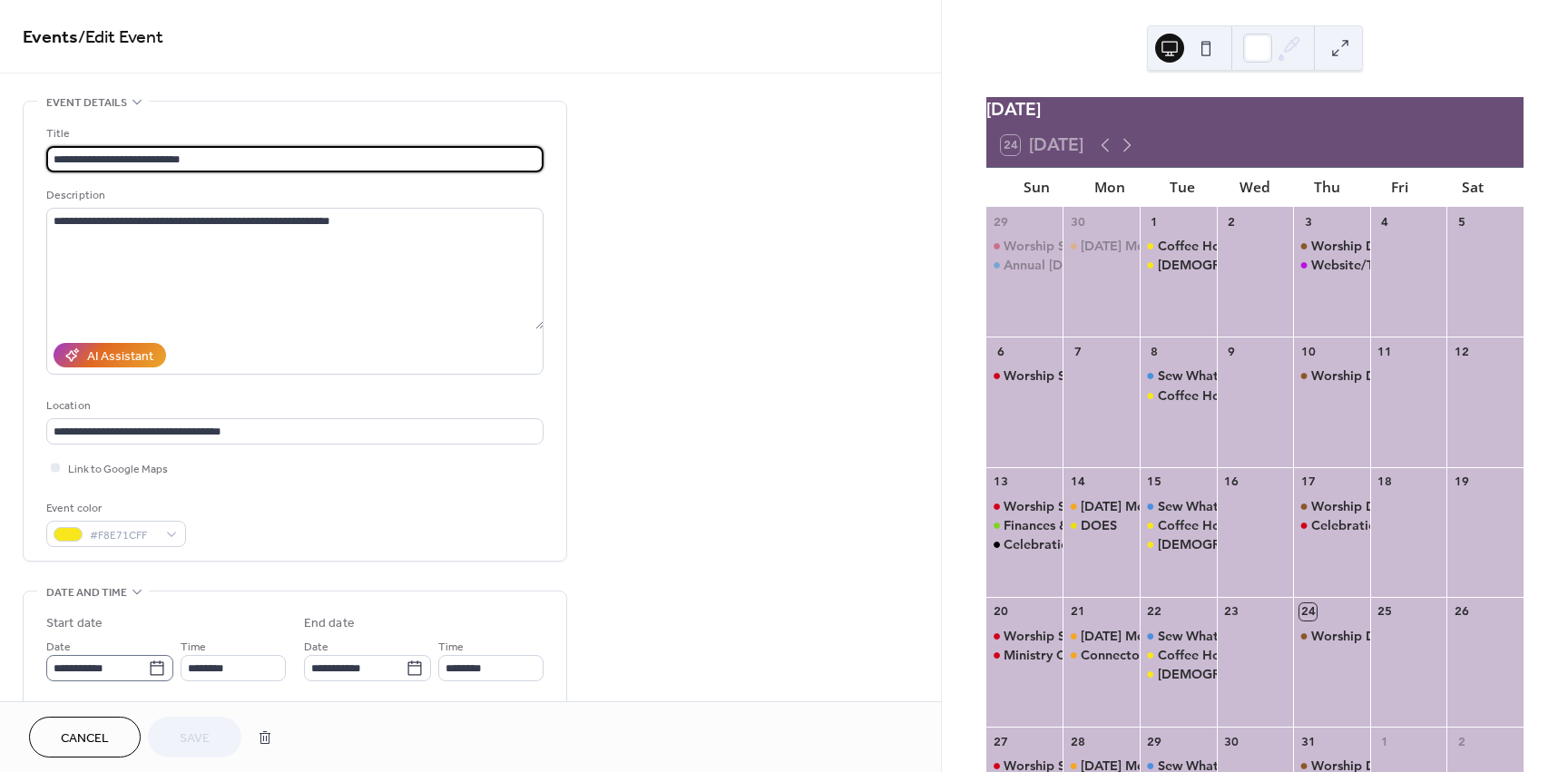 click 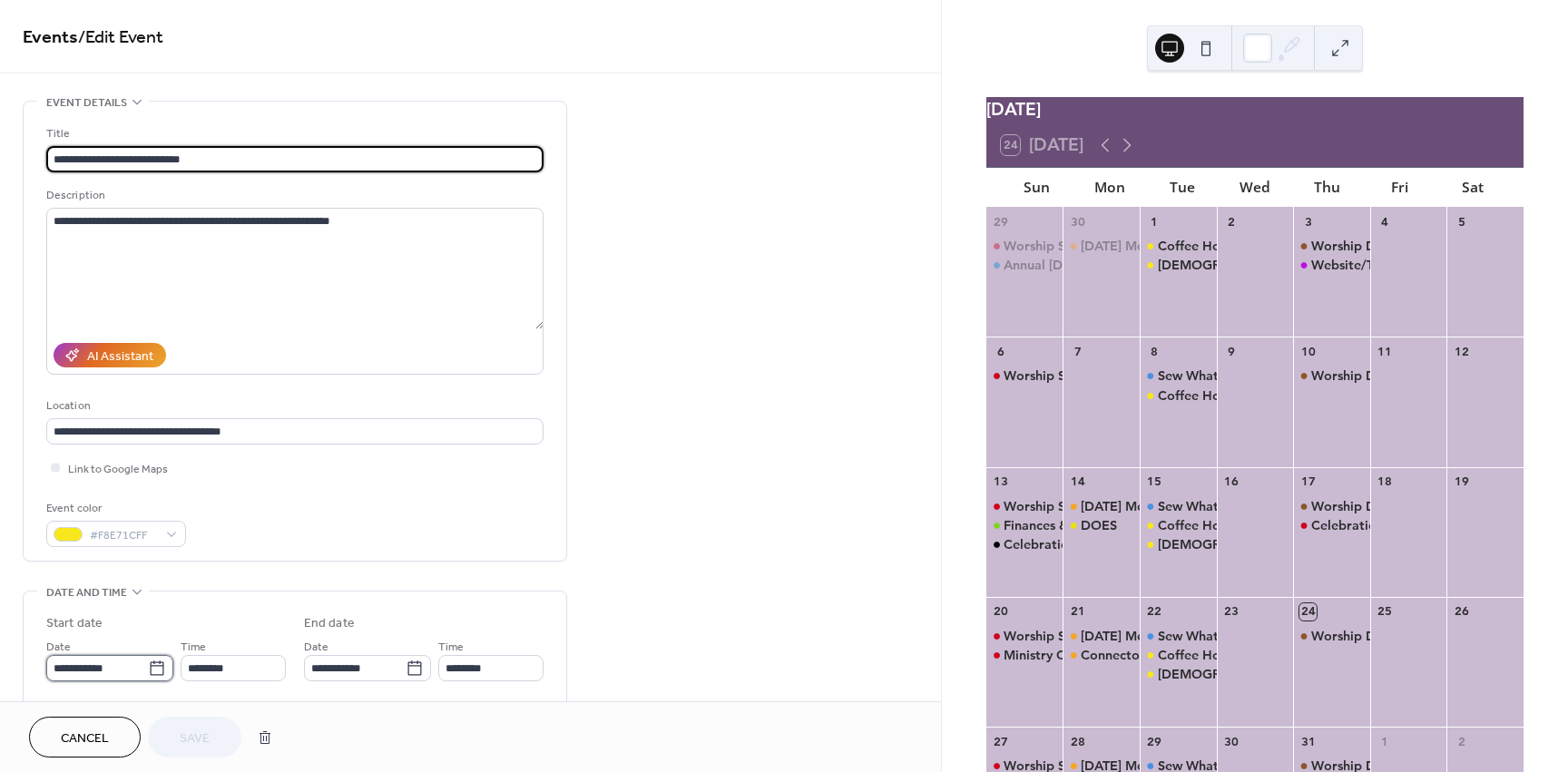 click on "**********" at bounding box center [97, 668] 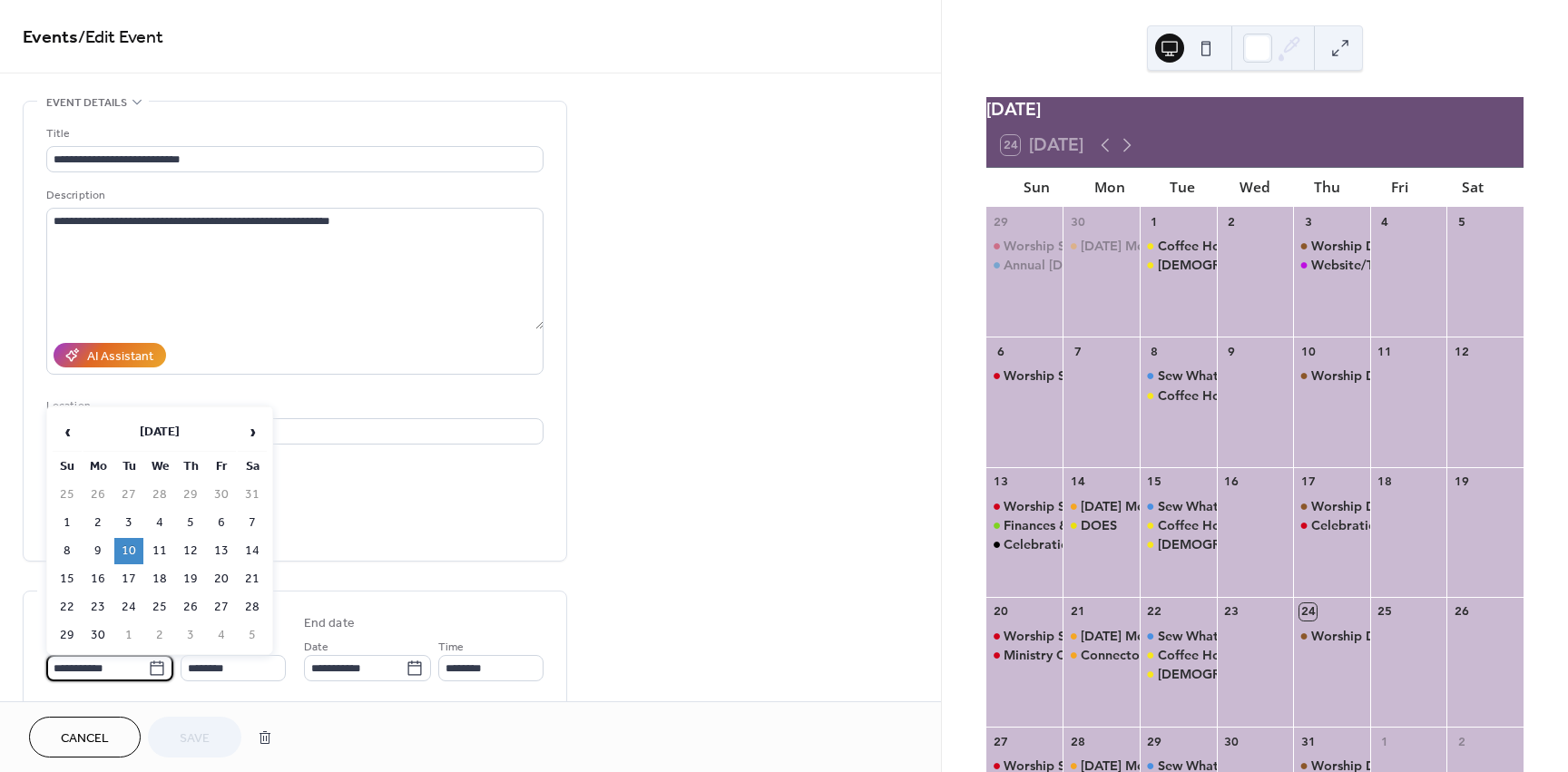 click on "**********" at bounding box center [470, 879] 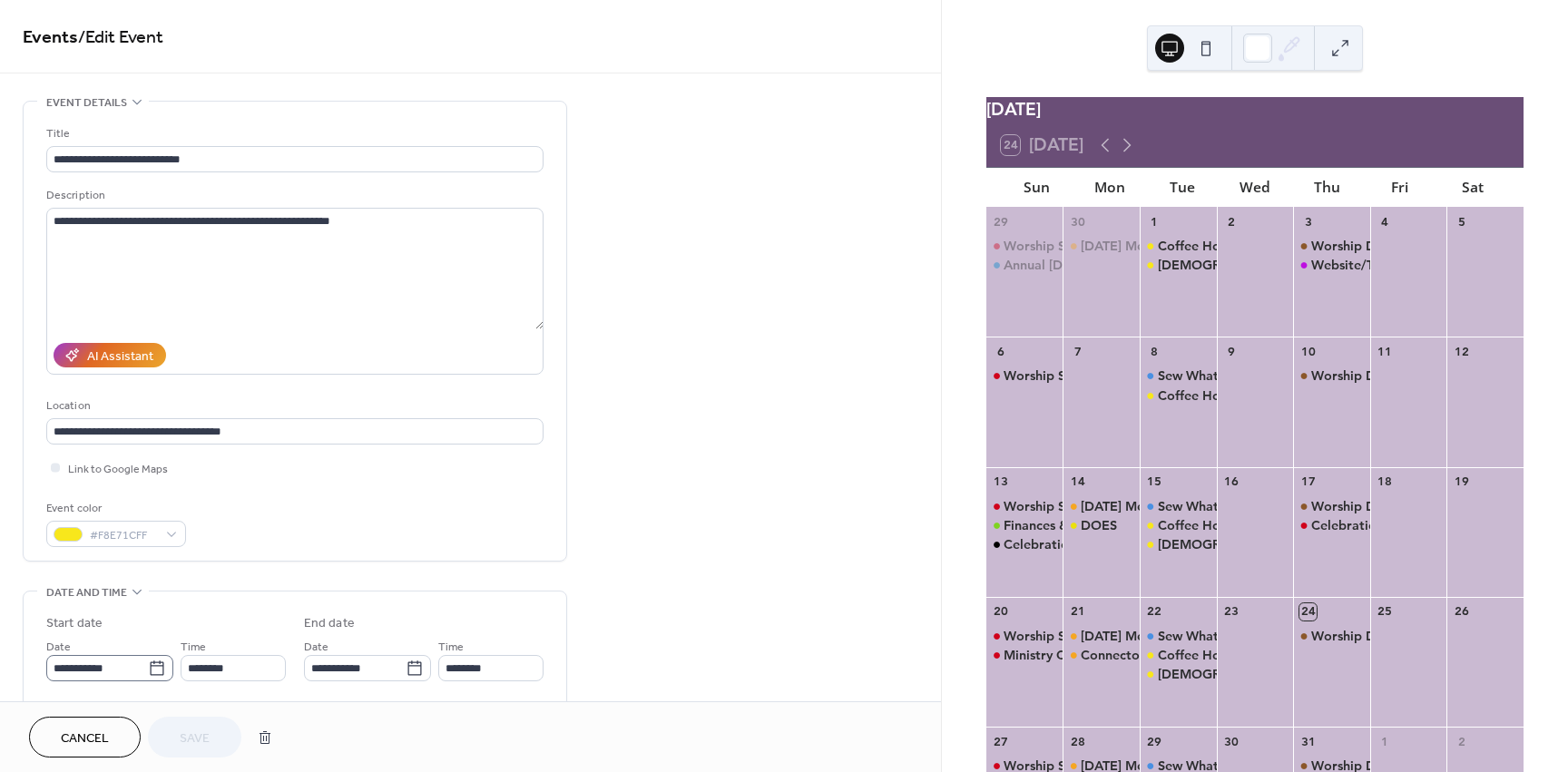 click 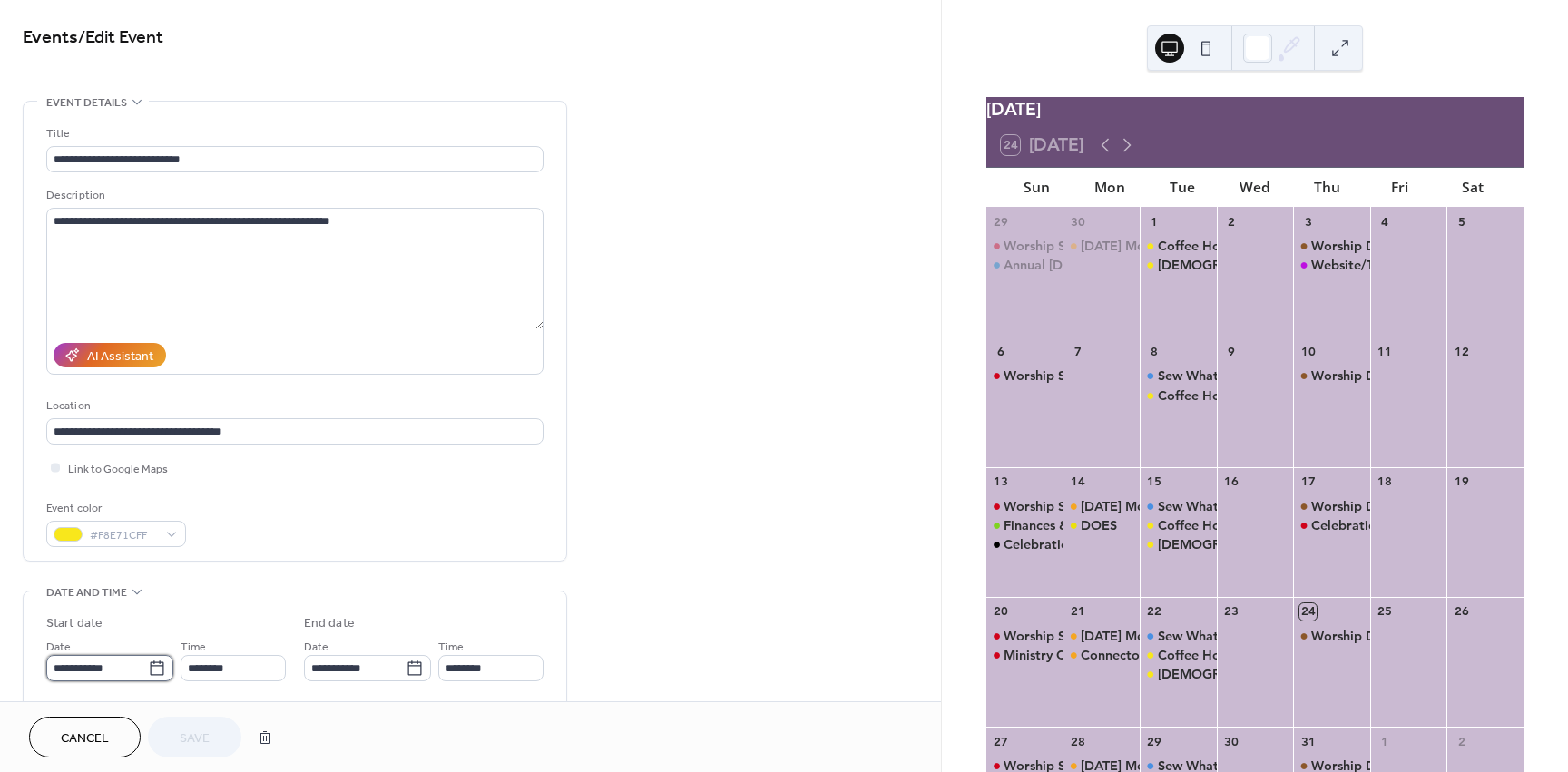 click on "**********" at bounding box center (97, 668) 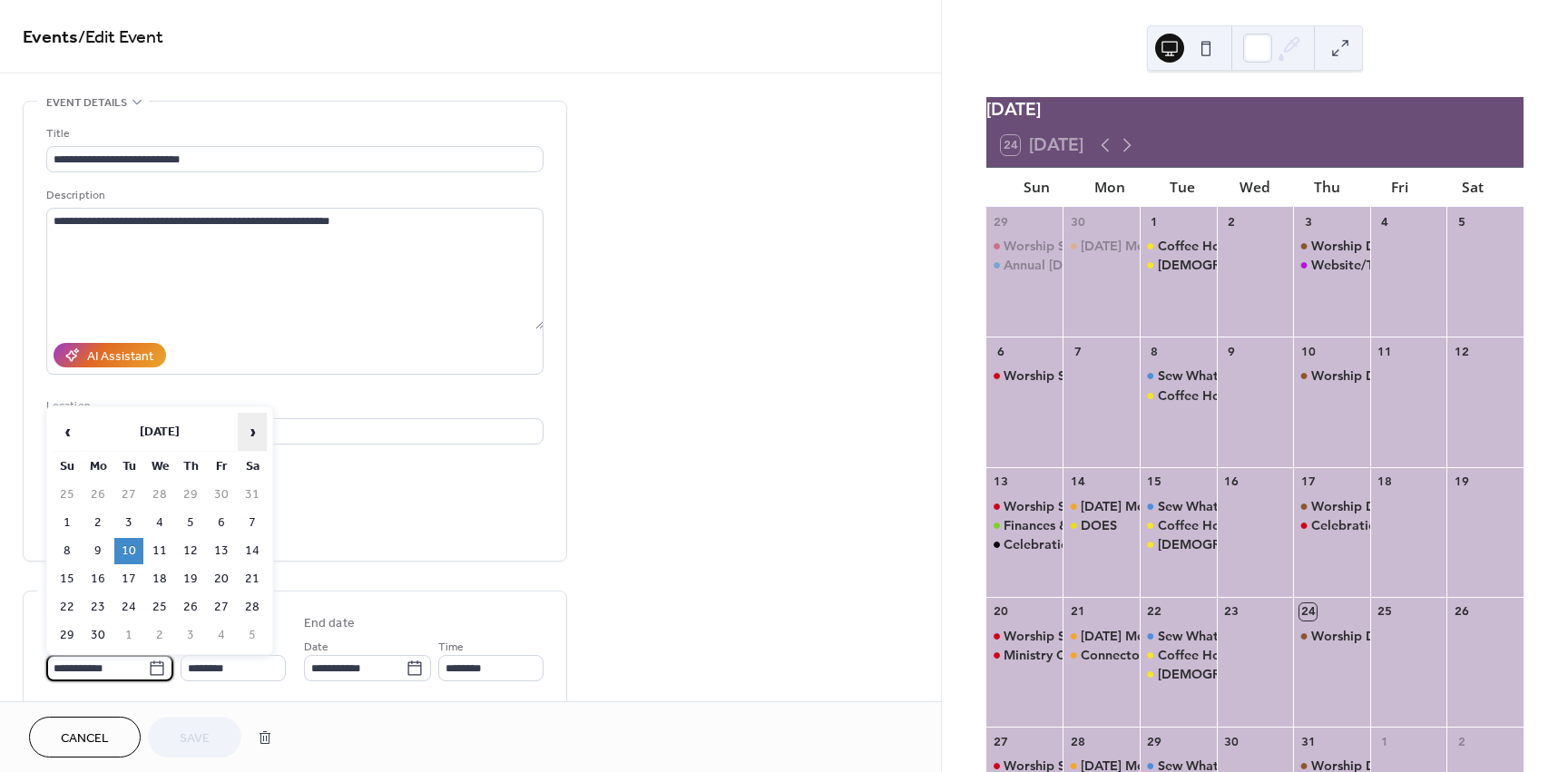 click on "›" at bounding box center (252, 432) 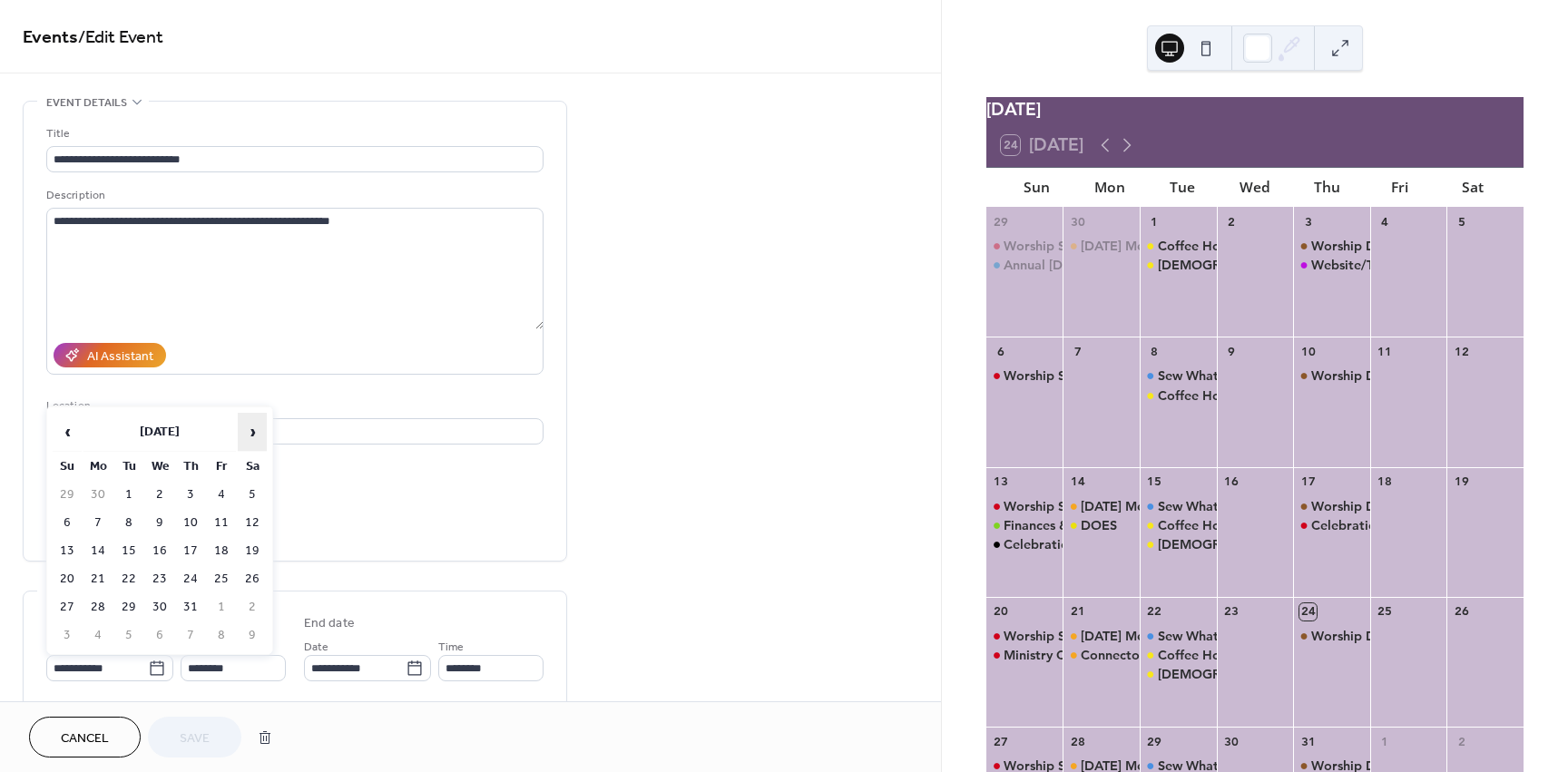 click on "›" at bounding box center [252, 432] 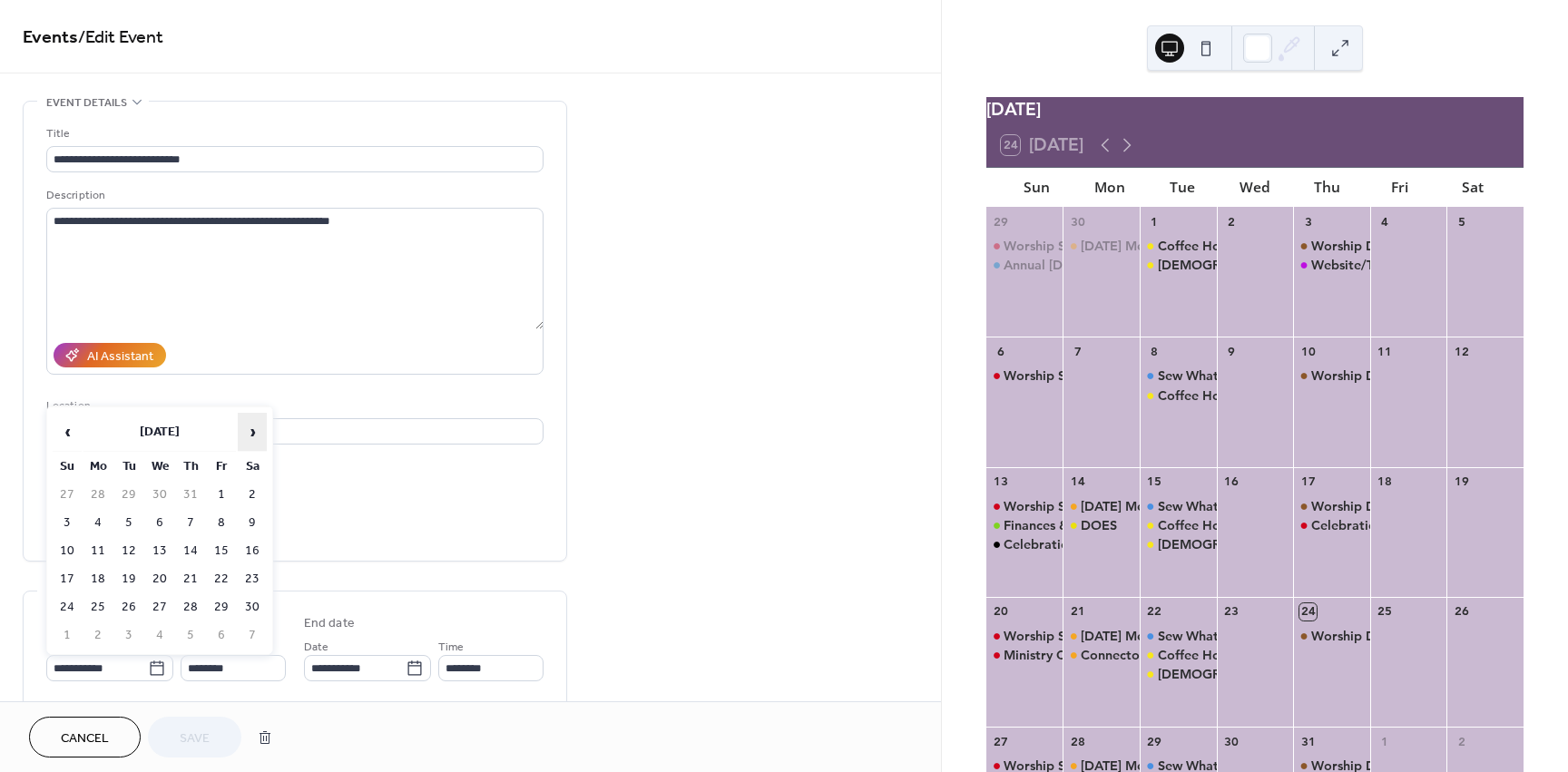 click on "›" at bounding box center (252, 432) 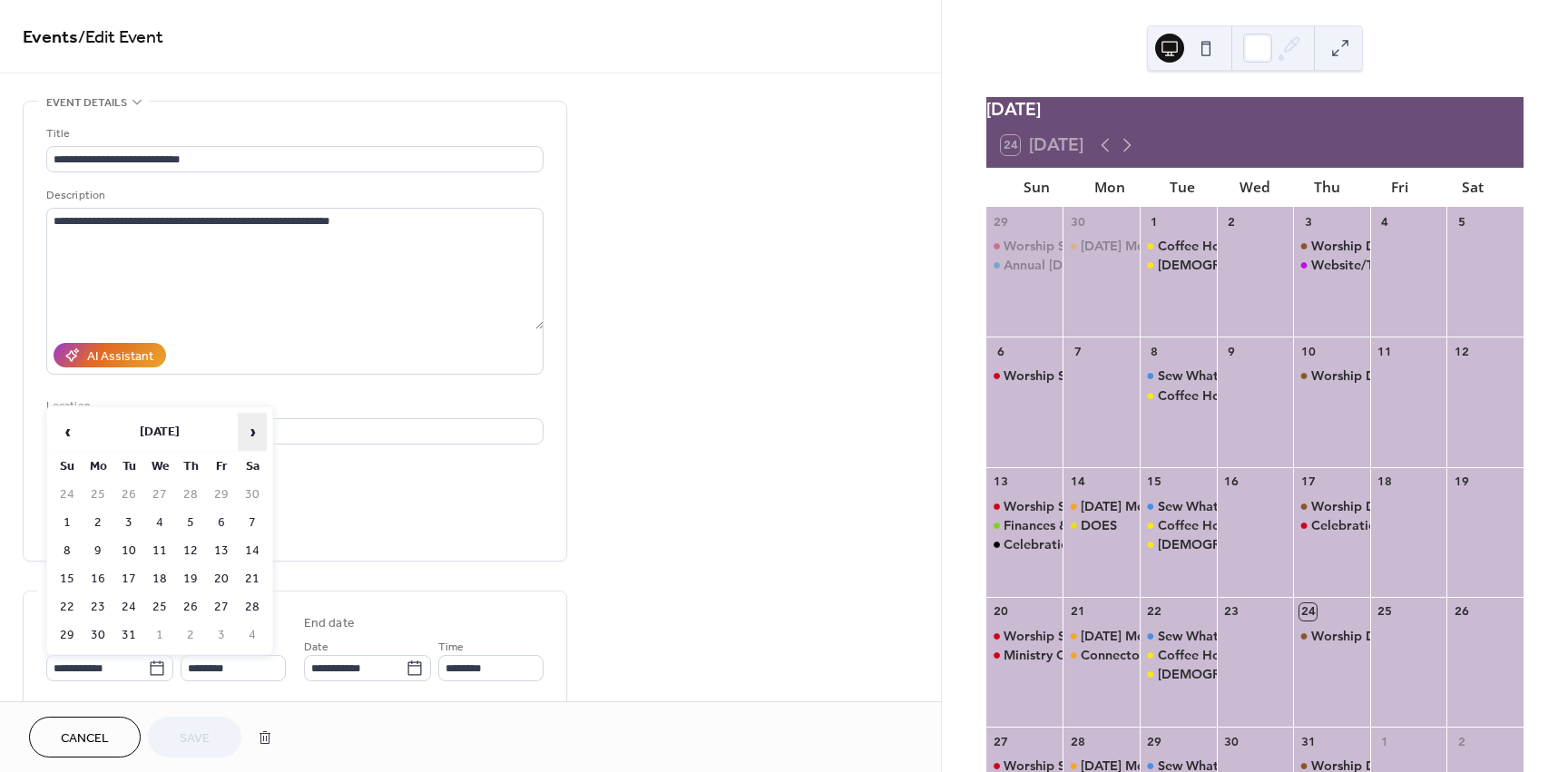 click on "›" at bounding box center (252, 432) 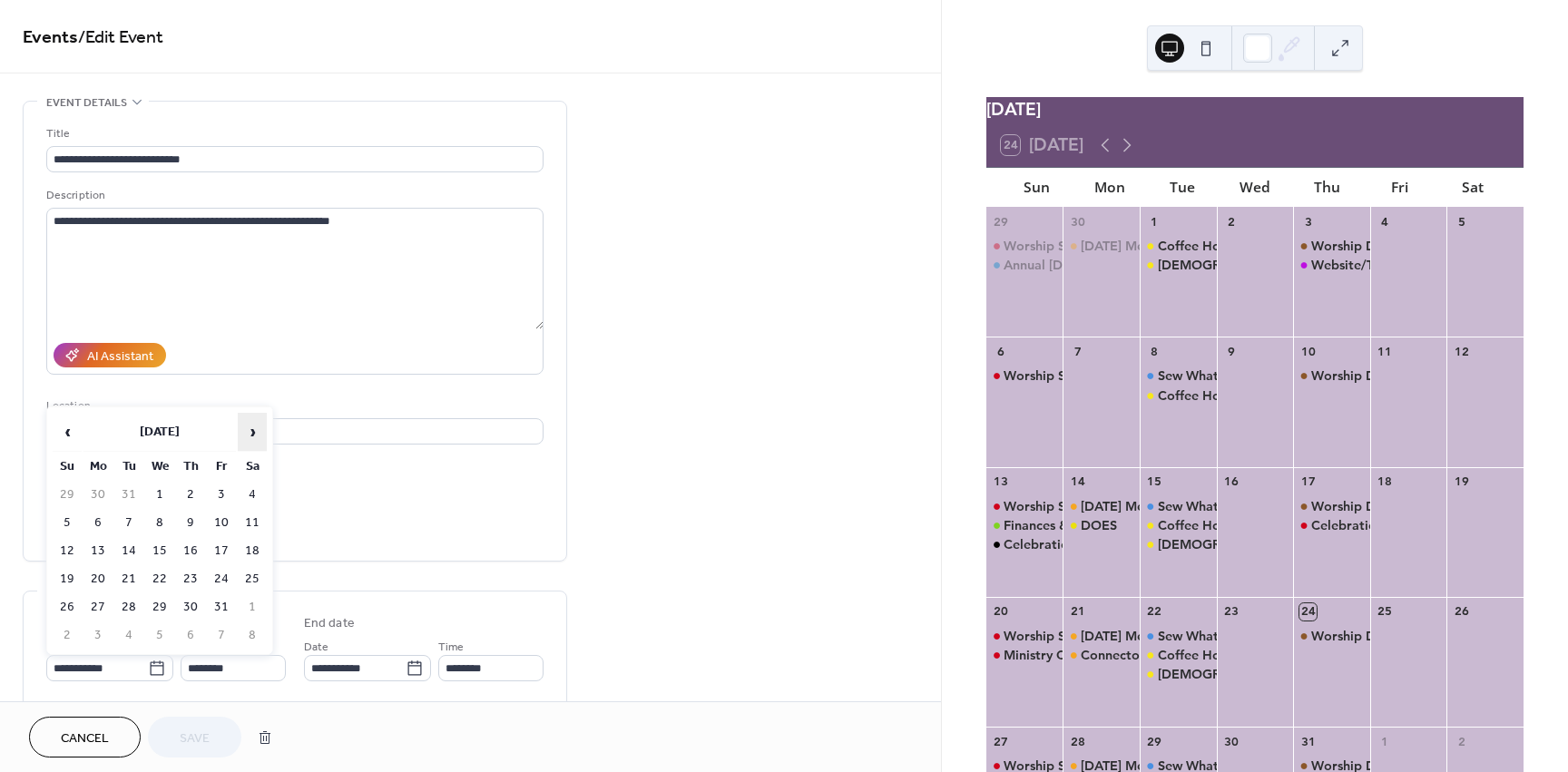 click on "›" at bounding box center [252, 432] 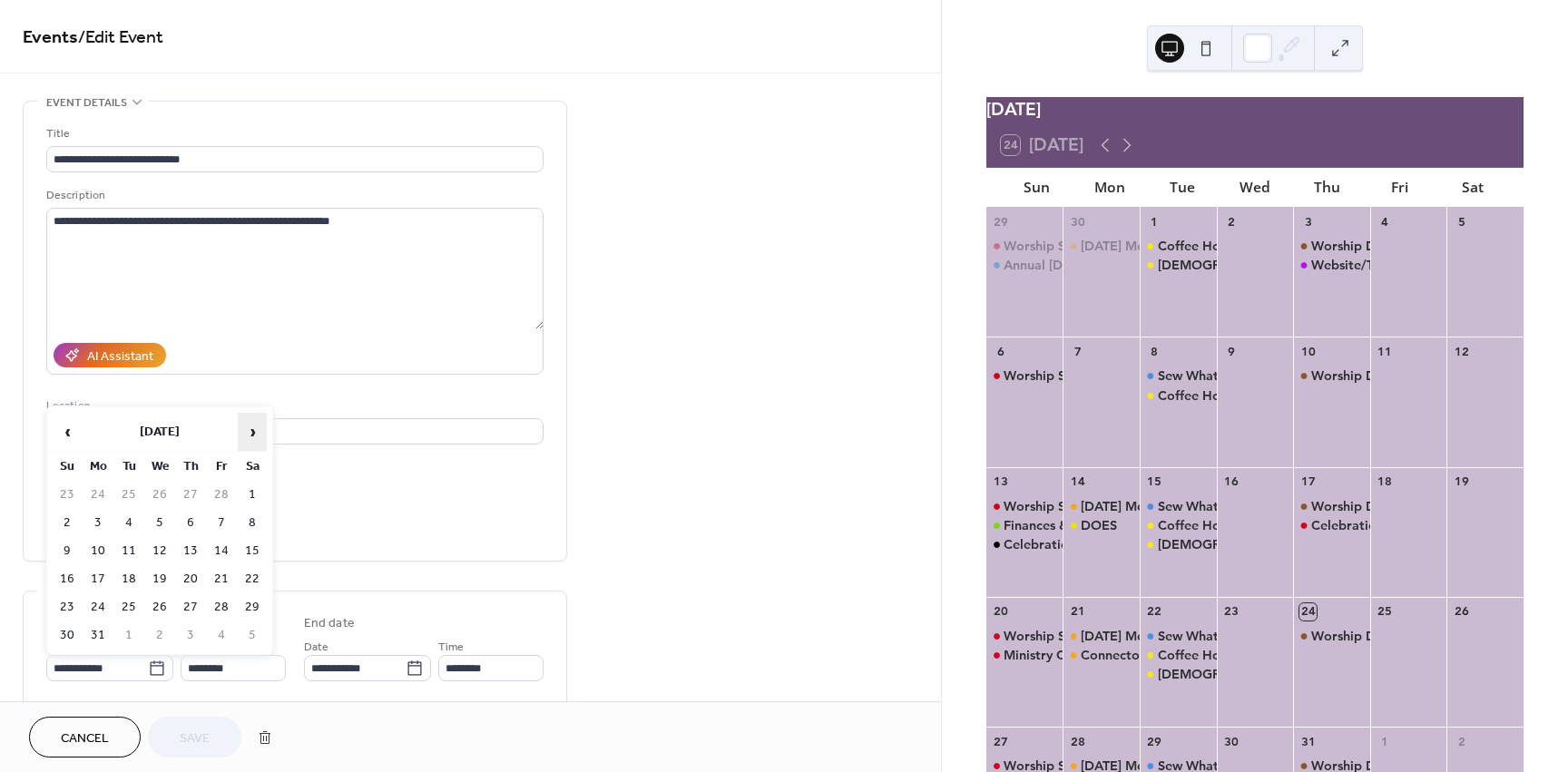 click on "›" at bounding box center (252, 432) 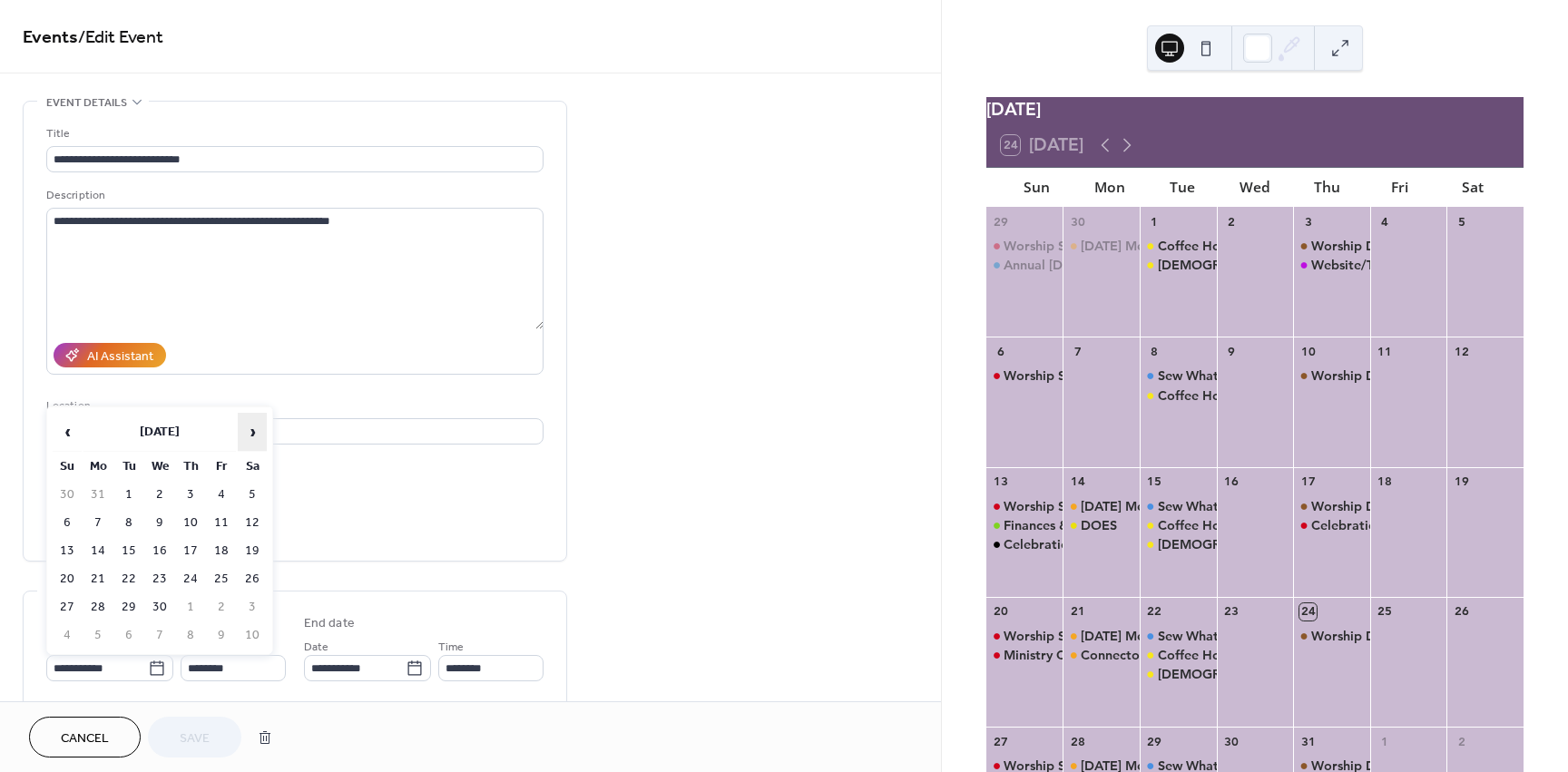 click on "›" at bounding box center [252, 432] 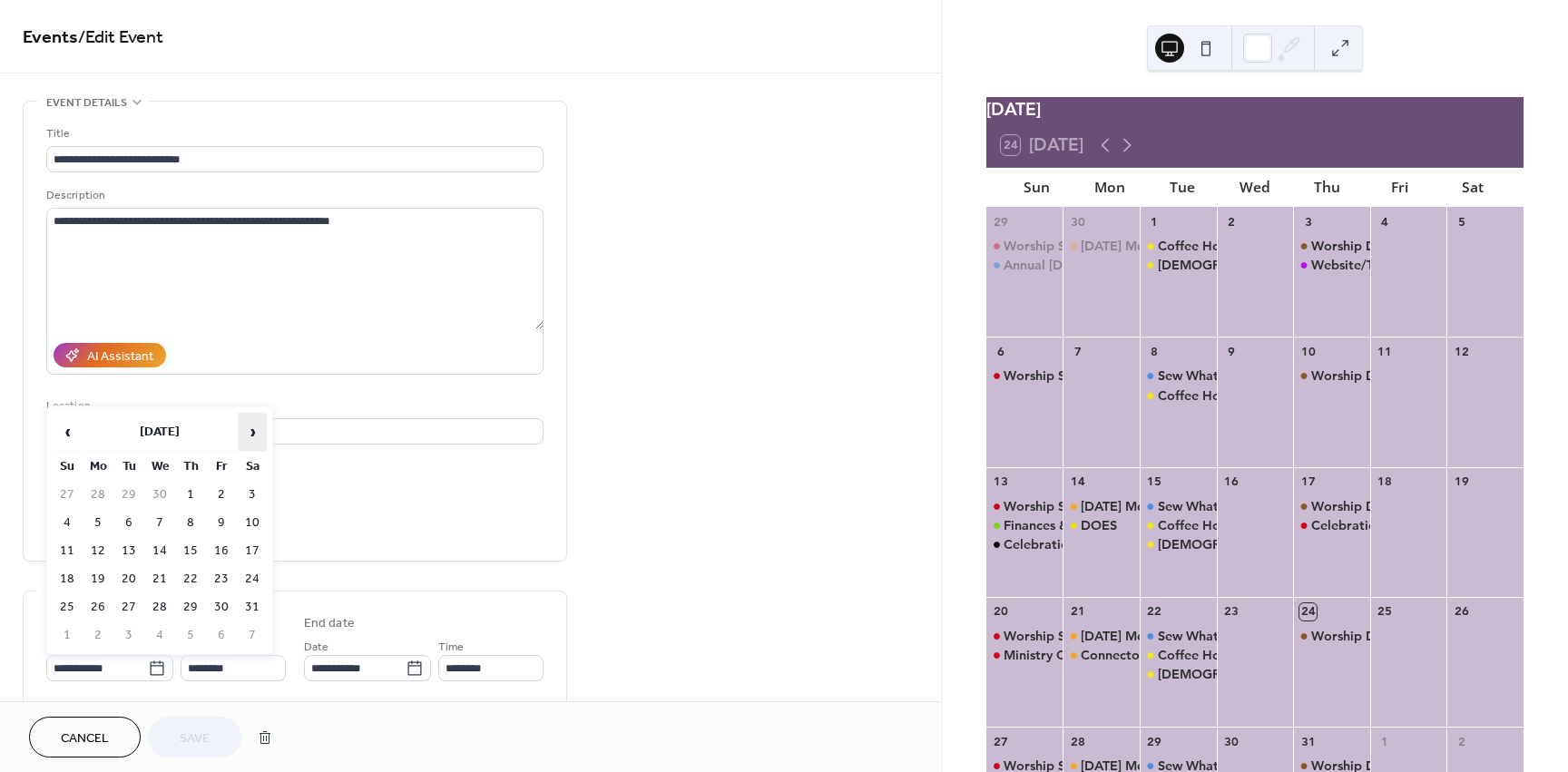 click on "›" at bounding box center [252, 432] 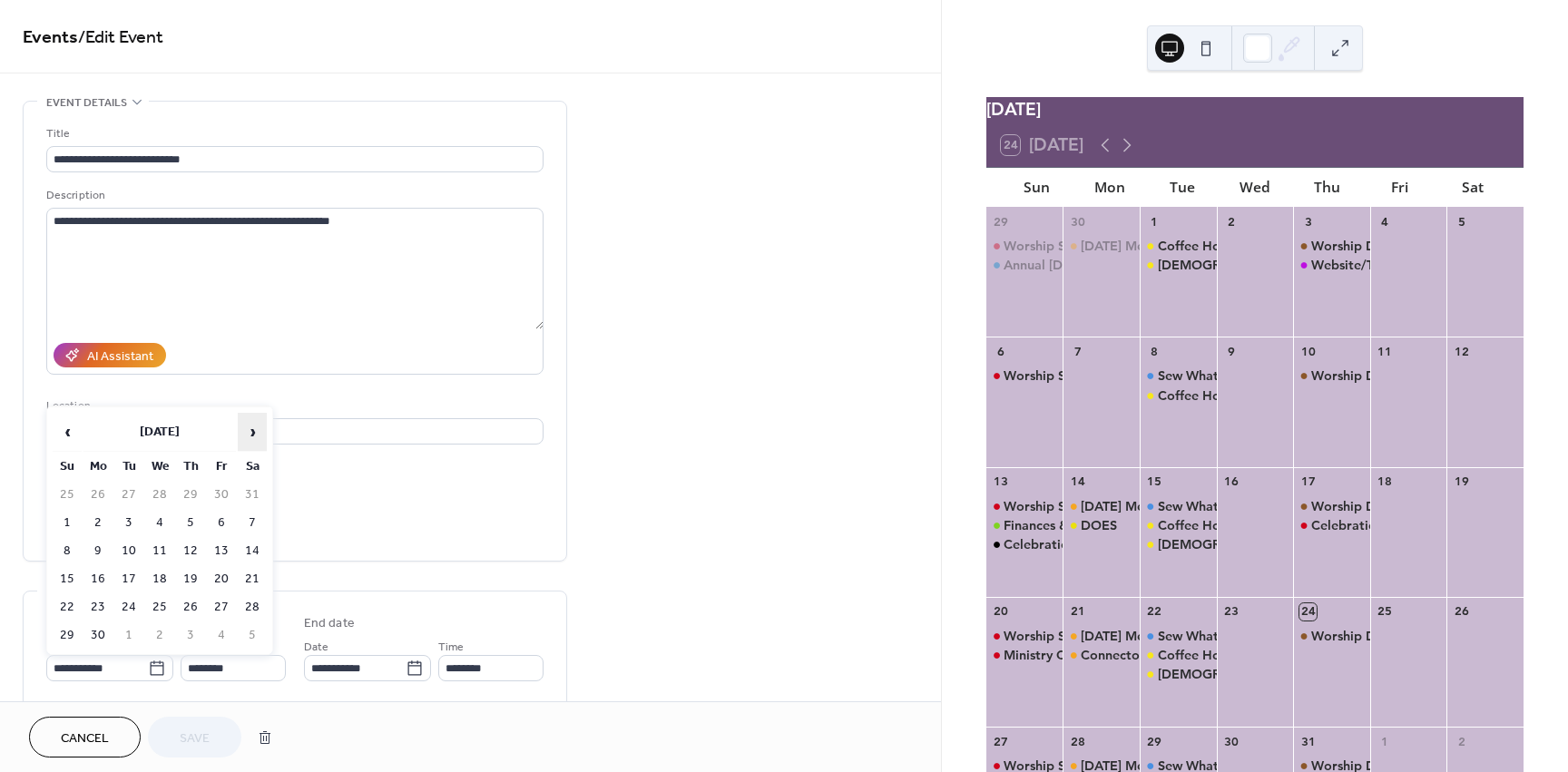 click on "›" at bounding box center (252, 432) 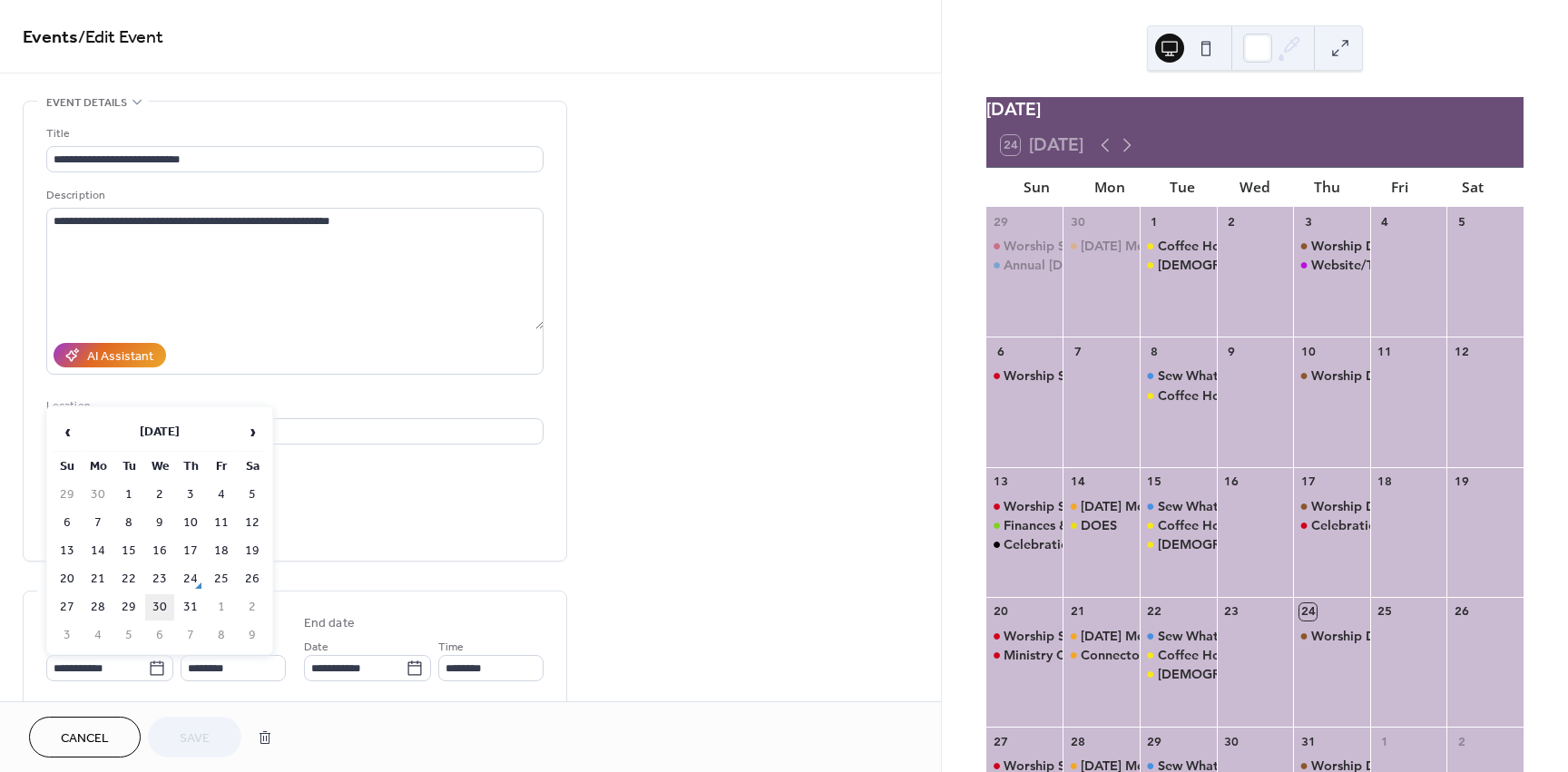 click on "30" at bounding box center (160, 607) 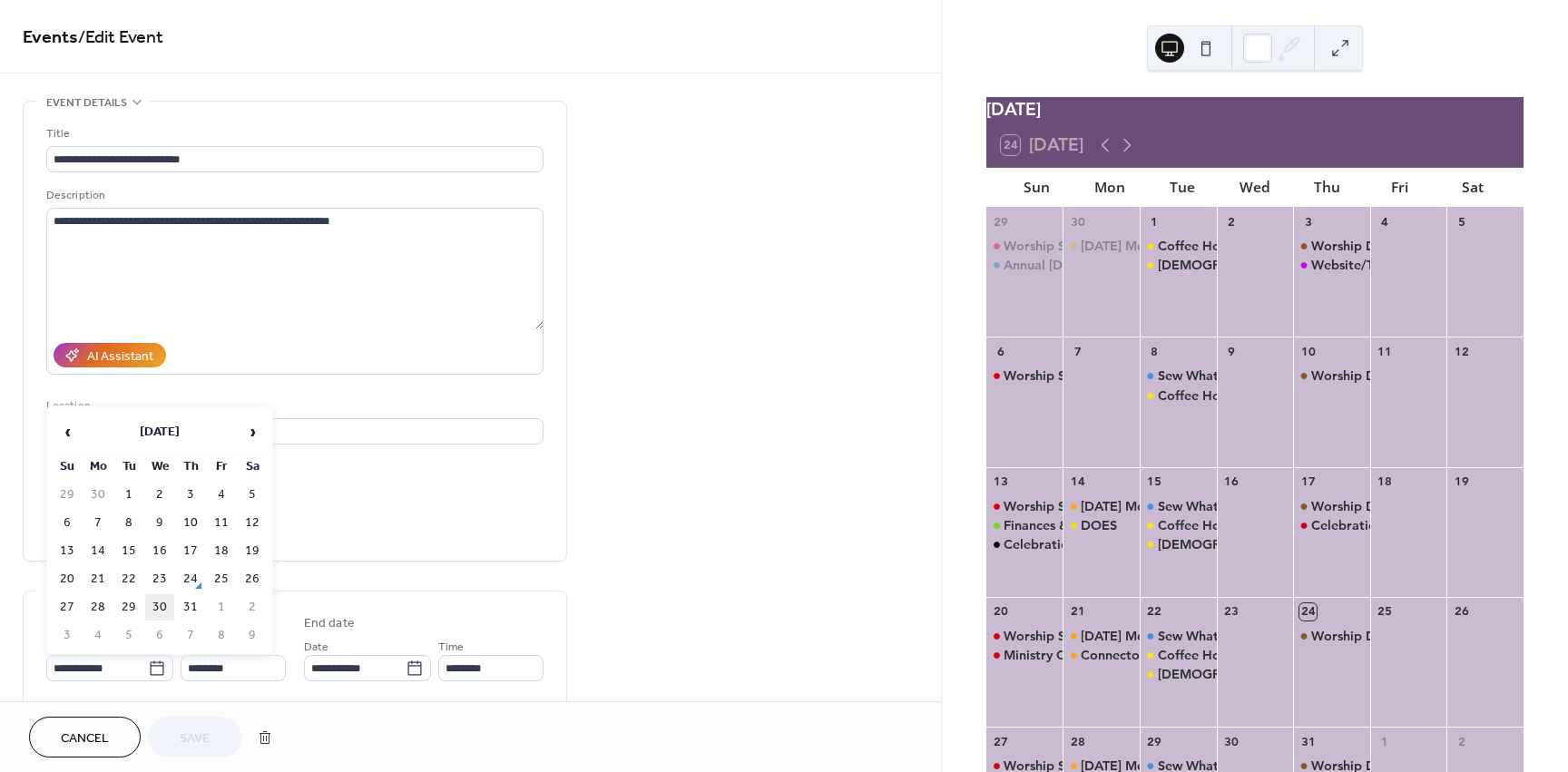 type on "**********" 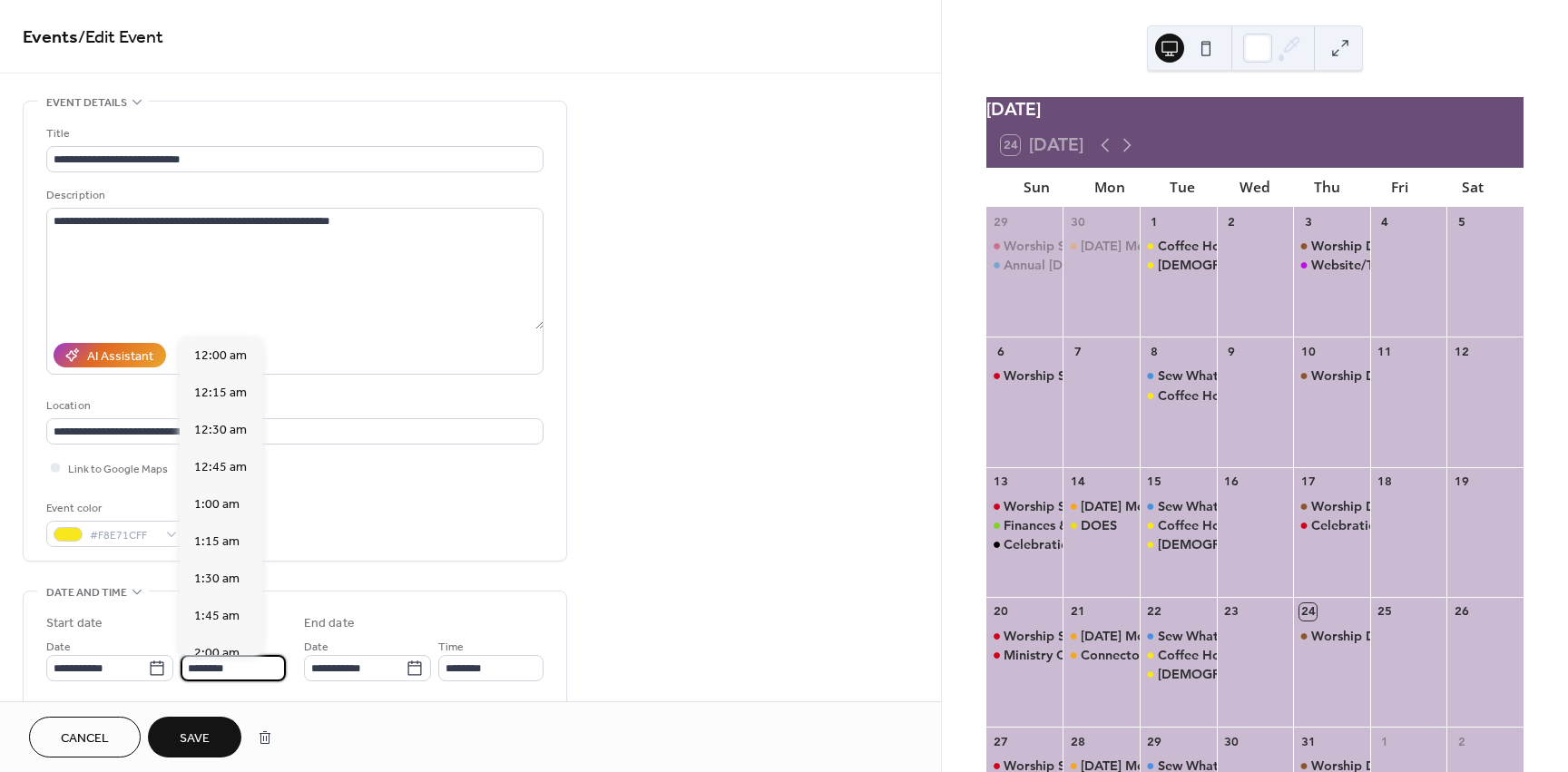scroll, scrollTop: 1637, scrollLeft: 0, axis: vertical 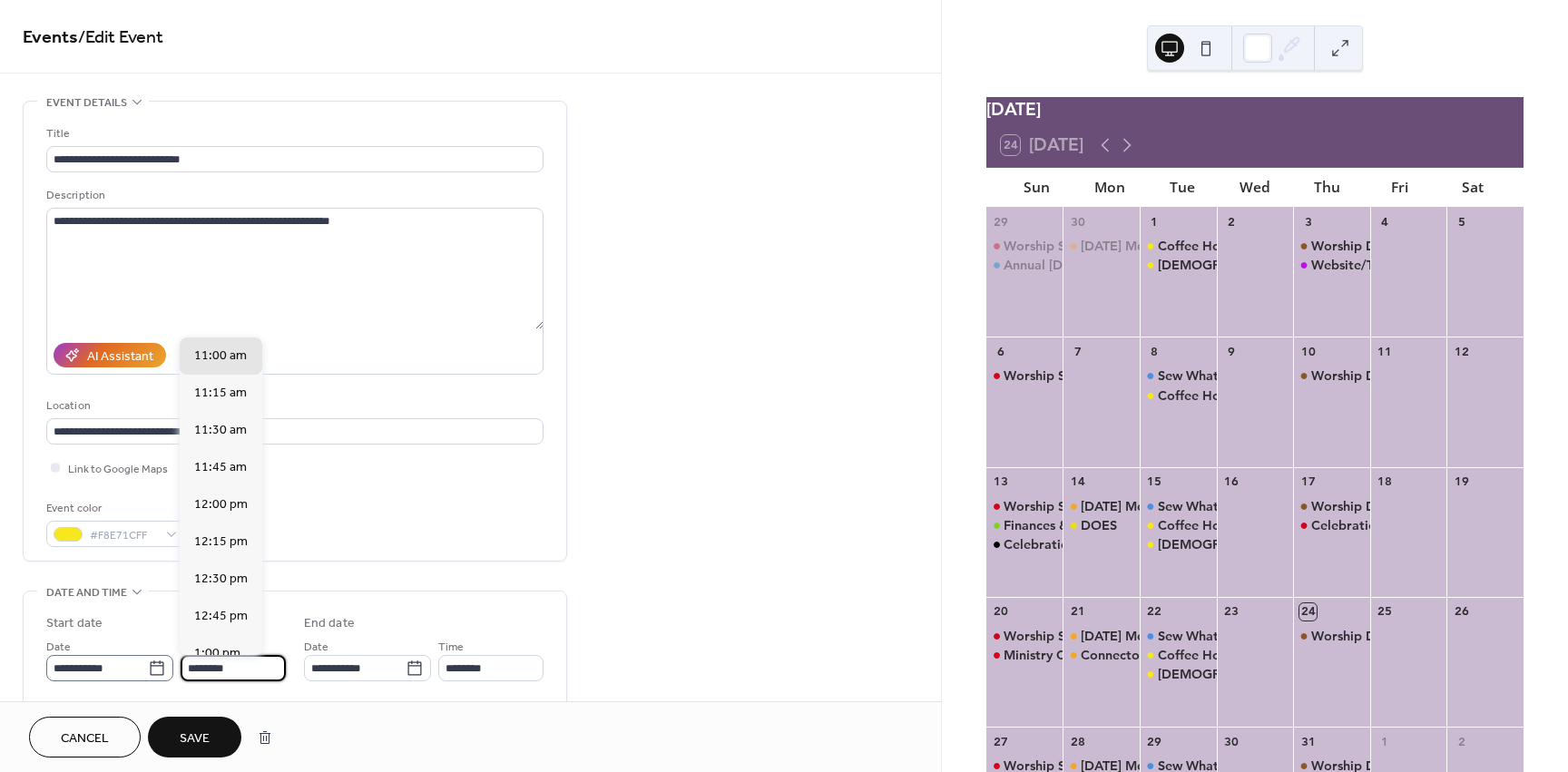 drag, startPoint x: 256, startPoint y: 673, endPoint x: 172, endPoint y: 673, distance: 84 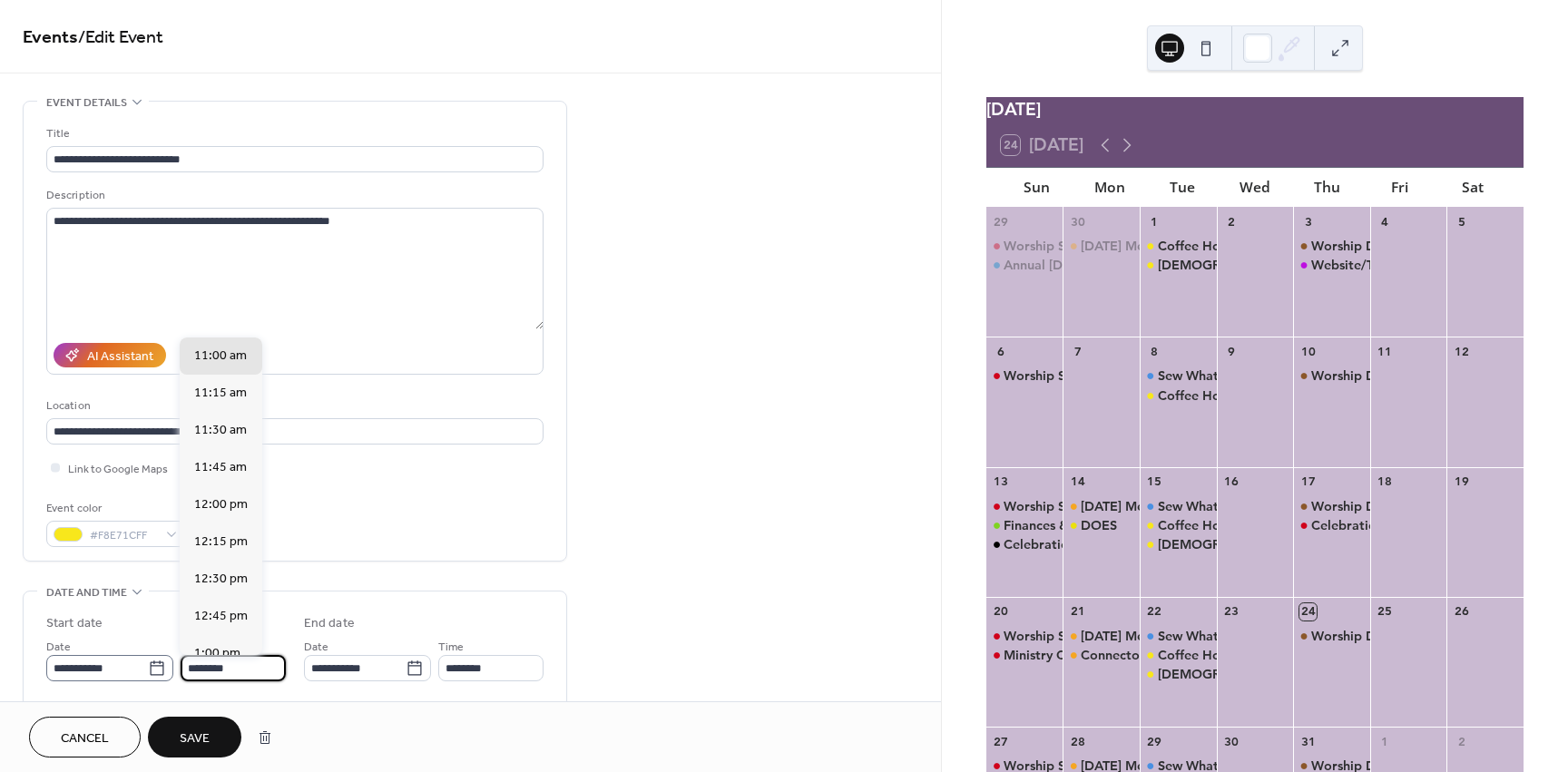 click on "**********" at bounding box center [166, 659] 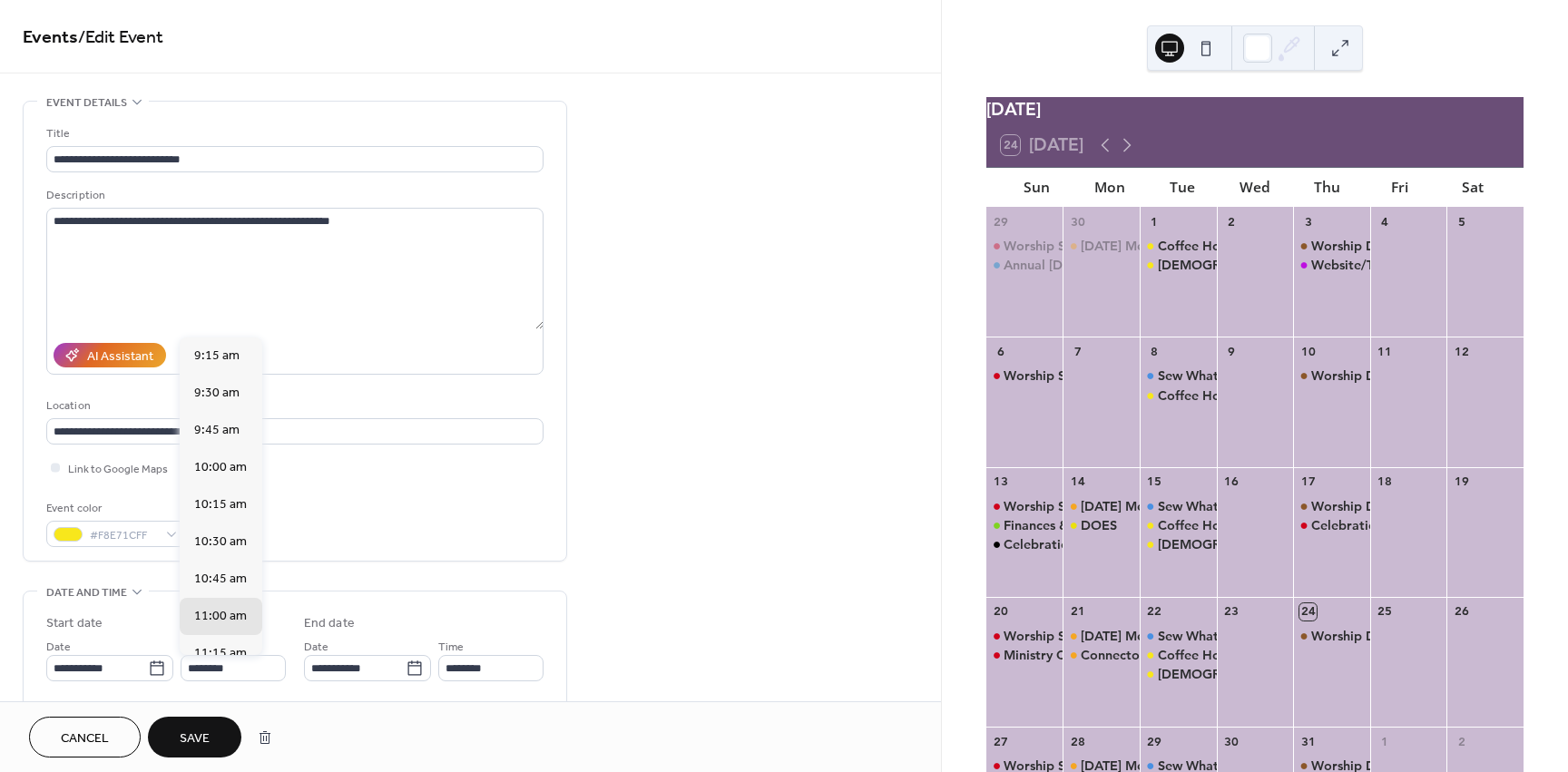 scroll, scrollTop: 1356, scrollLeft: 0, axis: vertical 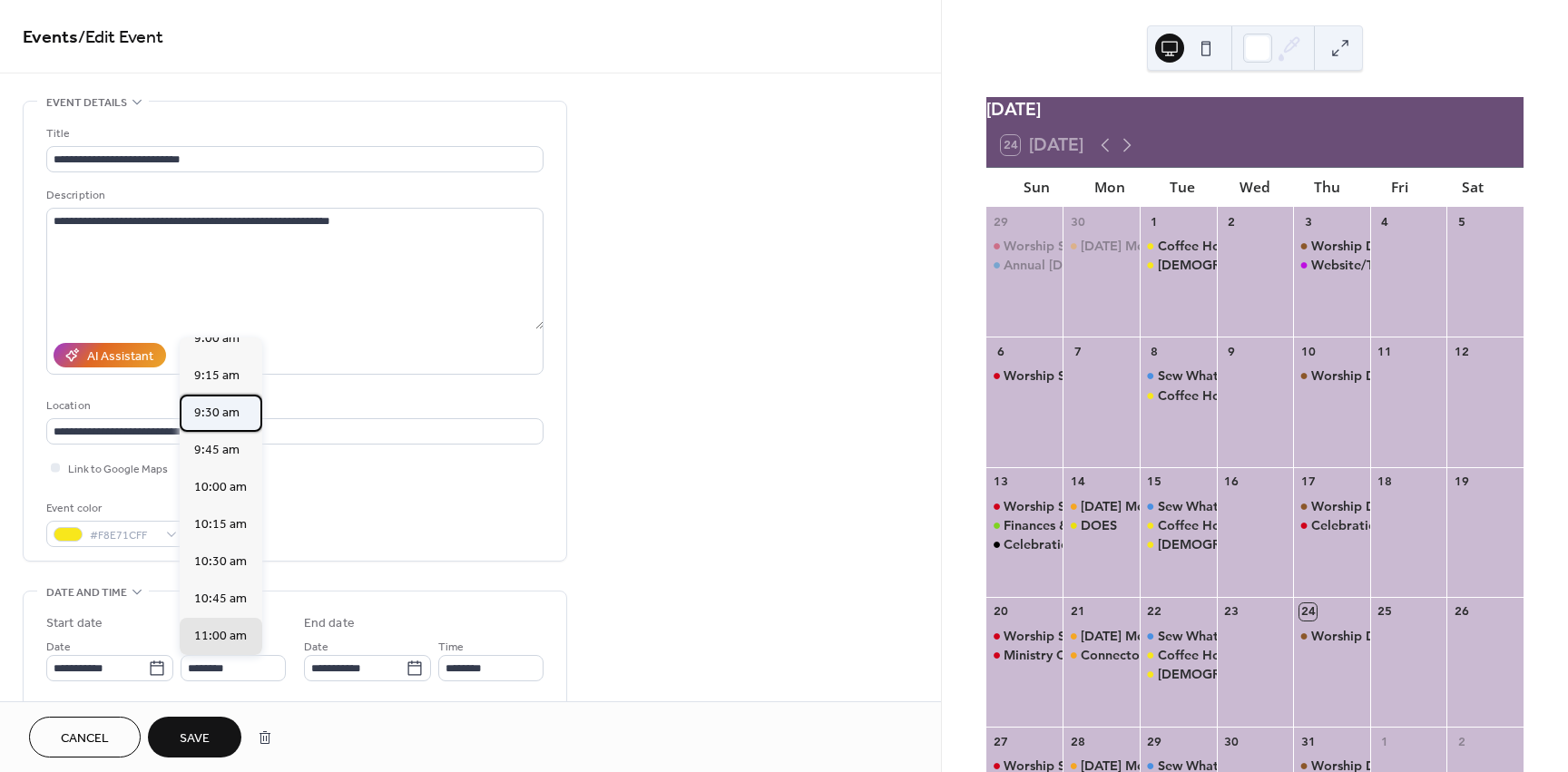 click on "9:30 am" at bounding box center (217, 413) 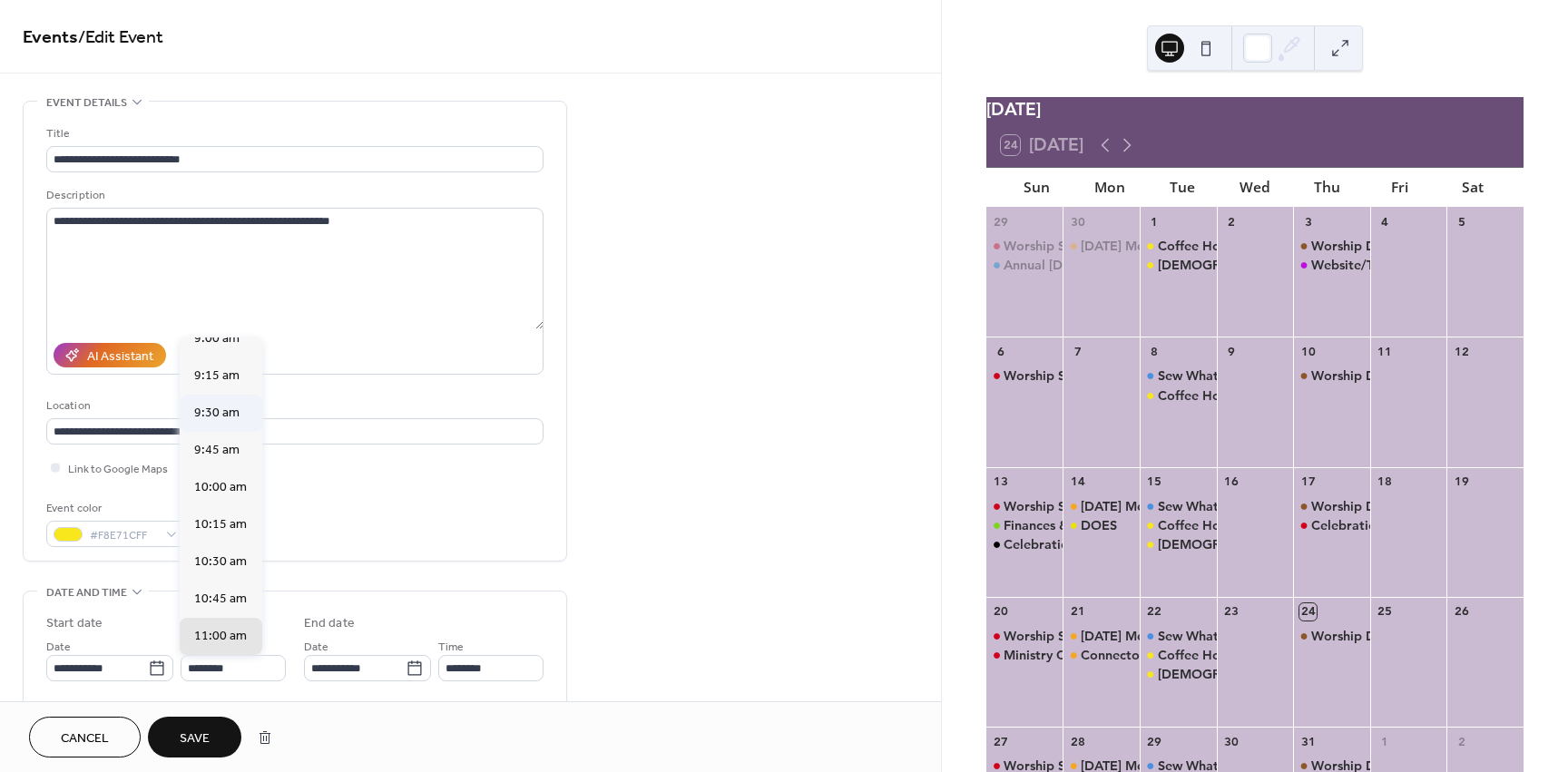 type on "*******" 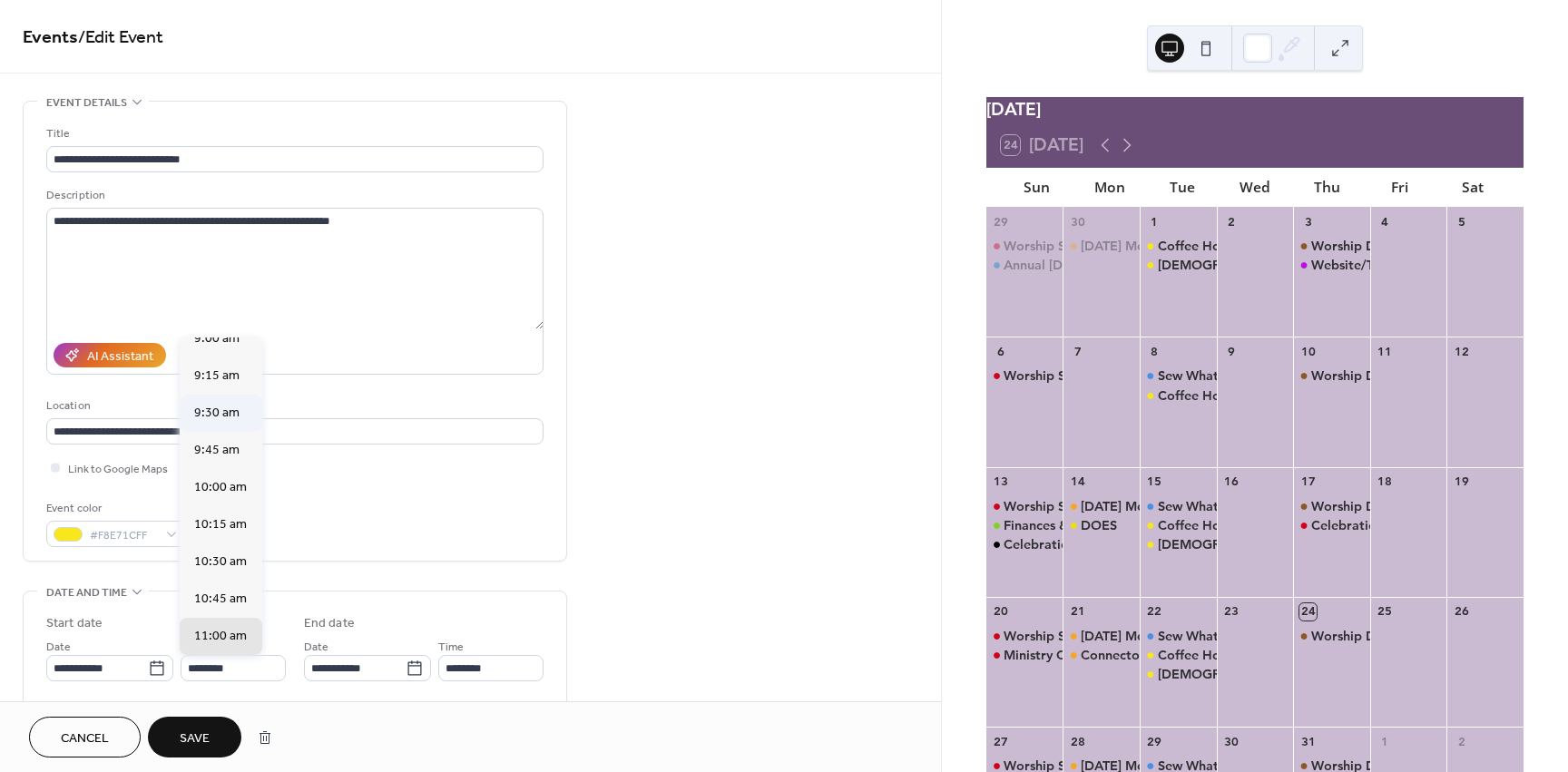 type on "********" 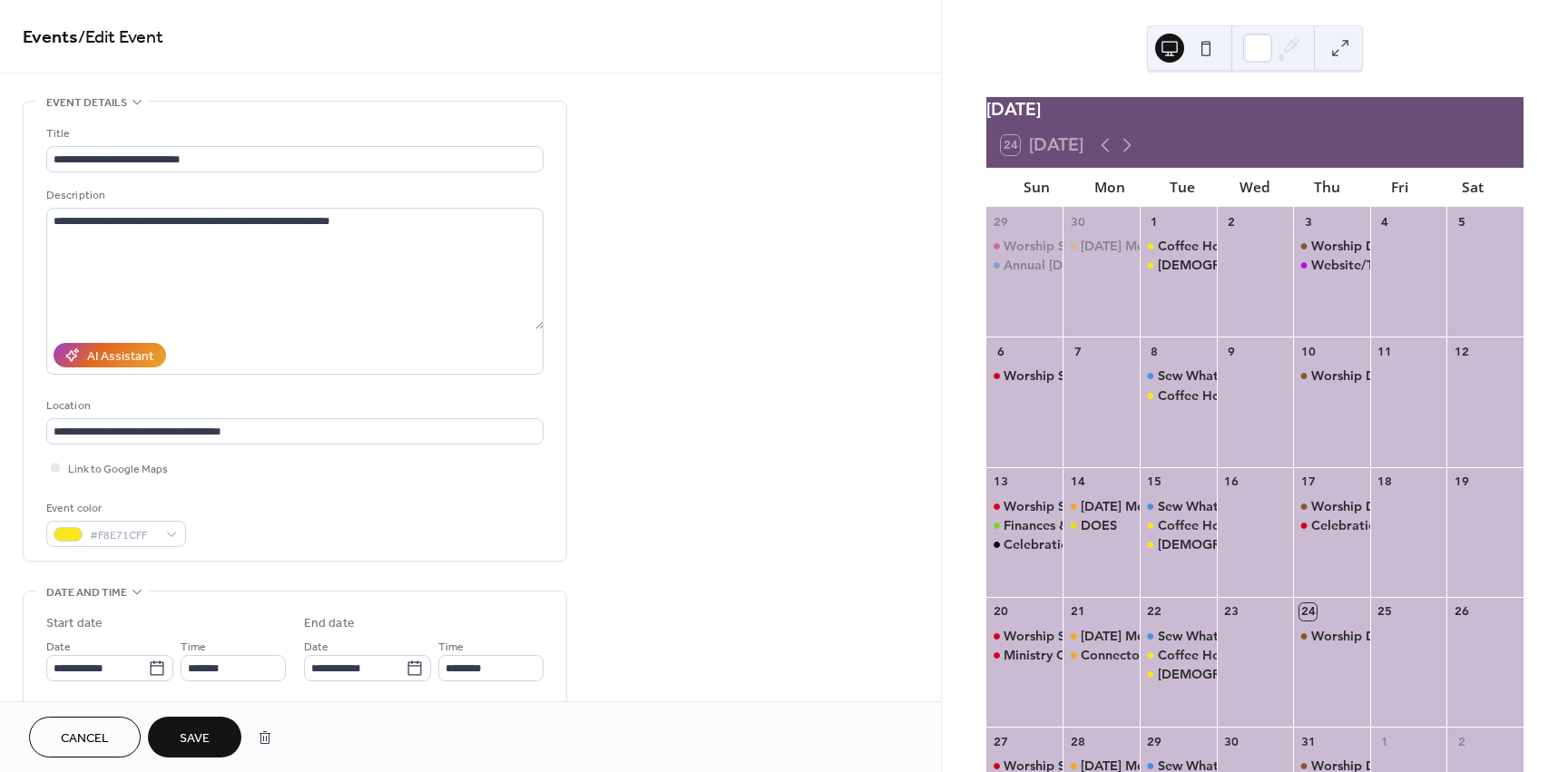 click on "Save" at bounding box center (194, 738) 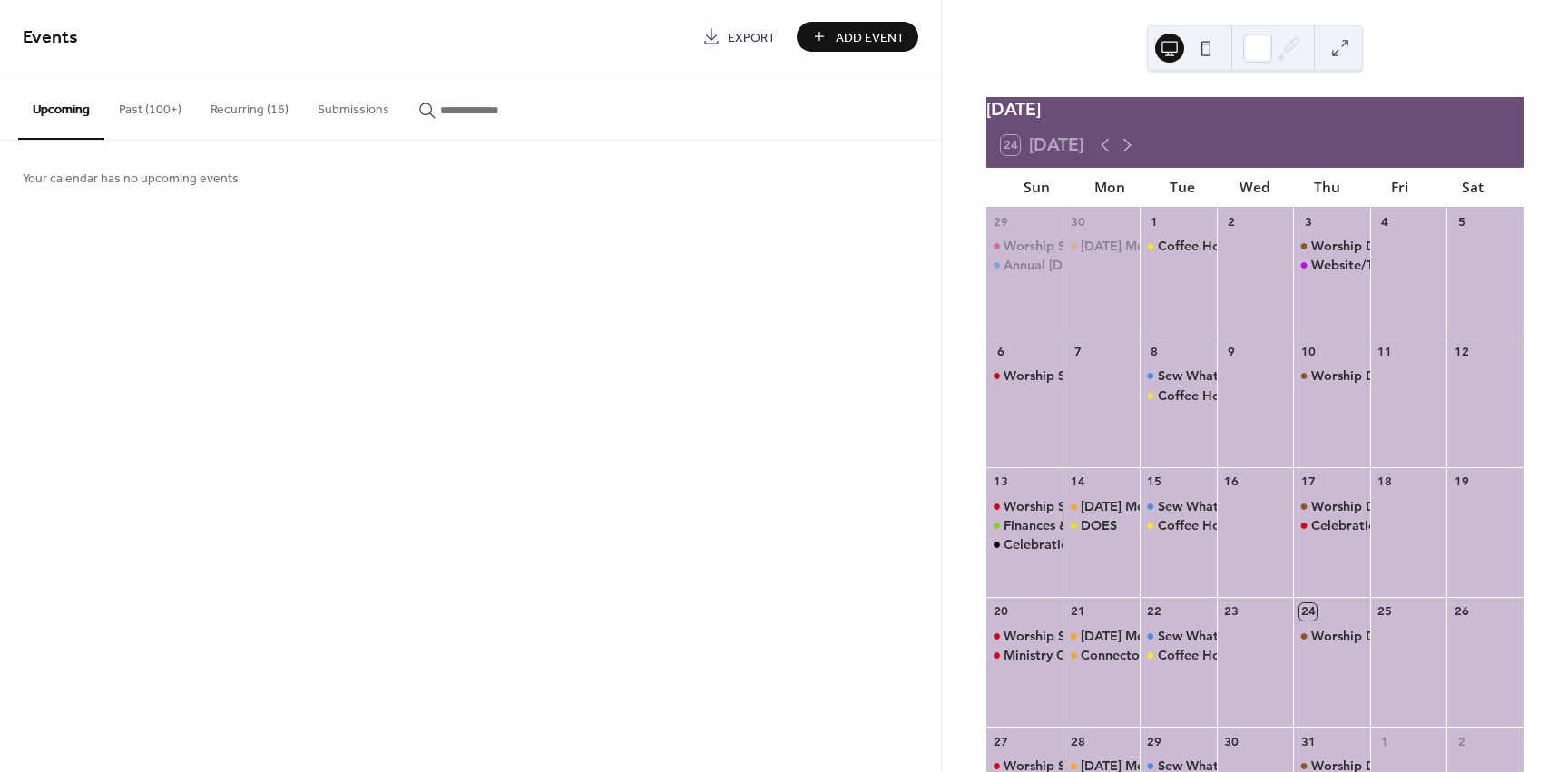 click on "July 2025 24 Today Sun Mon Tue Wed Thu Fri Sat 29 Worship Service Annual Congregational Meeting 30 Visitation Meeting 1 Coffee Hour 2 3 Worship Design Meeting Website/Technology Meeting 4 5 6 Worship Service 7 8 Sew What Group Coffee Hour 9 10 Worship Design Meeting 11 12 13 Worship Service Finances & Facilities Meeting Celebration of Life for Sue Geisler 14 Visitation Meeting DOES 15 Sew What Group Coffee Hour 16 17 Worship Design Meeting Celebration of Life for Annette Ehlers 18 19 20 Worship Service Ministry Council Meeting 21 Visitation Meeting Connector Articles are due 22 Sew What Group Coffee Hour 23 24 Worship Design Meeting 25 26 27 Worship Service Elders Meeting 28 Visitation Meeting DOES 29 Sew What Group Coffee Hour 30 31 Worship Design Meeting 1 2 3 Worship Service 4 Visitation Meeting 5 Sew What Group Bible Study with the Pastors Coffee Hour 6 7 Worship Design Meeting Website/Technology Meeting 8 9" at bounding box center [1255, 386] 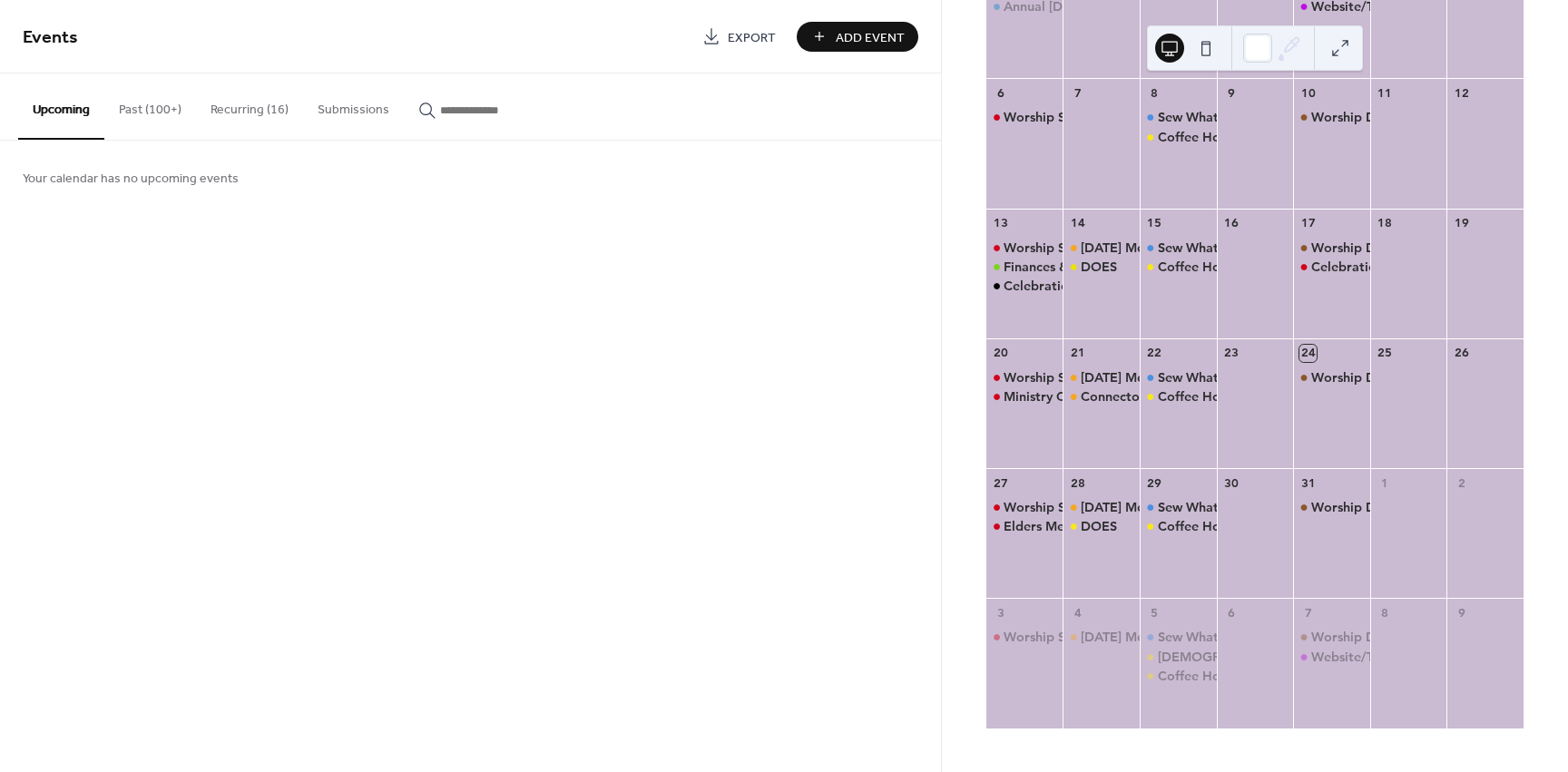 scroll, scrollTop: 269, scrollLeft: 0, axis: vertical 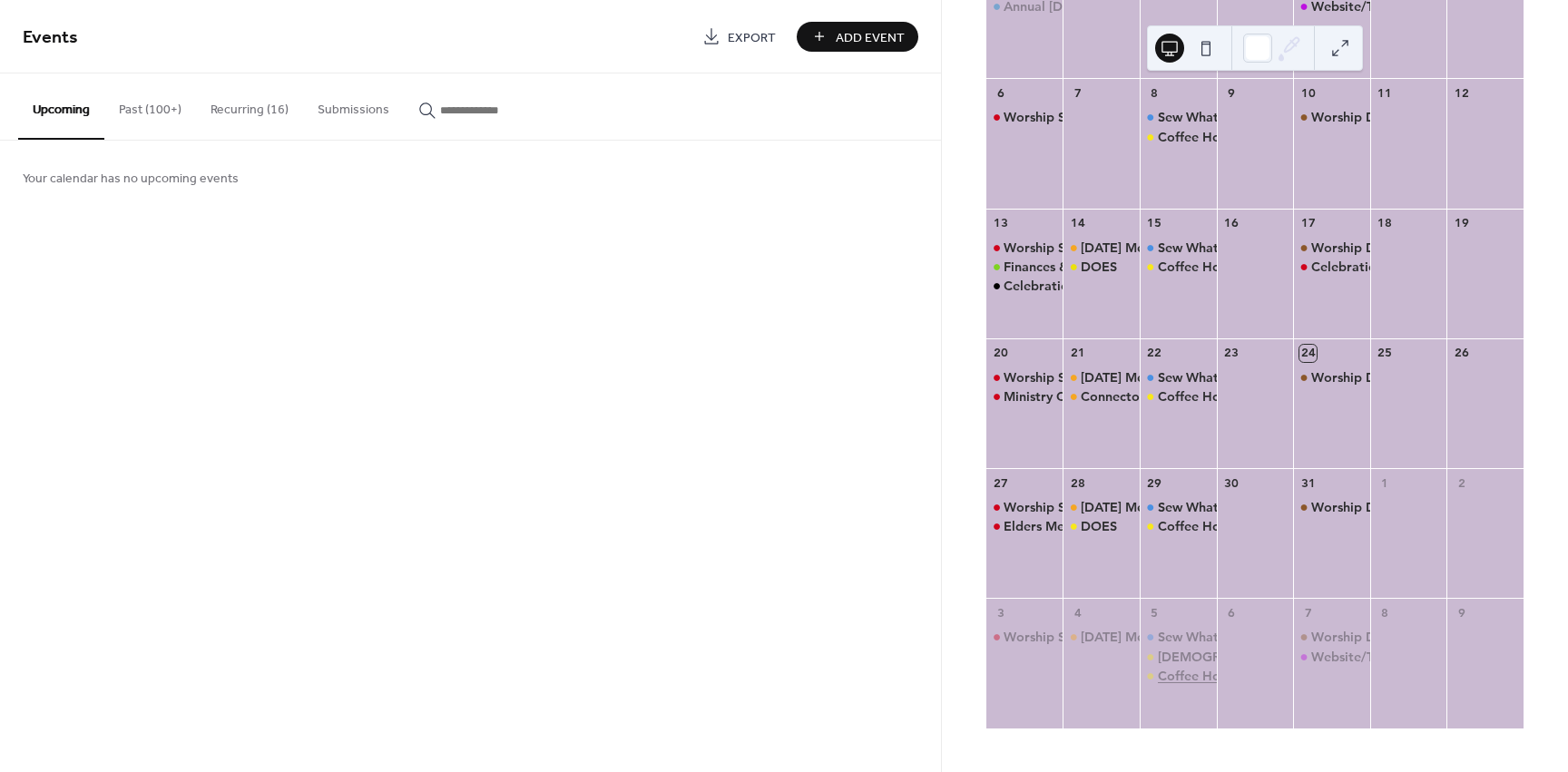 click on "Coffee Hour" at bounding box center [1195, 676] 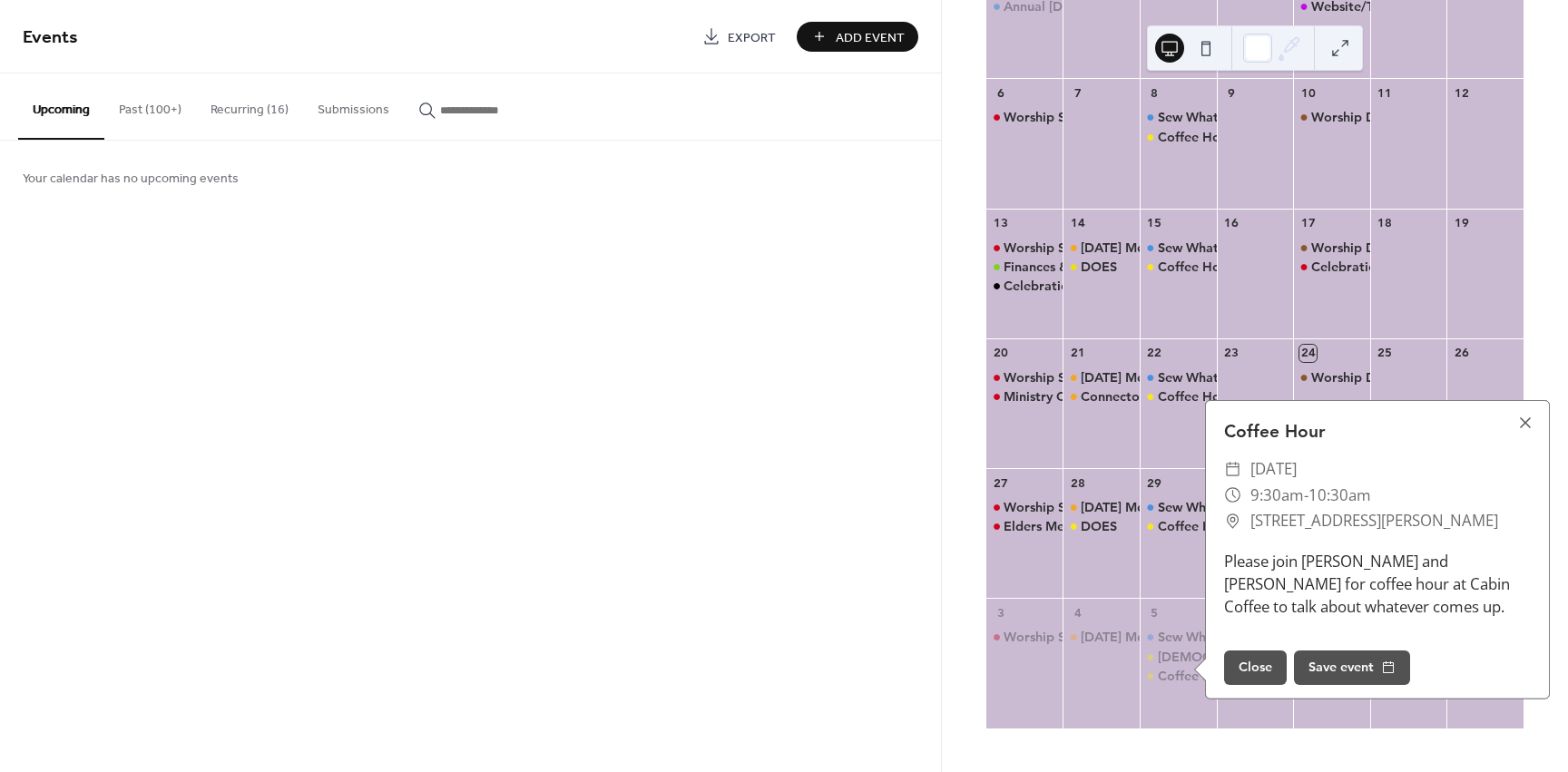 click on "Recurring (16)" at bounding box center (250, 105) 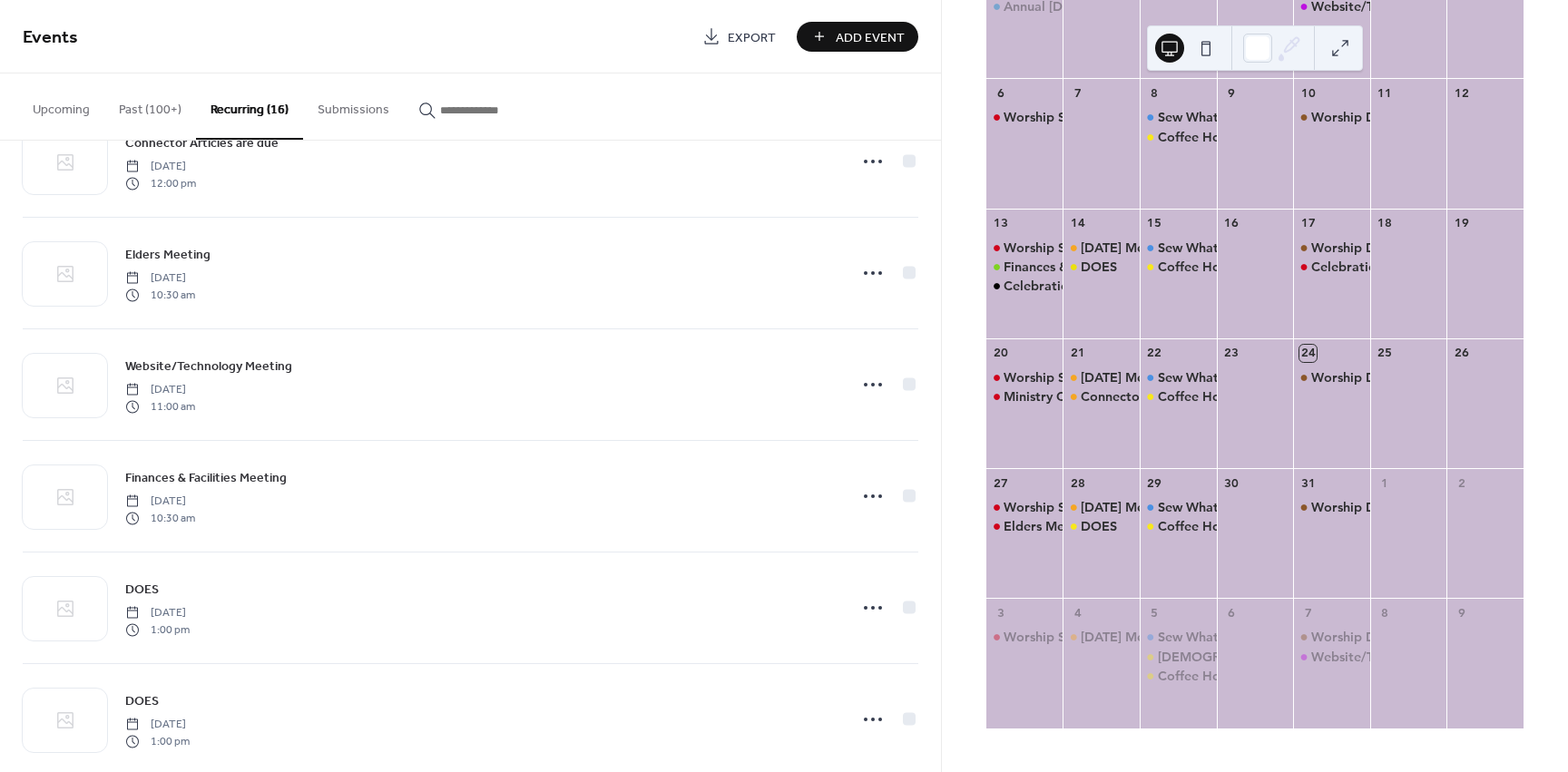 scroll, scrollTop: 964, scrollLeft: 0, axis: vertical 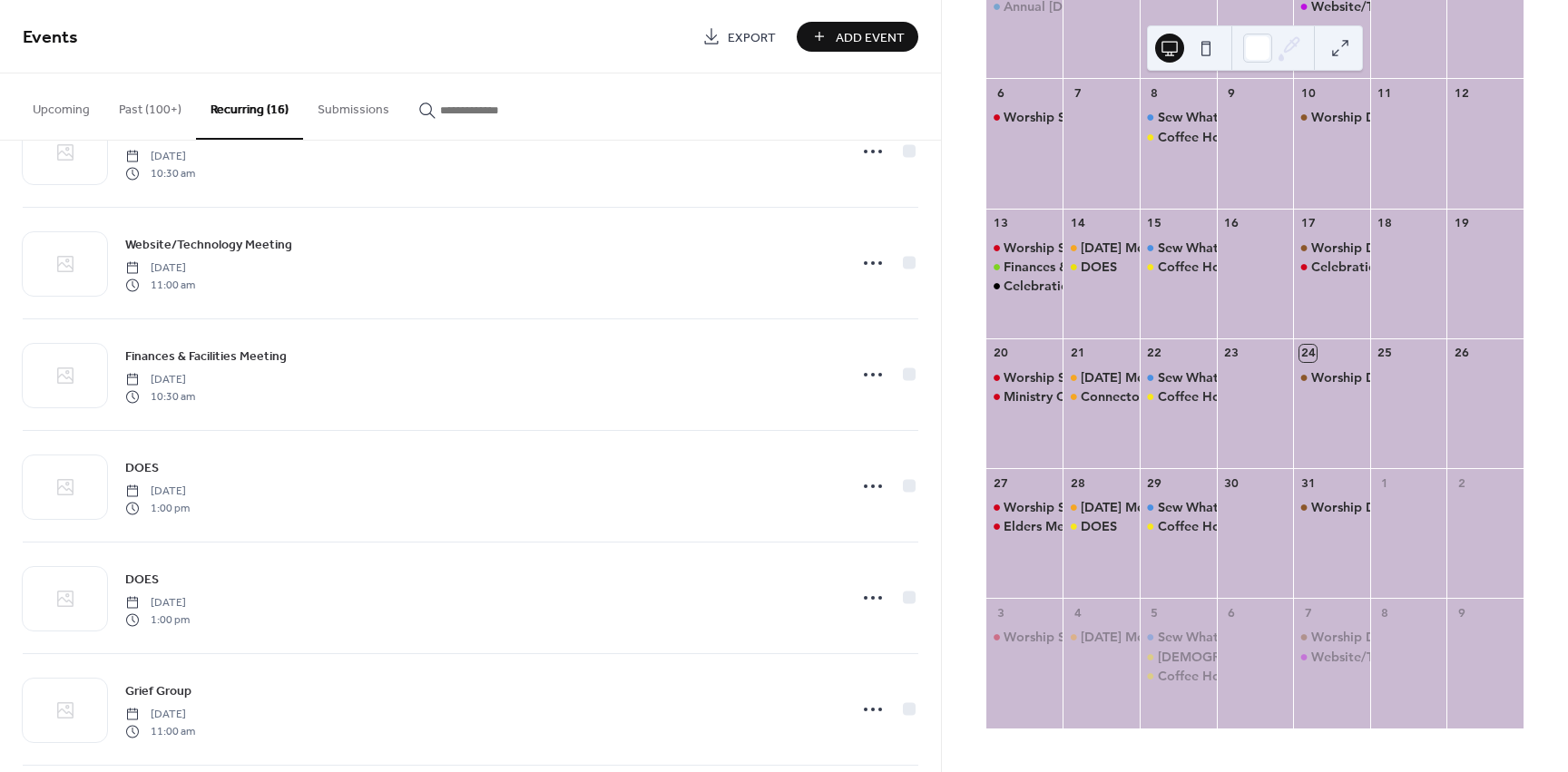 click at bounding box center (495, 110) 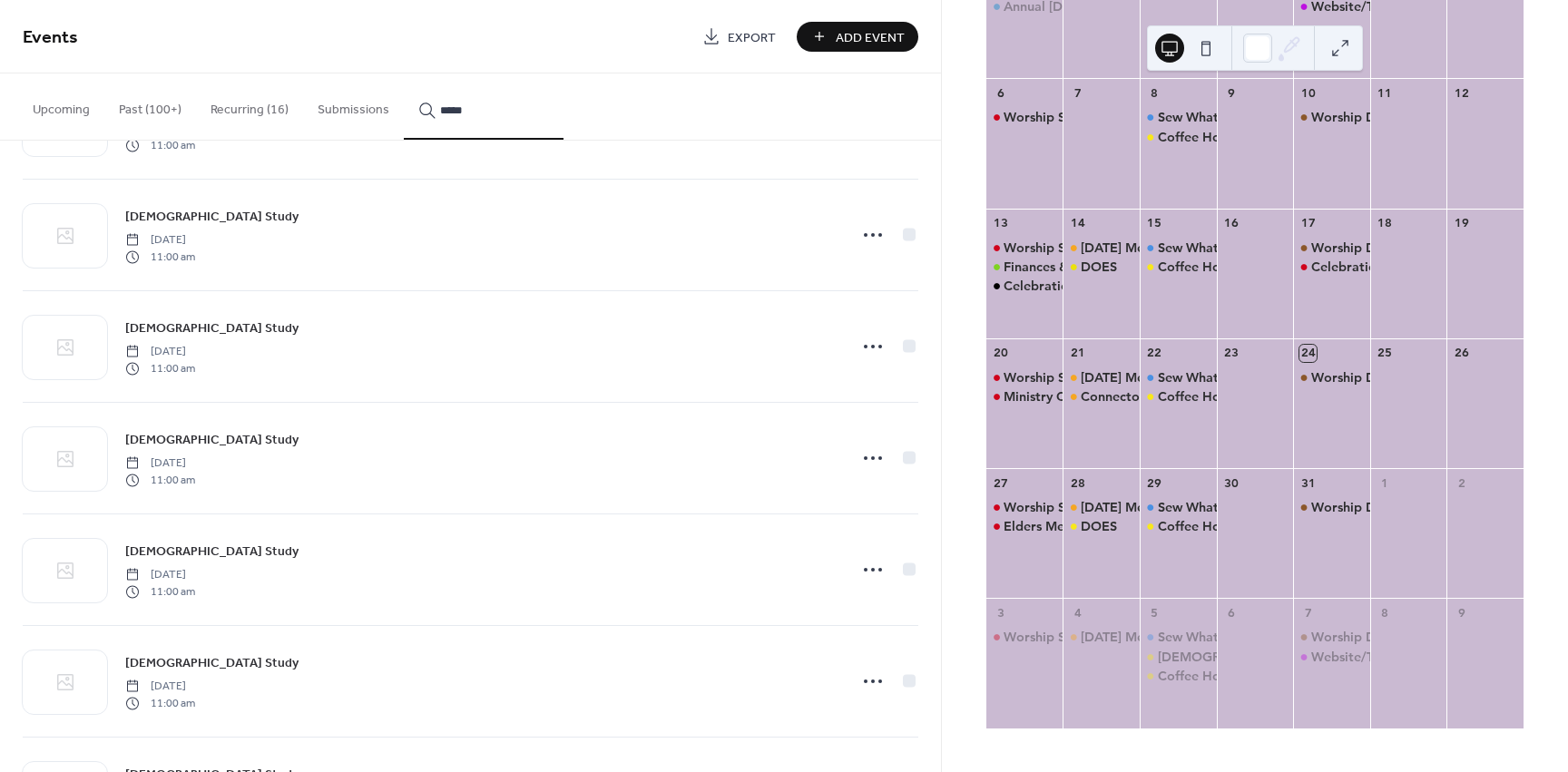 scroll, scrollTop: 7019, scrollLeft: 0, axis: vertical 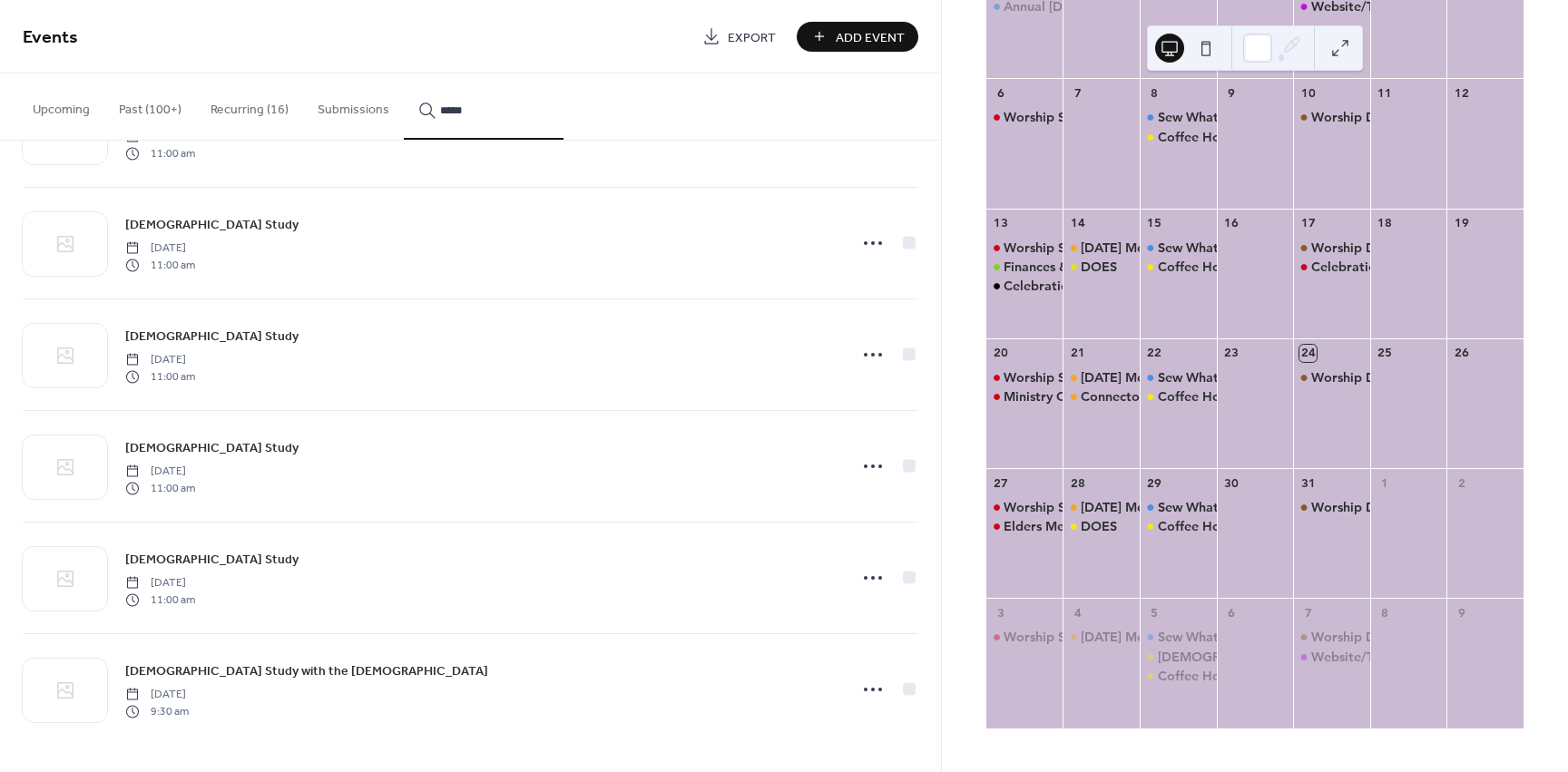 type on "*****" 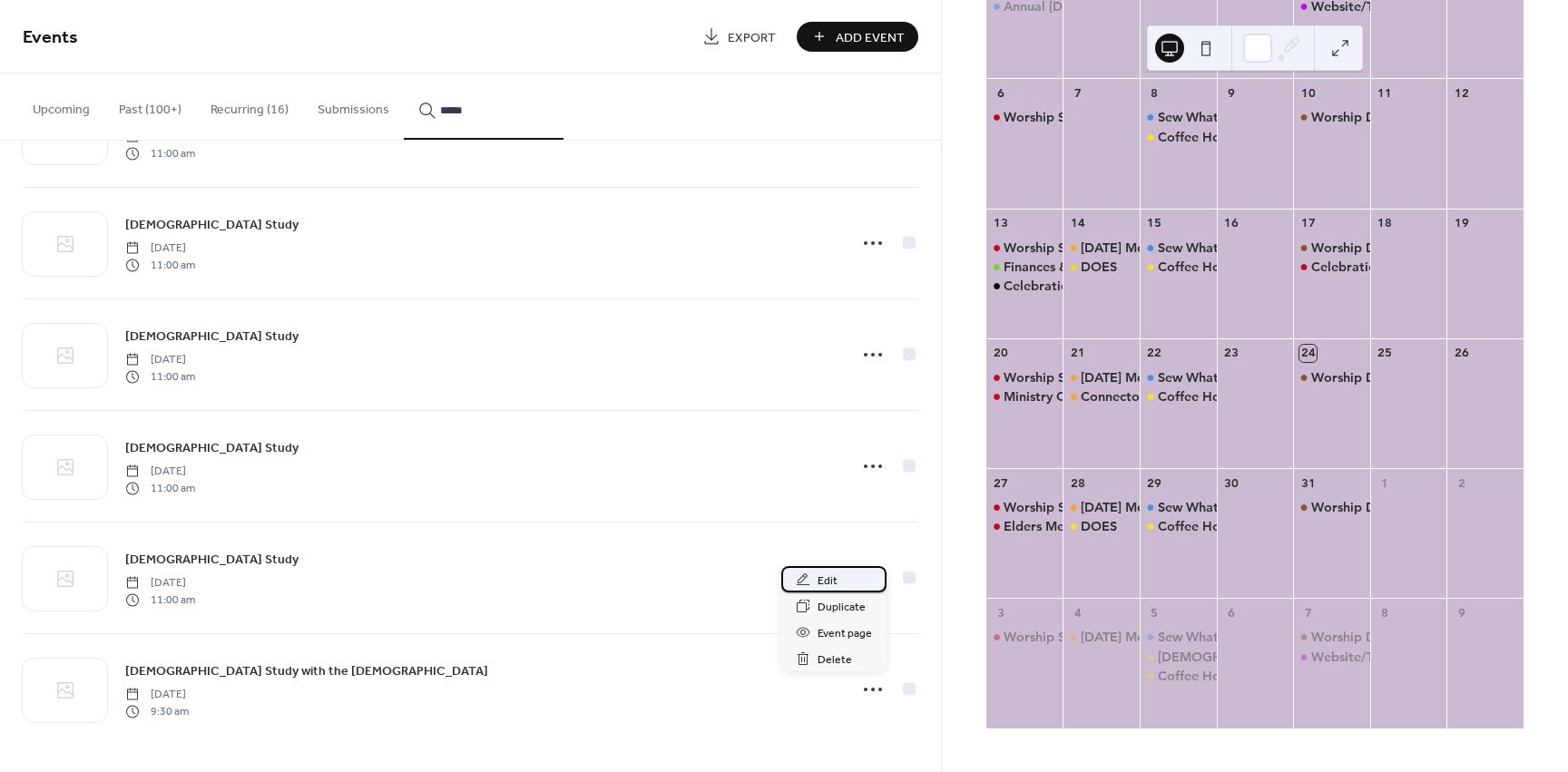 click on "Edit" at bounding box center [828, 581] 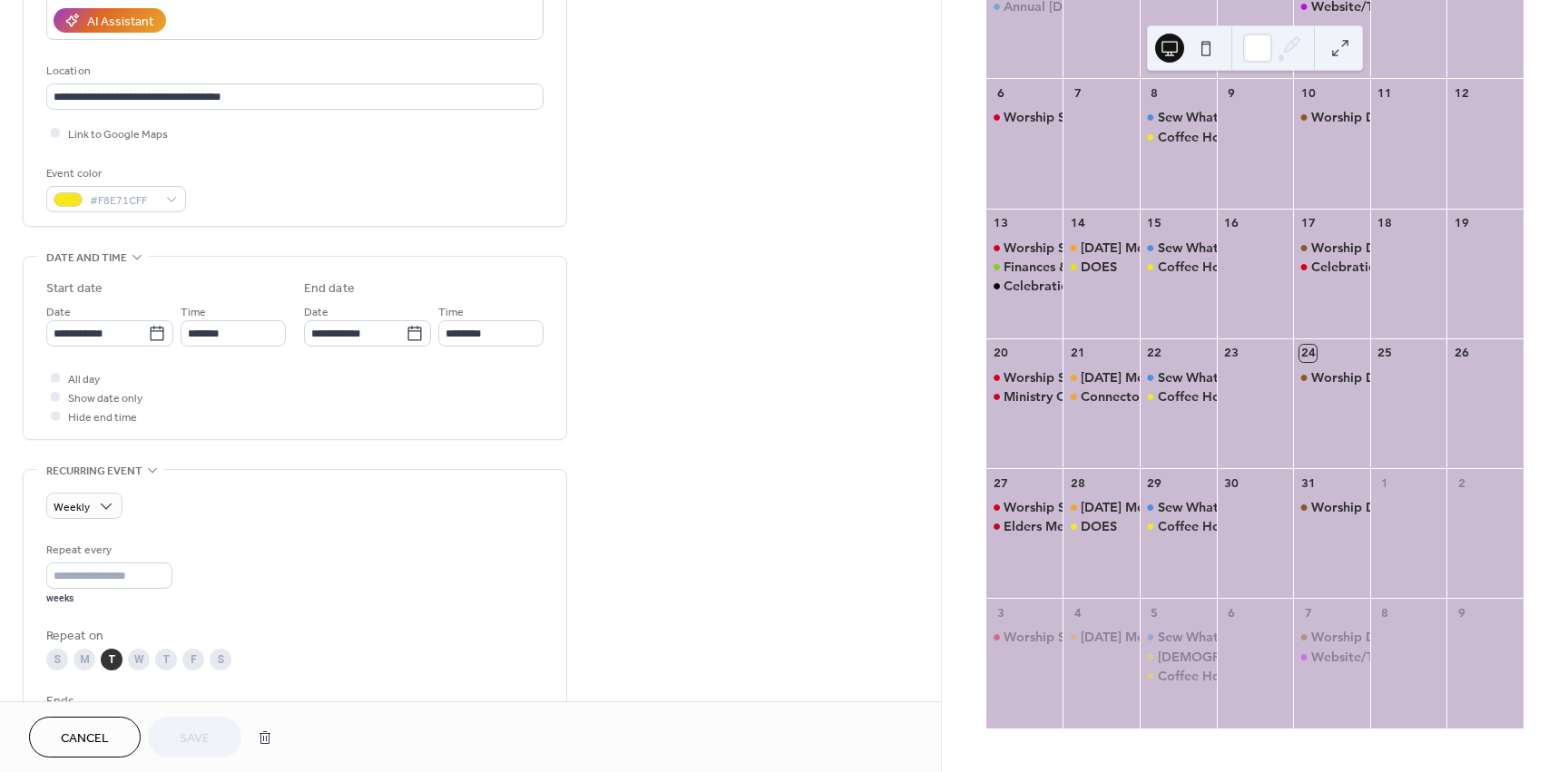 scroll, scrollTop: 251, scrollLeft: 0, axis: vertical 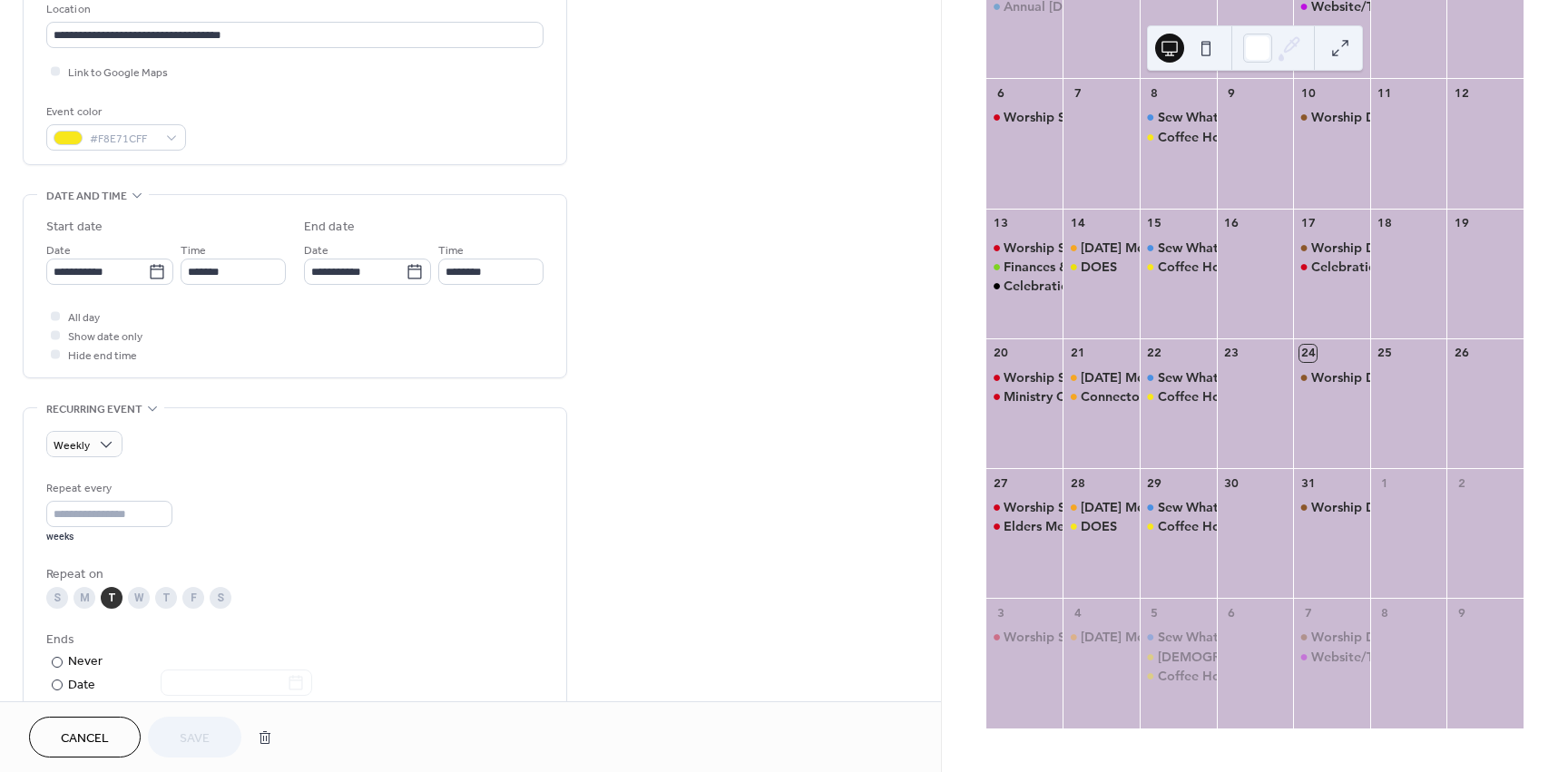 click on "W" at bounding box center (139, 598) 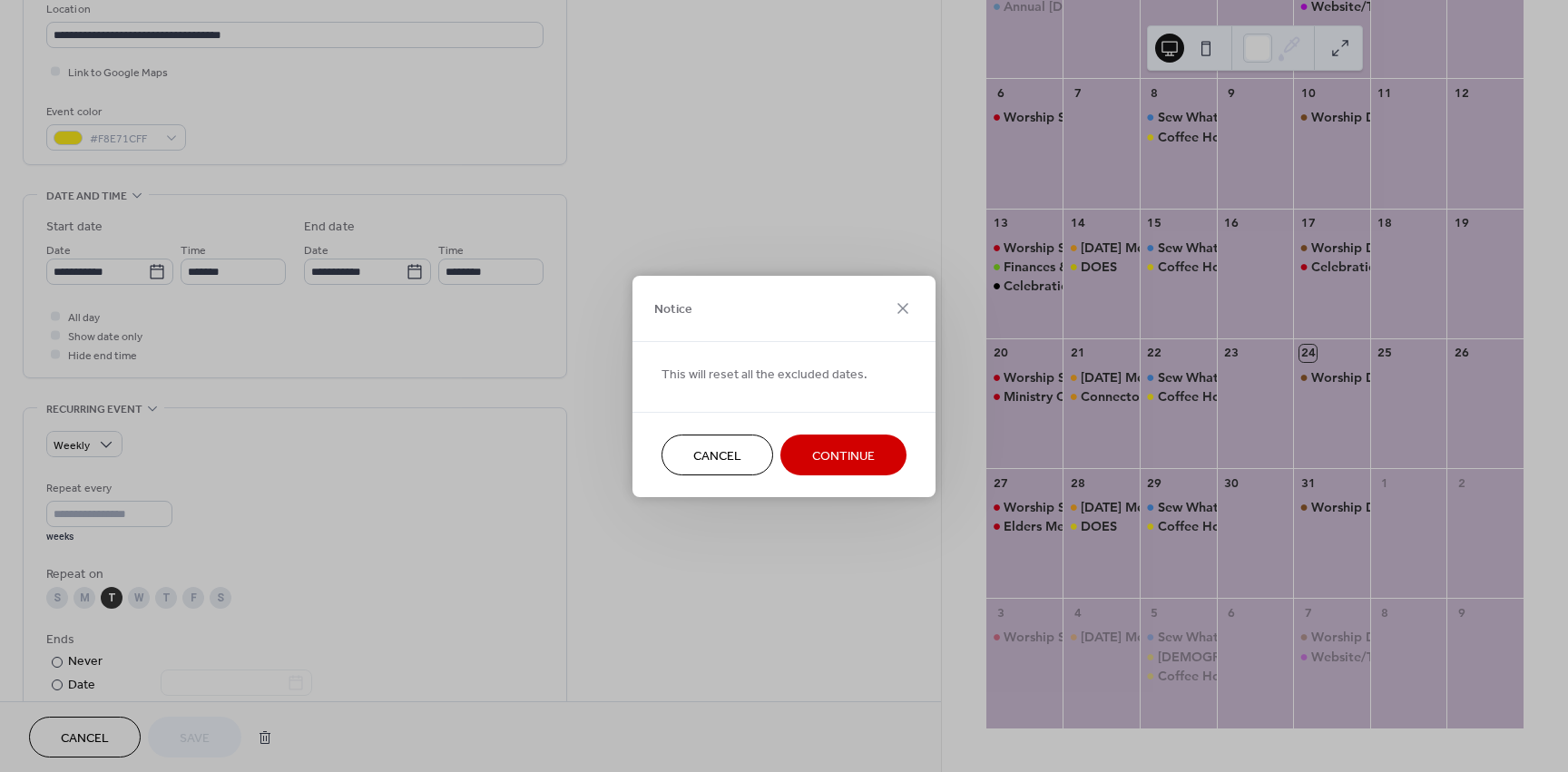 click on "Cancel" at bounding box center [717, 454] 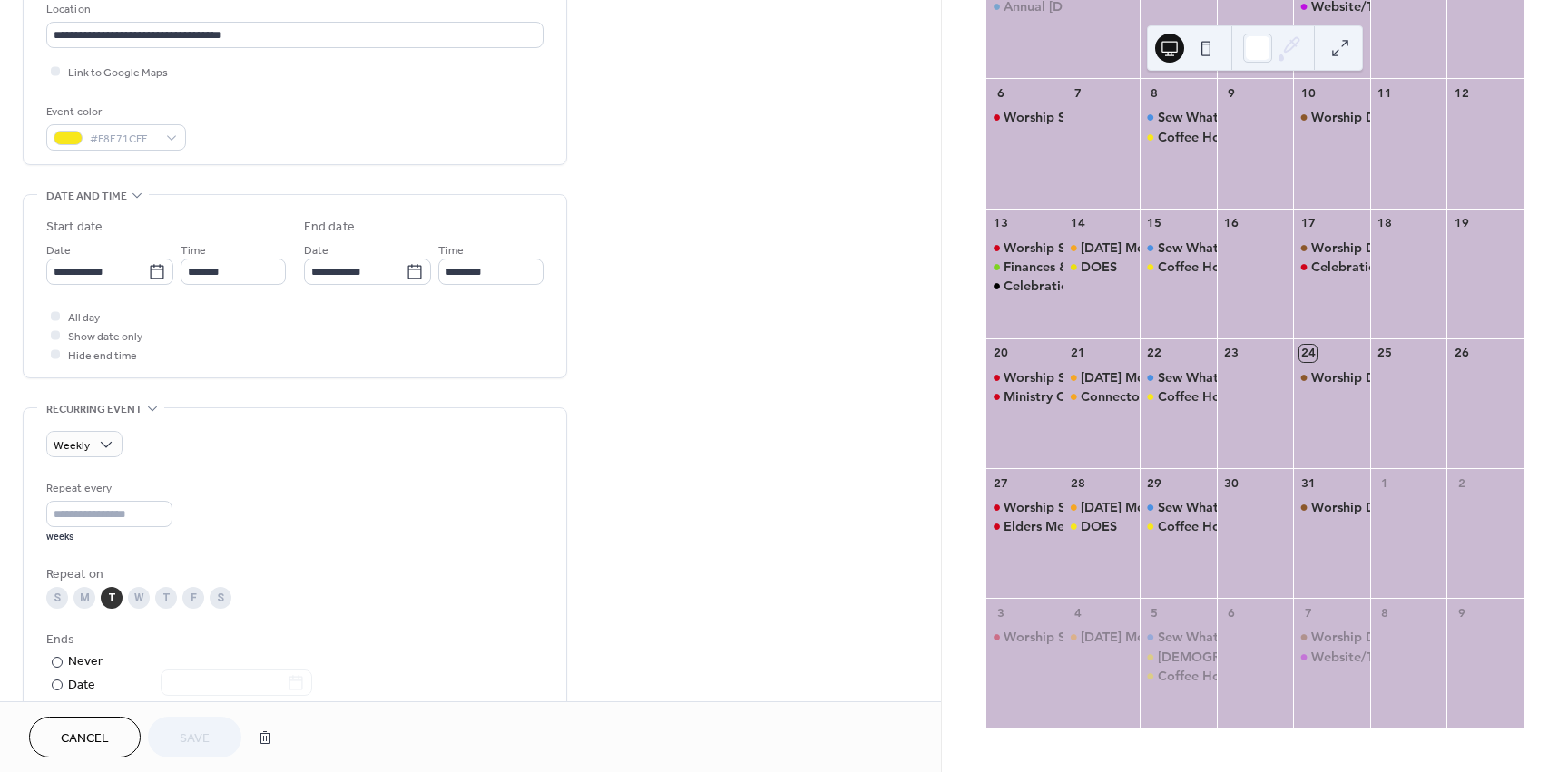 click on "Cancel" at bounding box center [84, 737] 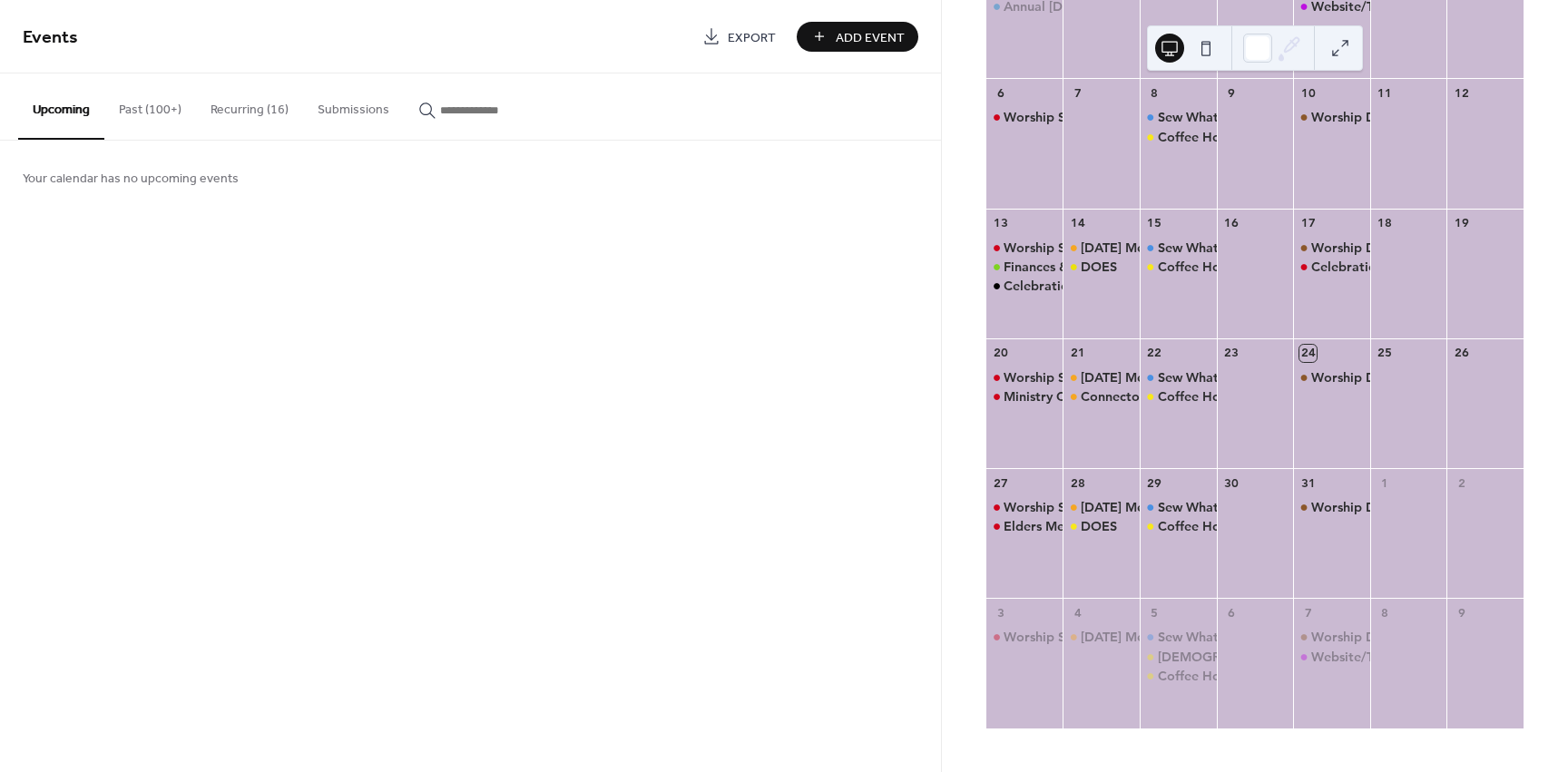 click on "Recurring (16)" at bounding box center [250, 105] 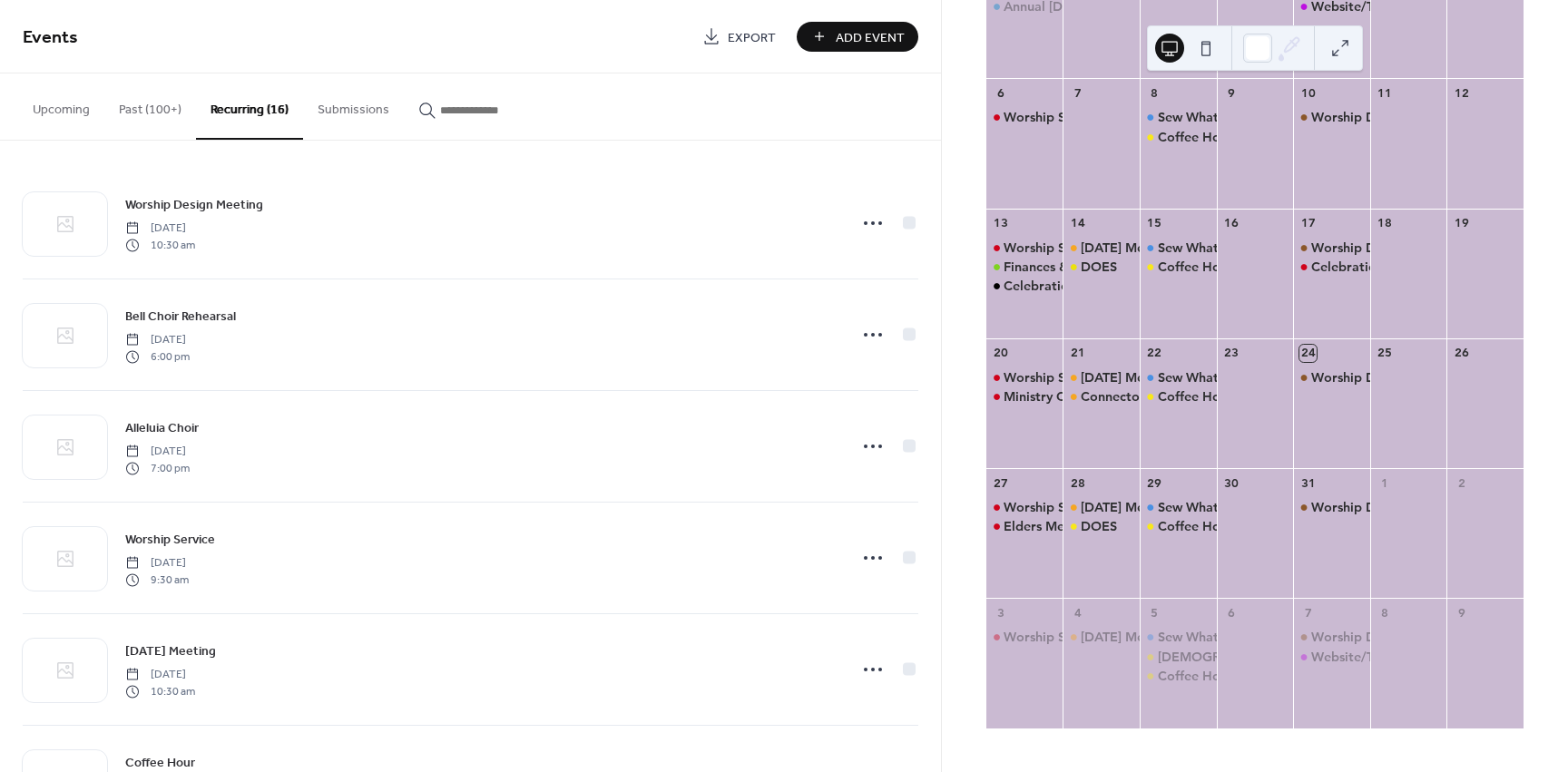 click on "Add Event" at bounding box center [870, 37] 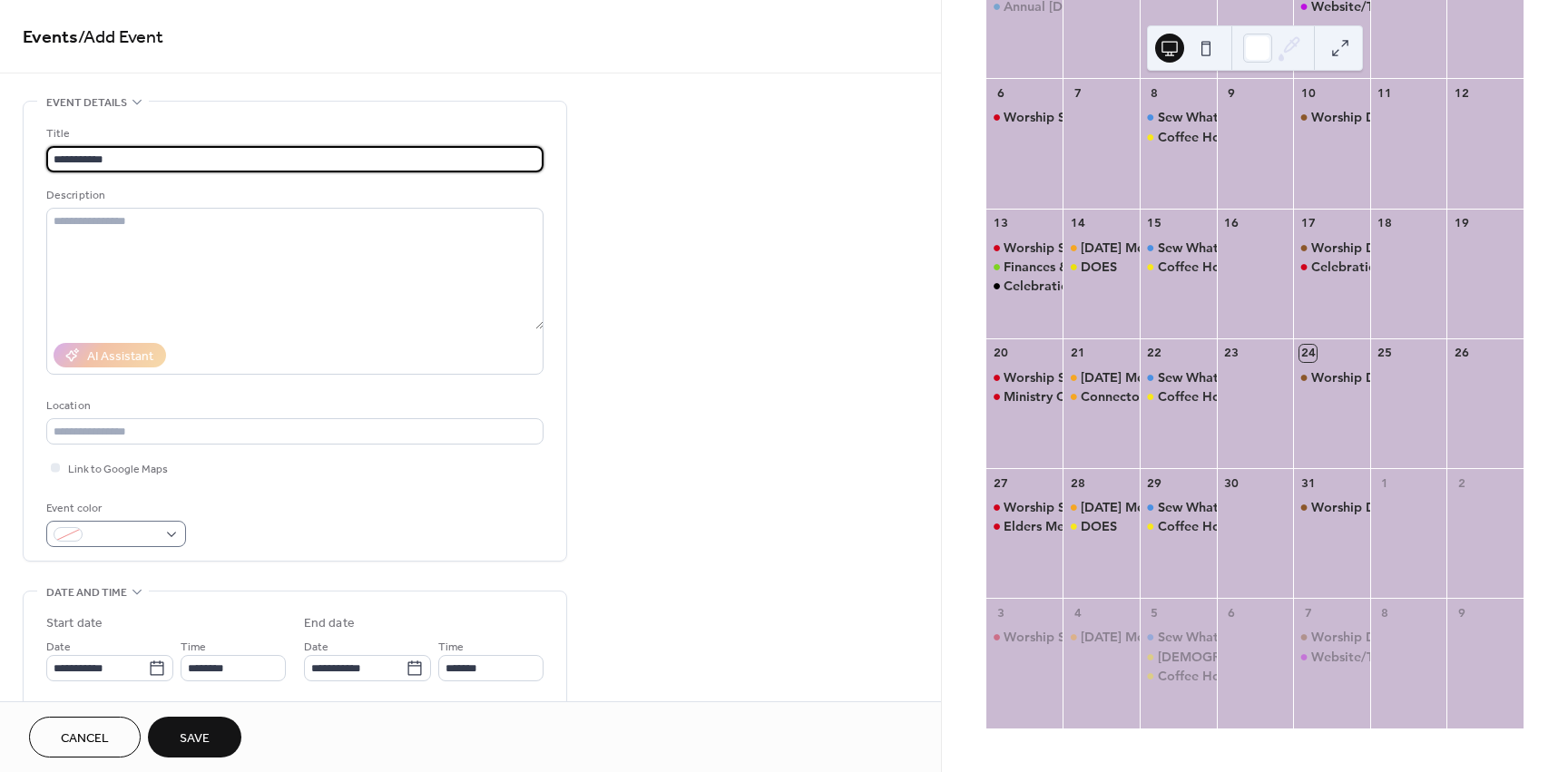 type on "**********" 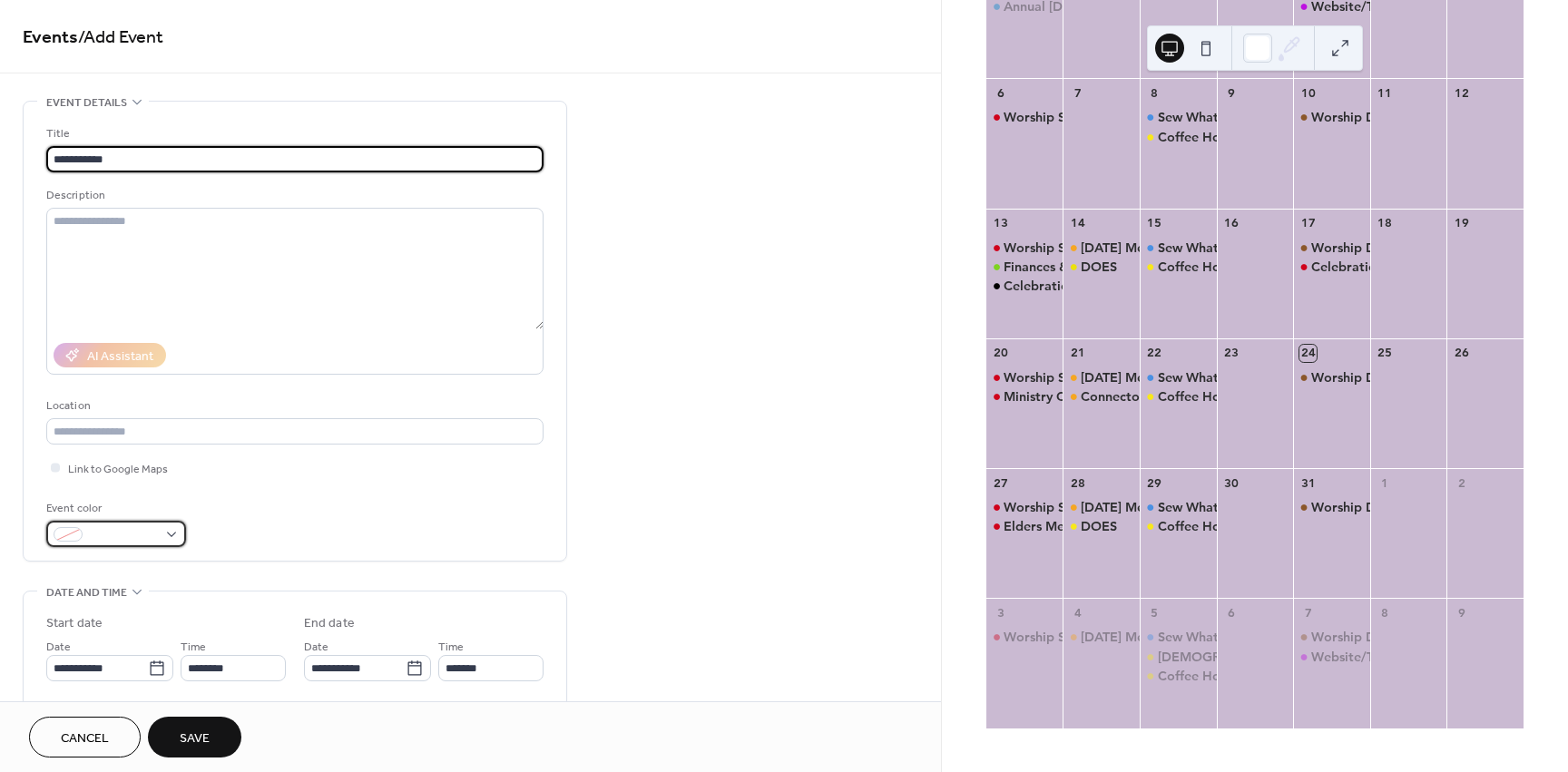 click at bounding box center [116, 533] 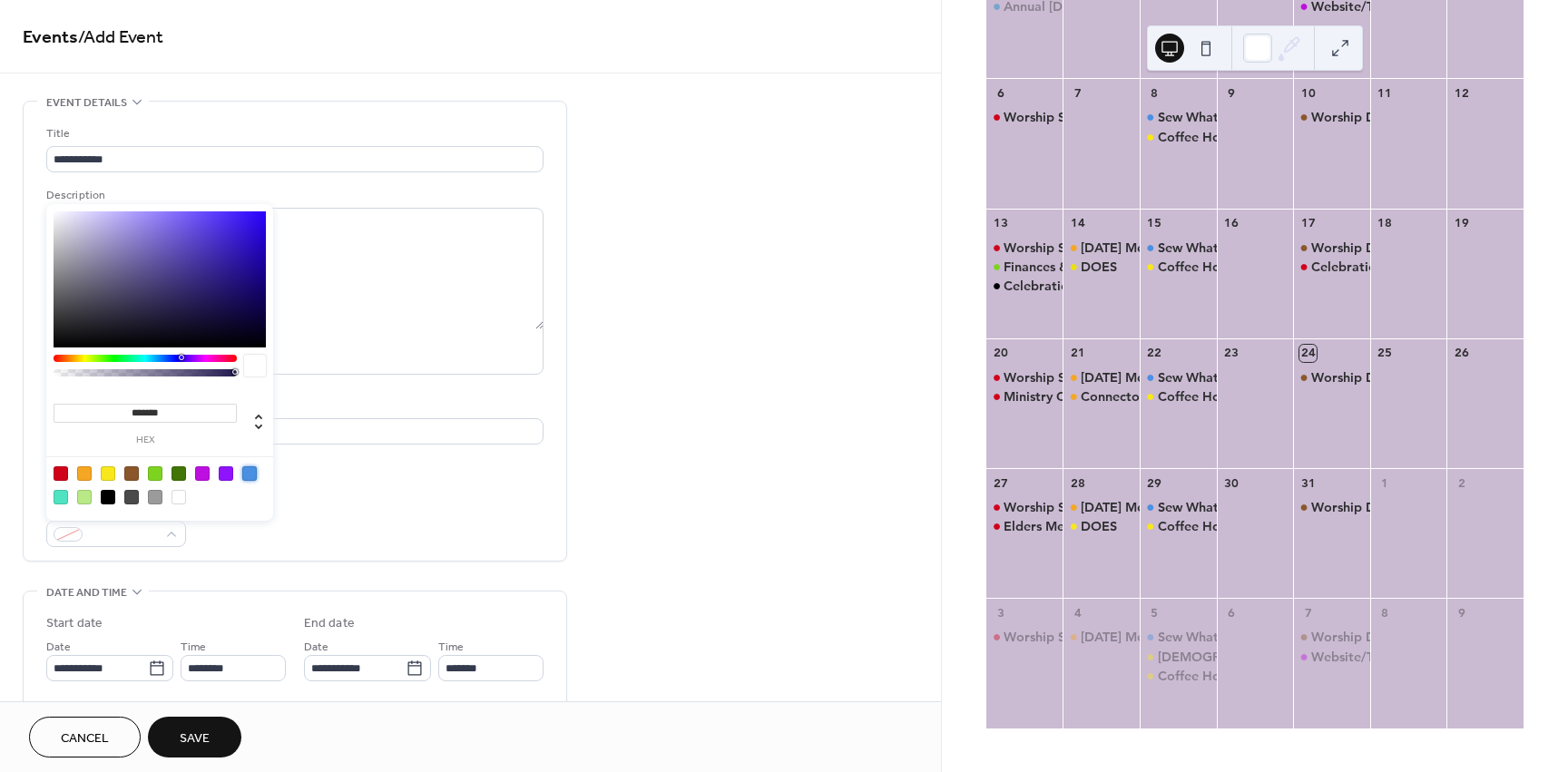 click at bounding box center (250, 474) 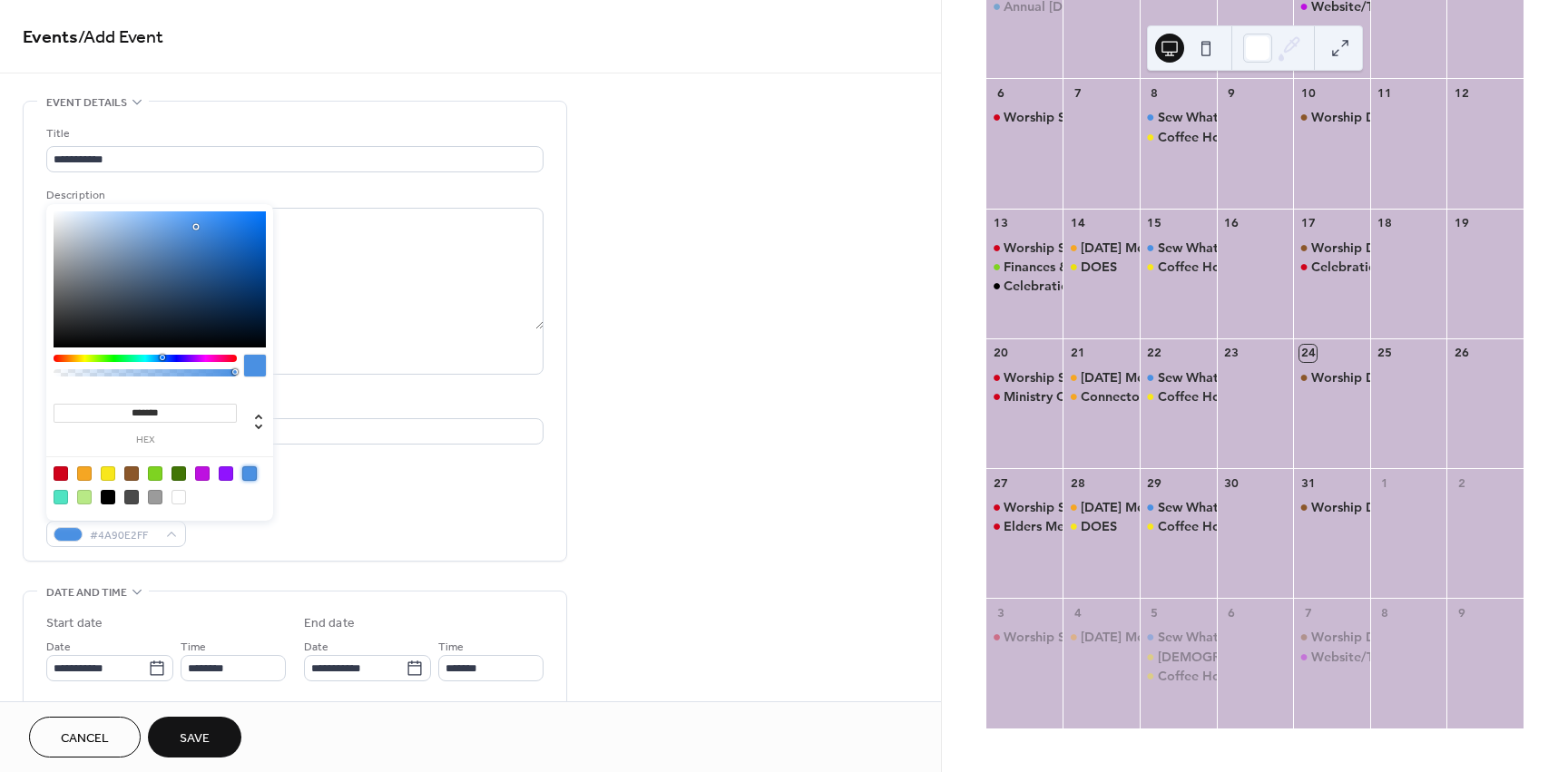 click on "Event color #4A90E2FF" at bounding box center (295, 523) 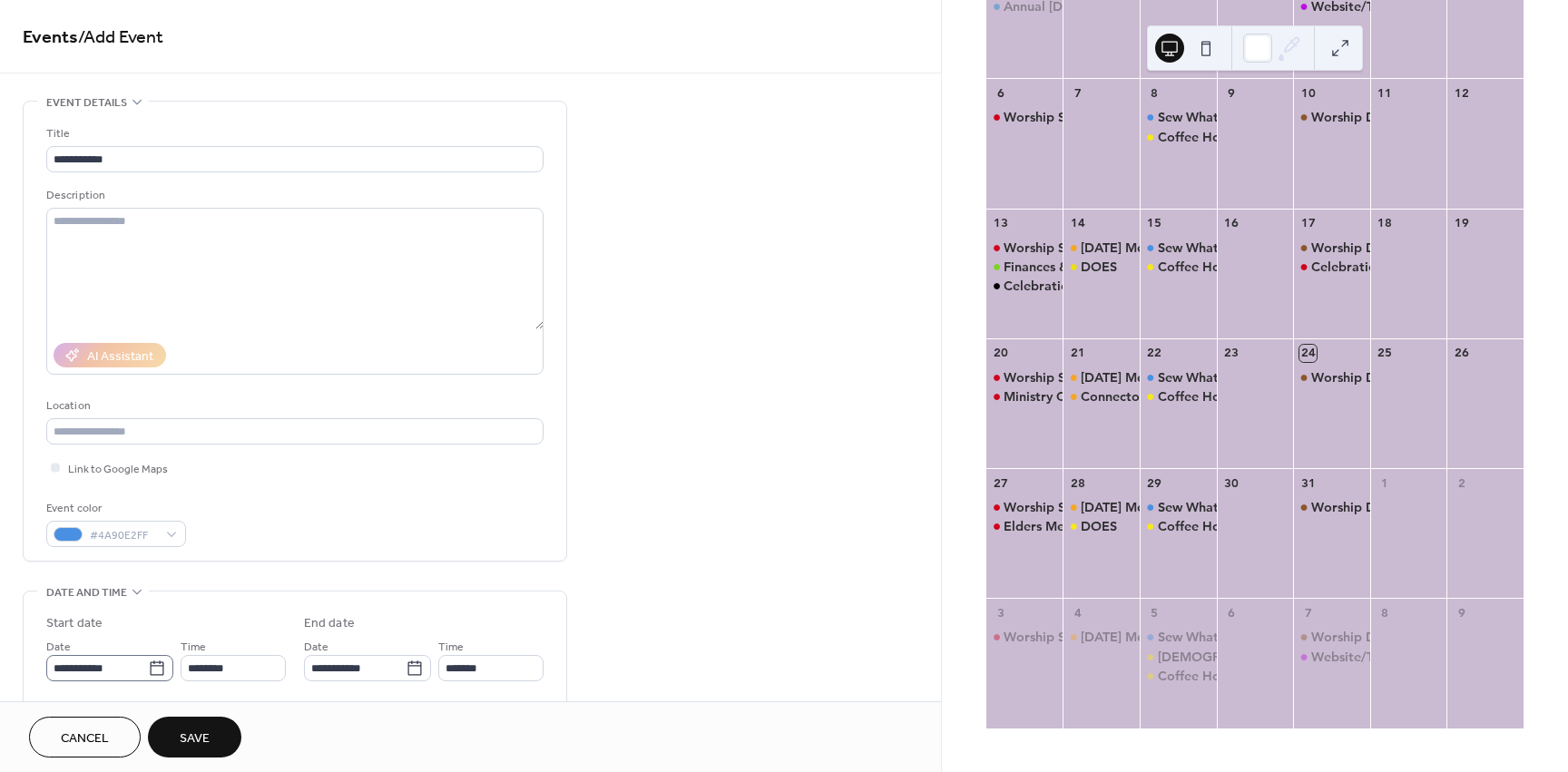 click 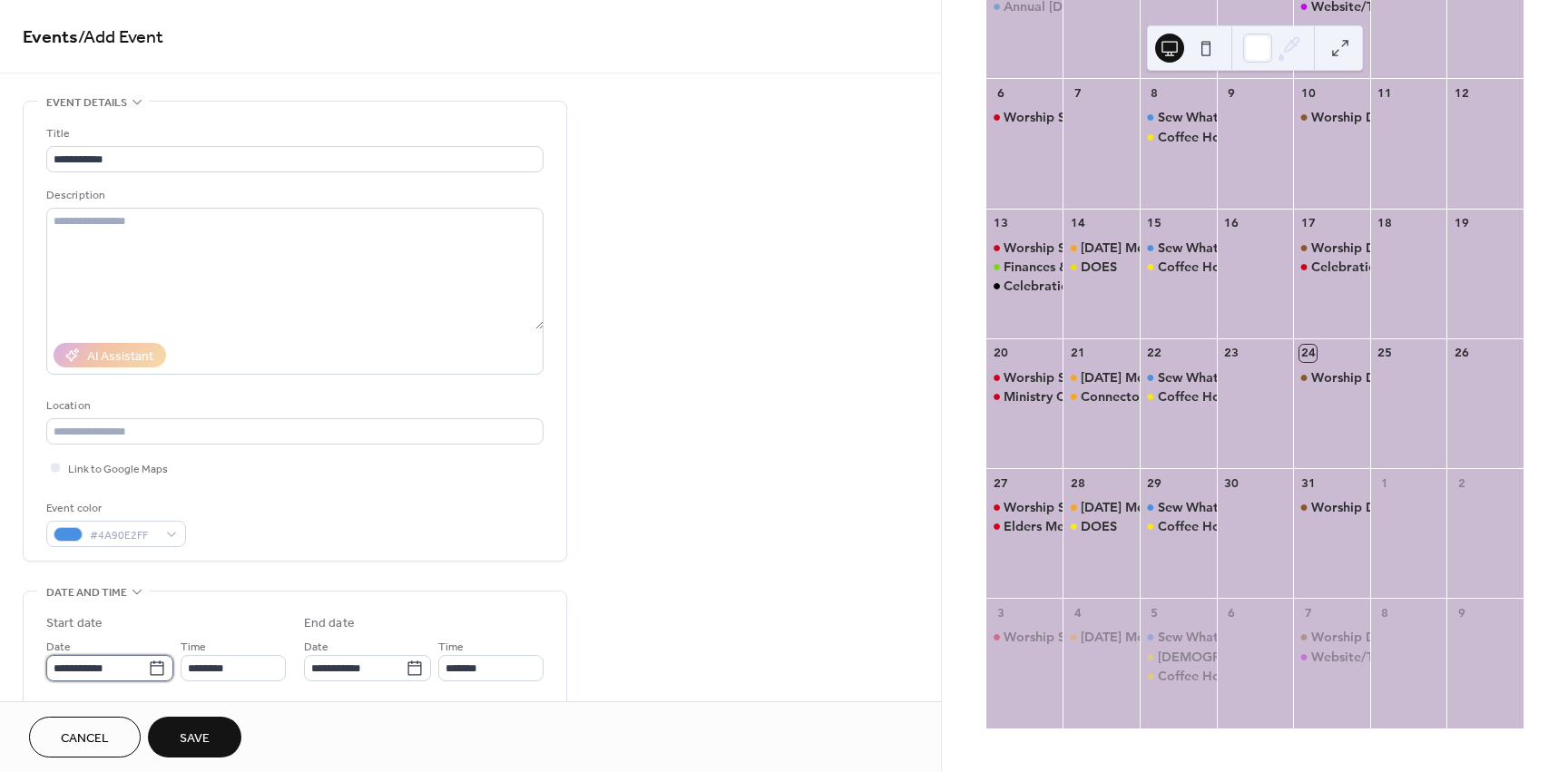 click on "**********" at bounding box center [97, 668] 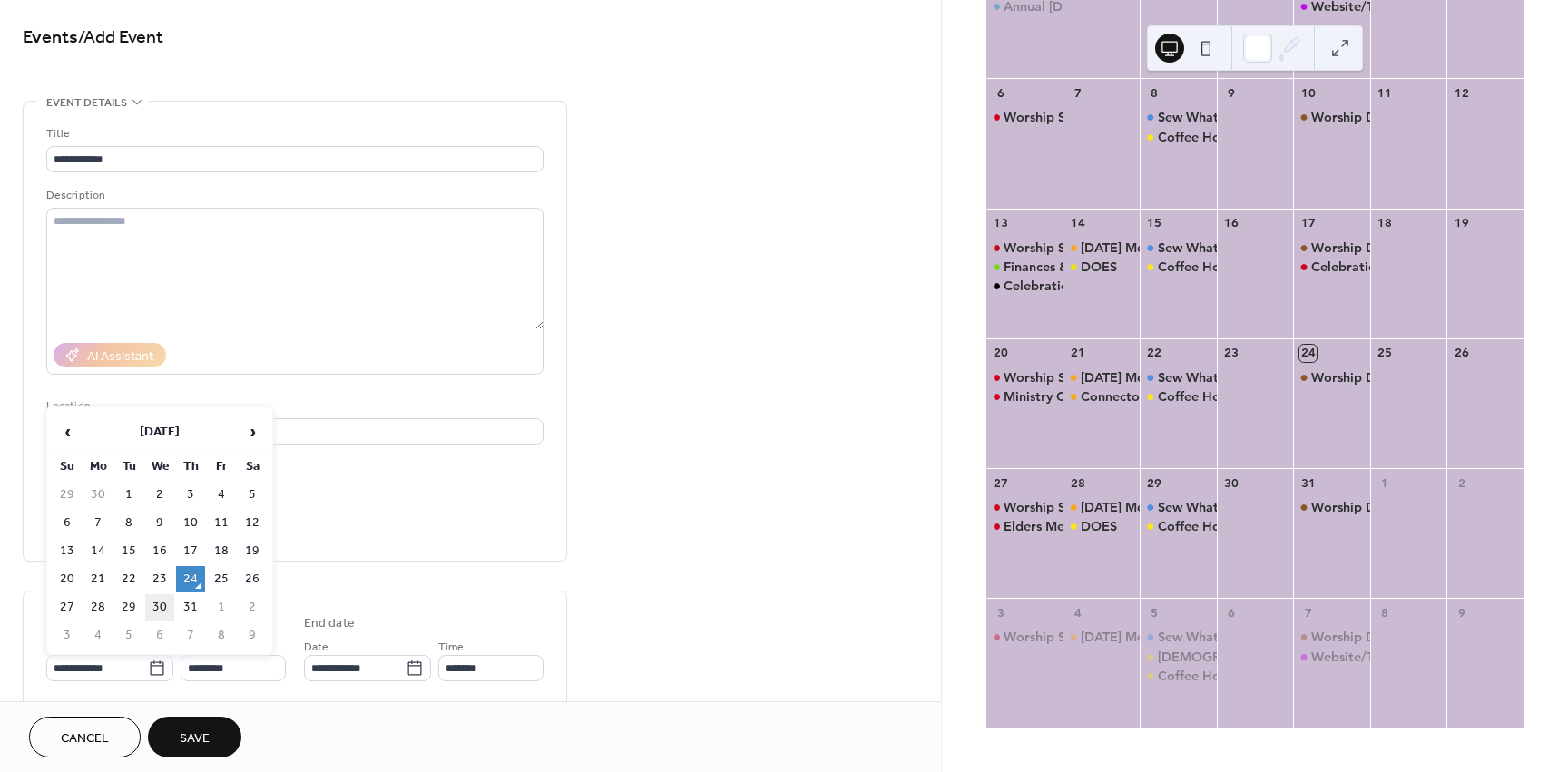 click on "30" at bounding box center (160, 607) 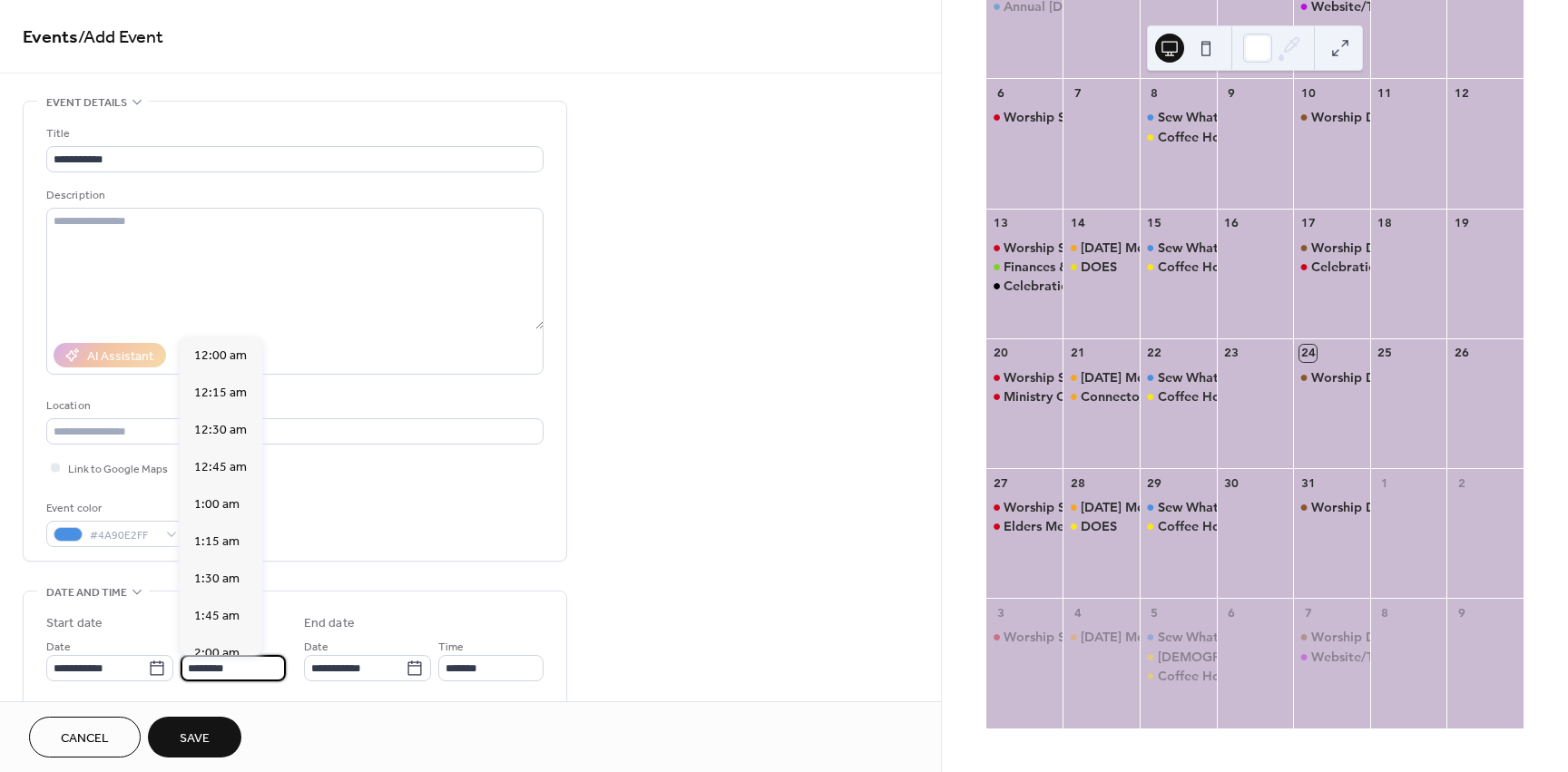 scroll, scrollTop: 1785, scrollLeft: 0, axis: vertical 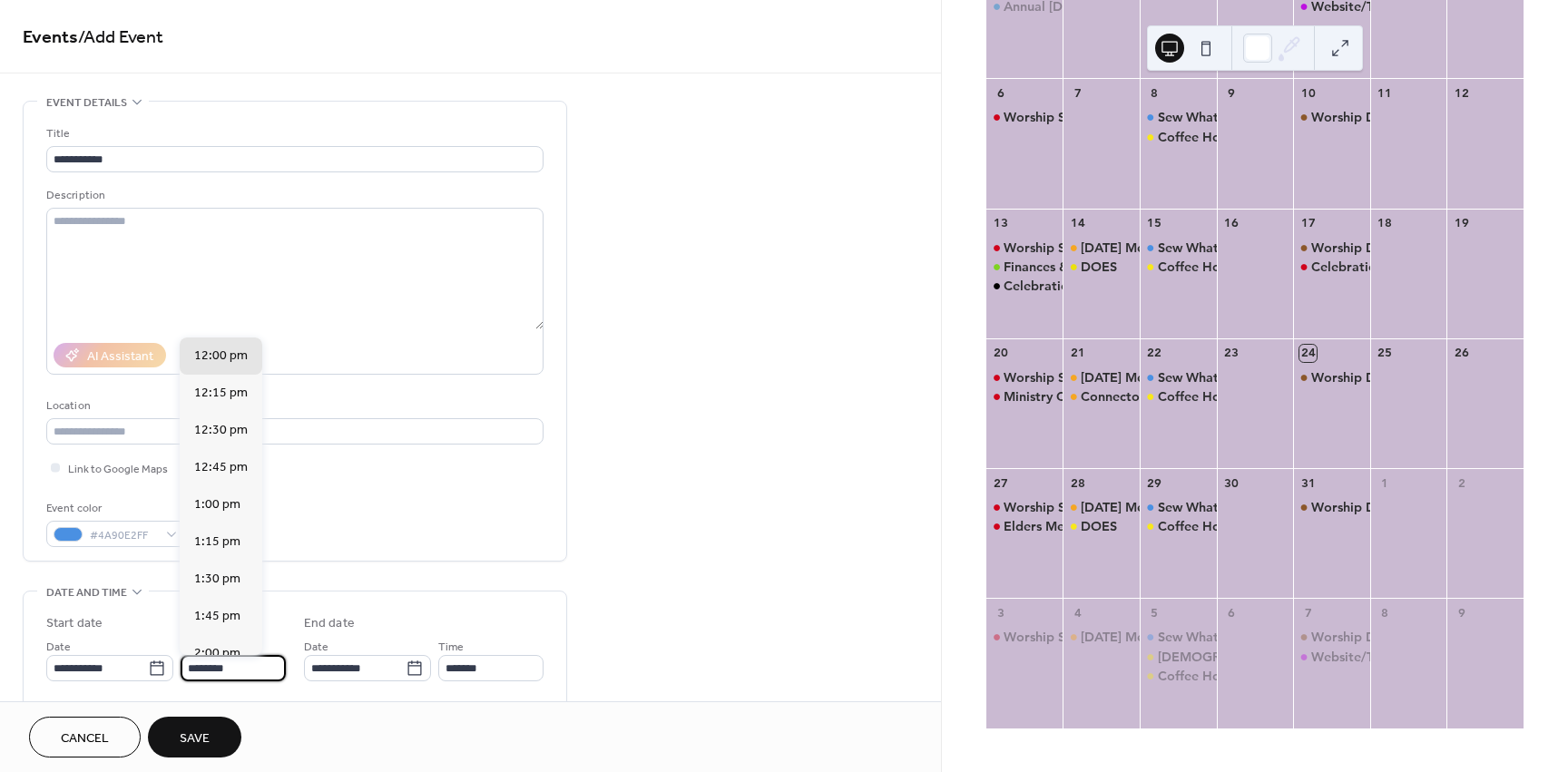 drag, startPoint x: 247, startPoint y: 662, endPoint x: 187, endPoint y: 669, distance: 60.40695 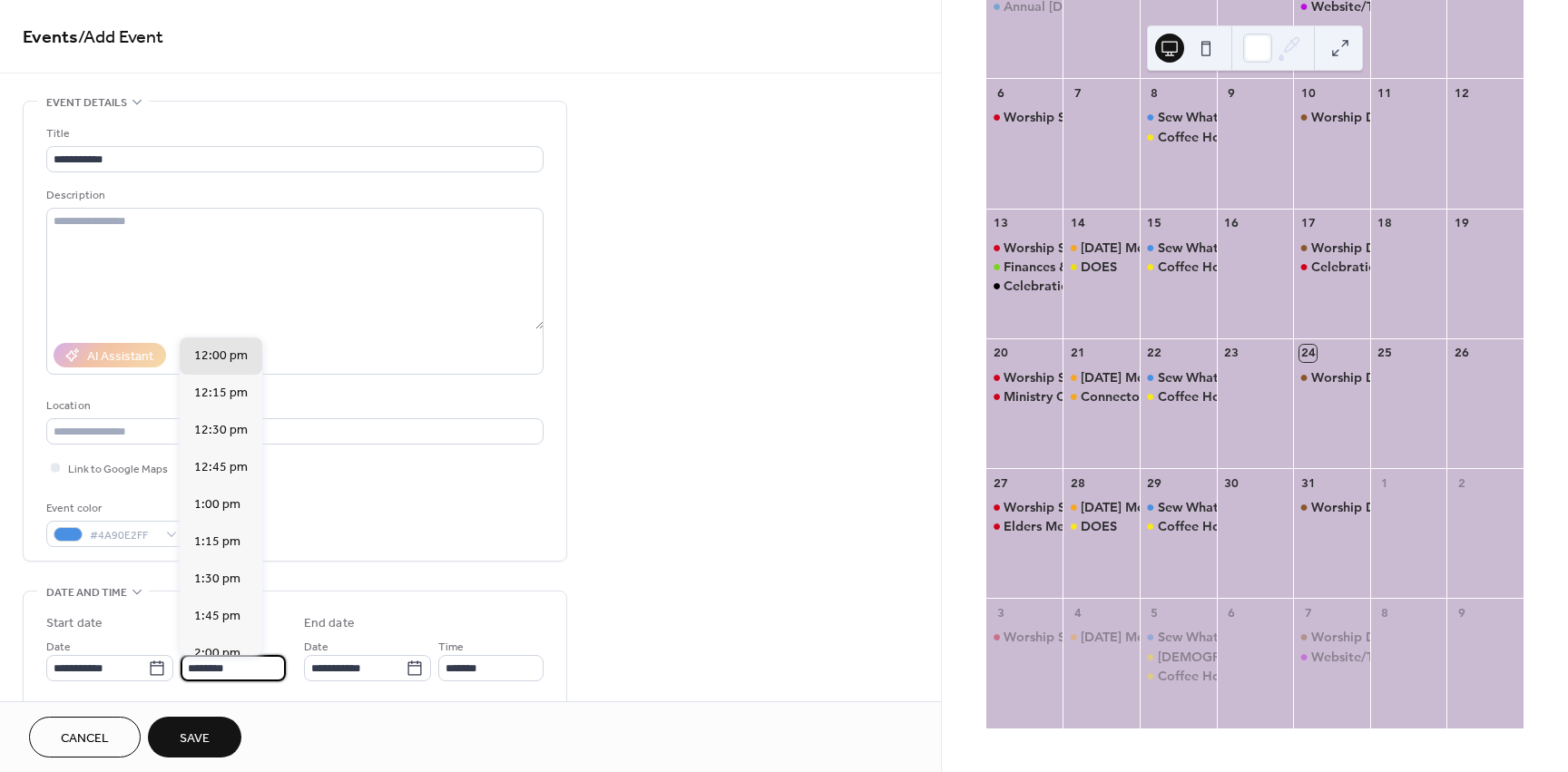 click on "********" at bounding box center [233, 668] 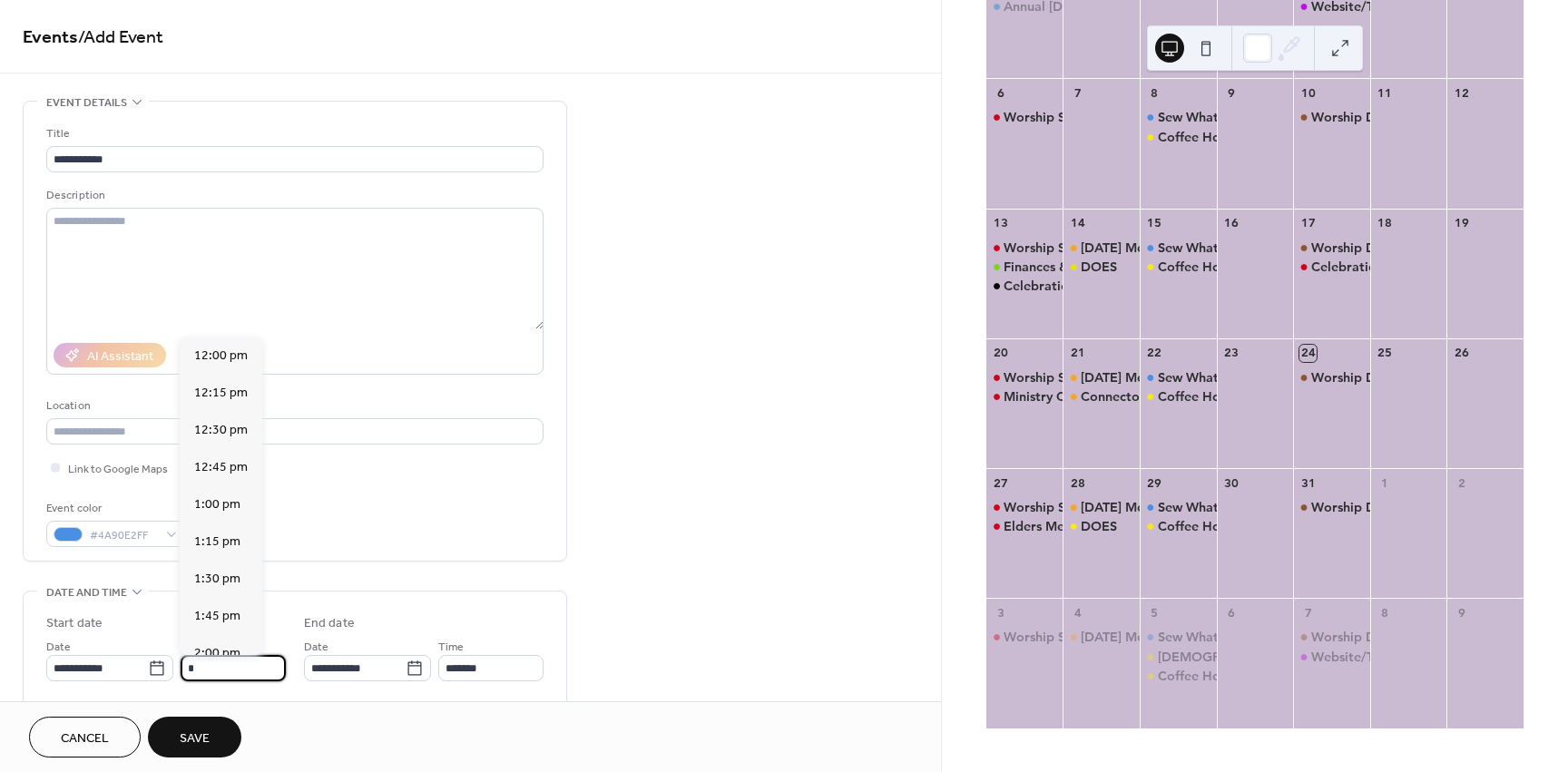 scroll, scrollTop: 1339, scrollLeft: 0, axis: vertical 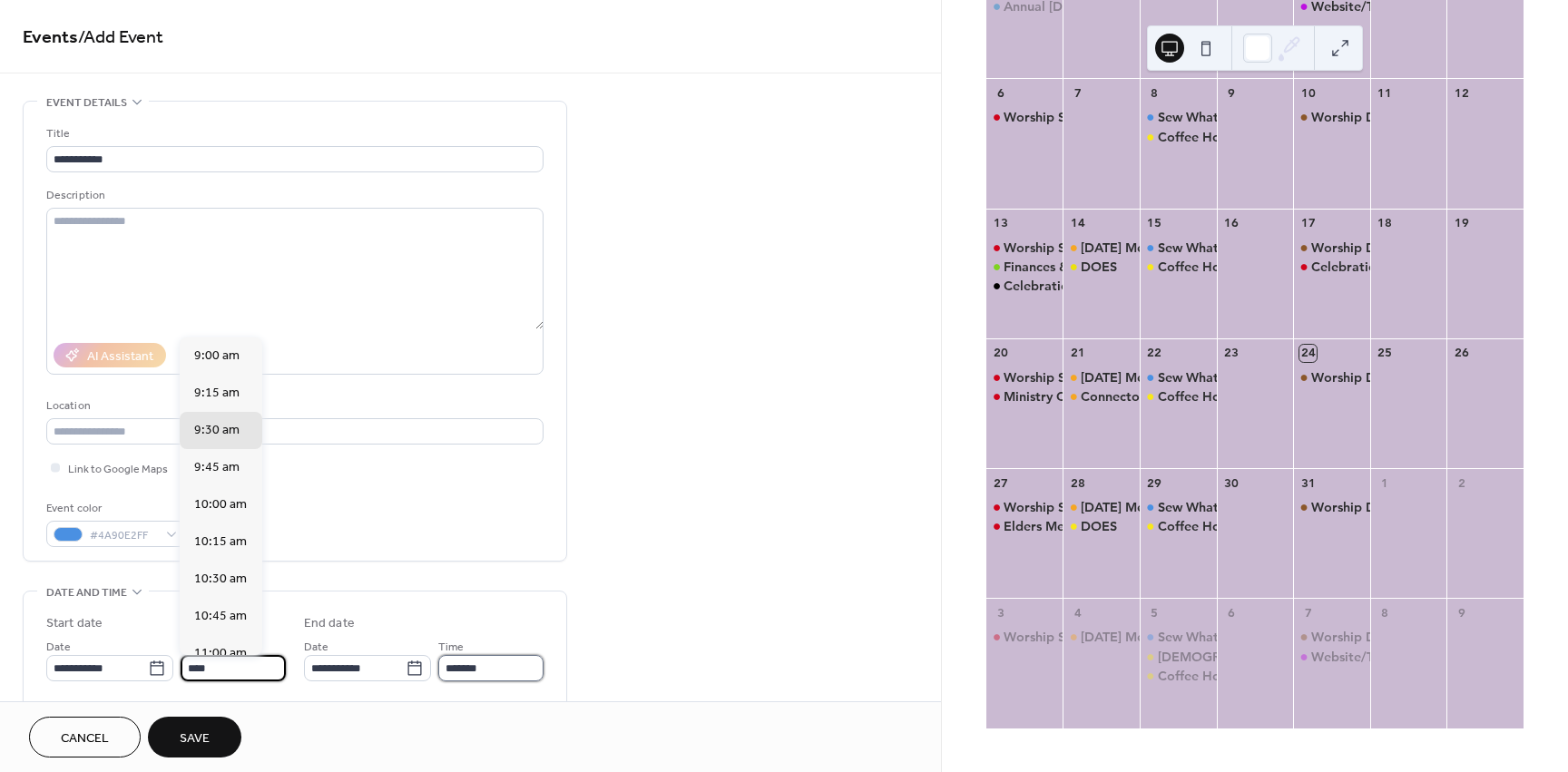 click on "*******" at bounding box center (491, 668) 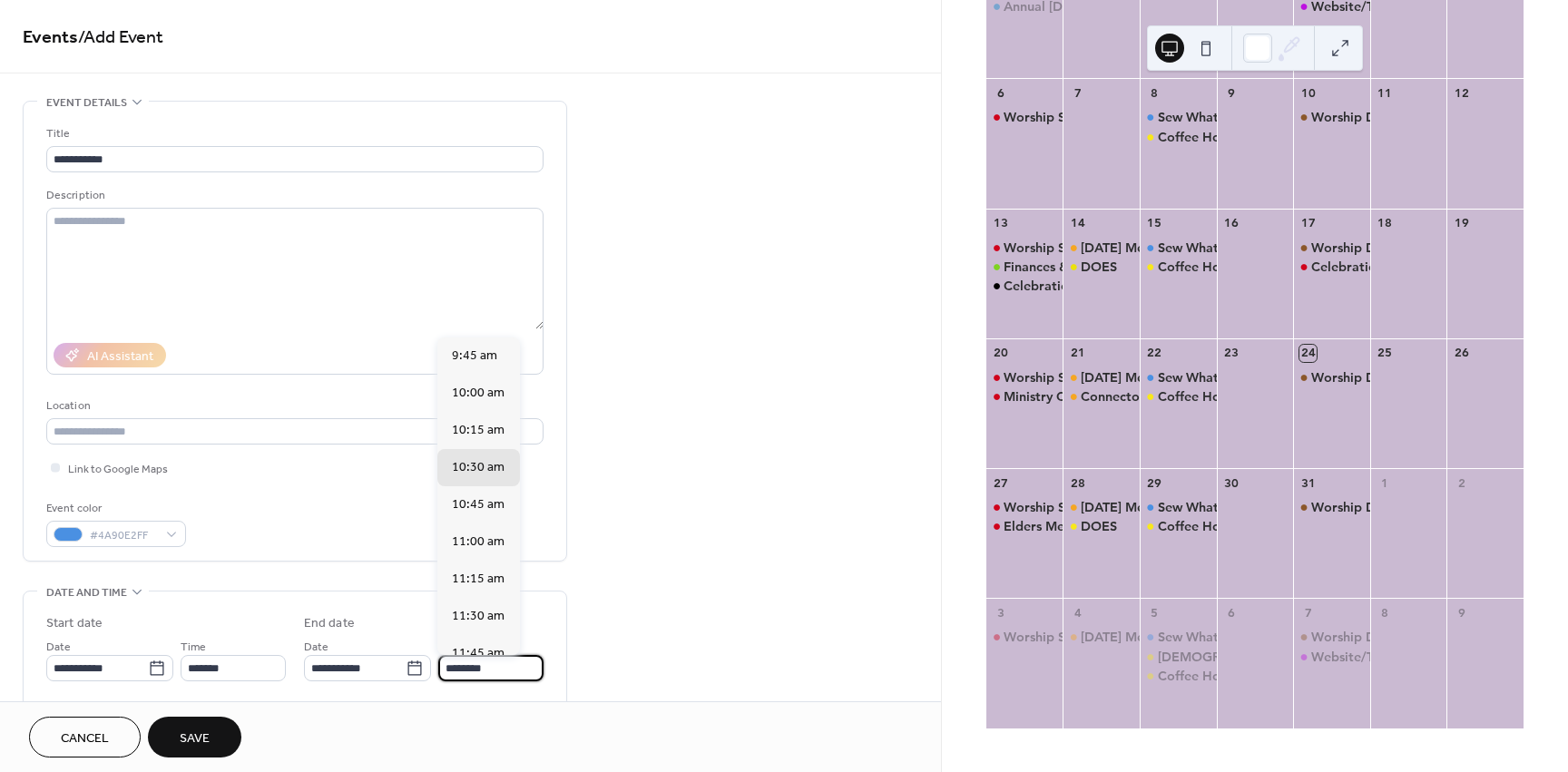 click on "**********" at bounding box center (470, 653) 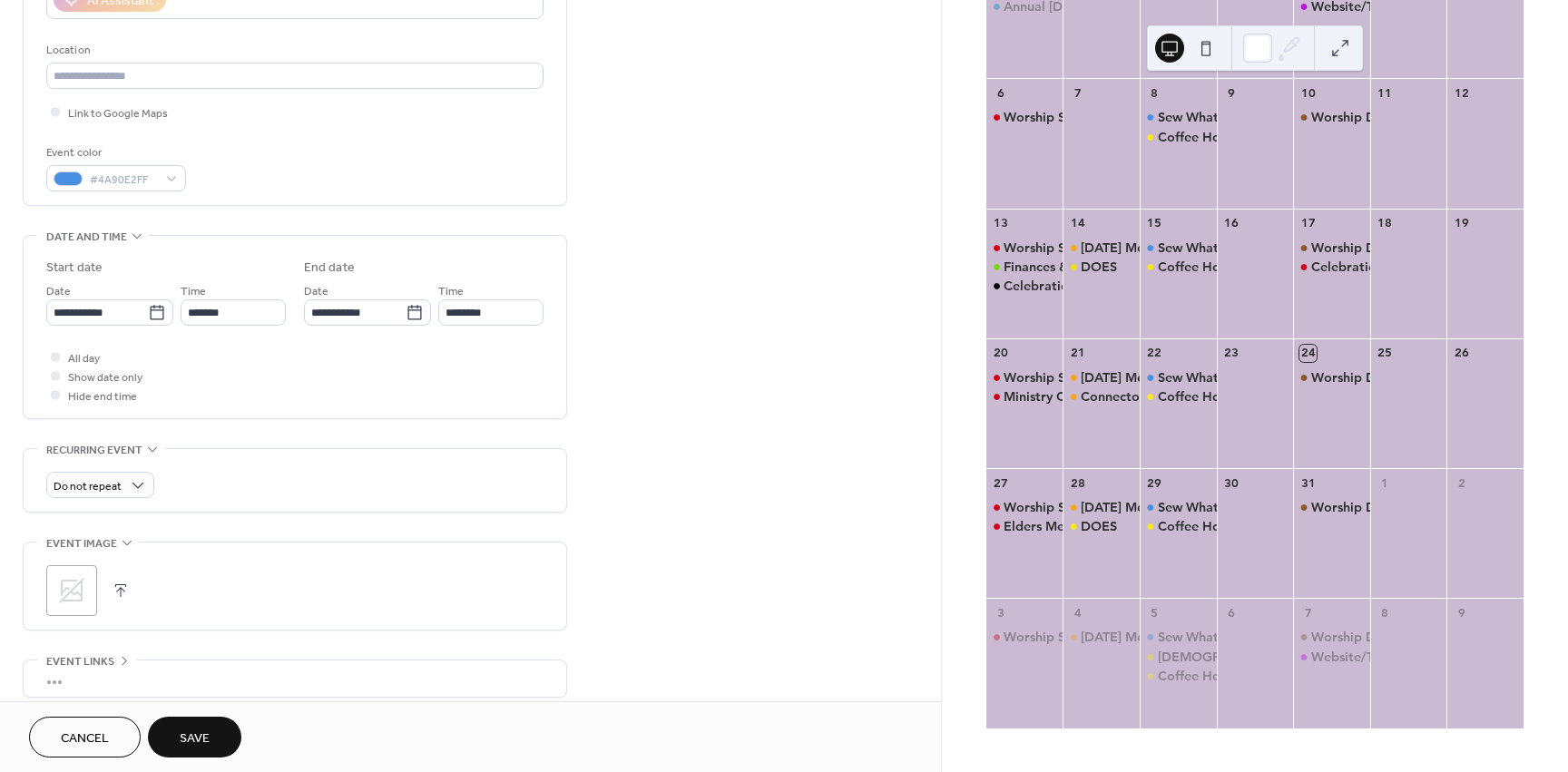 scroll, scrollTop: 218, scrollLeft: 0, axis: vertical 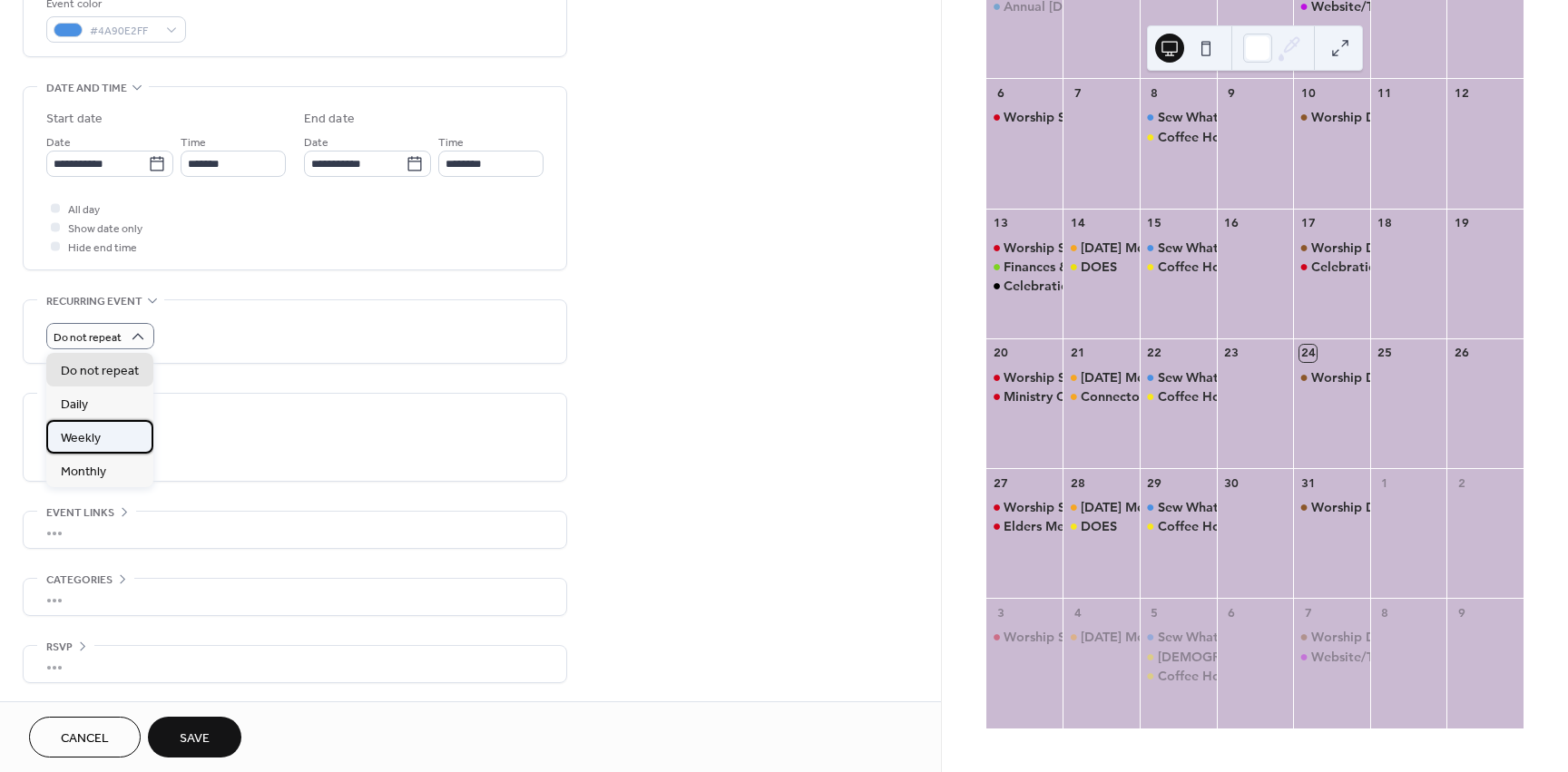 click on "Weekly" at bounding box center (100, 436) 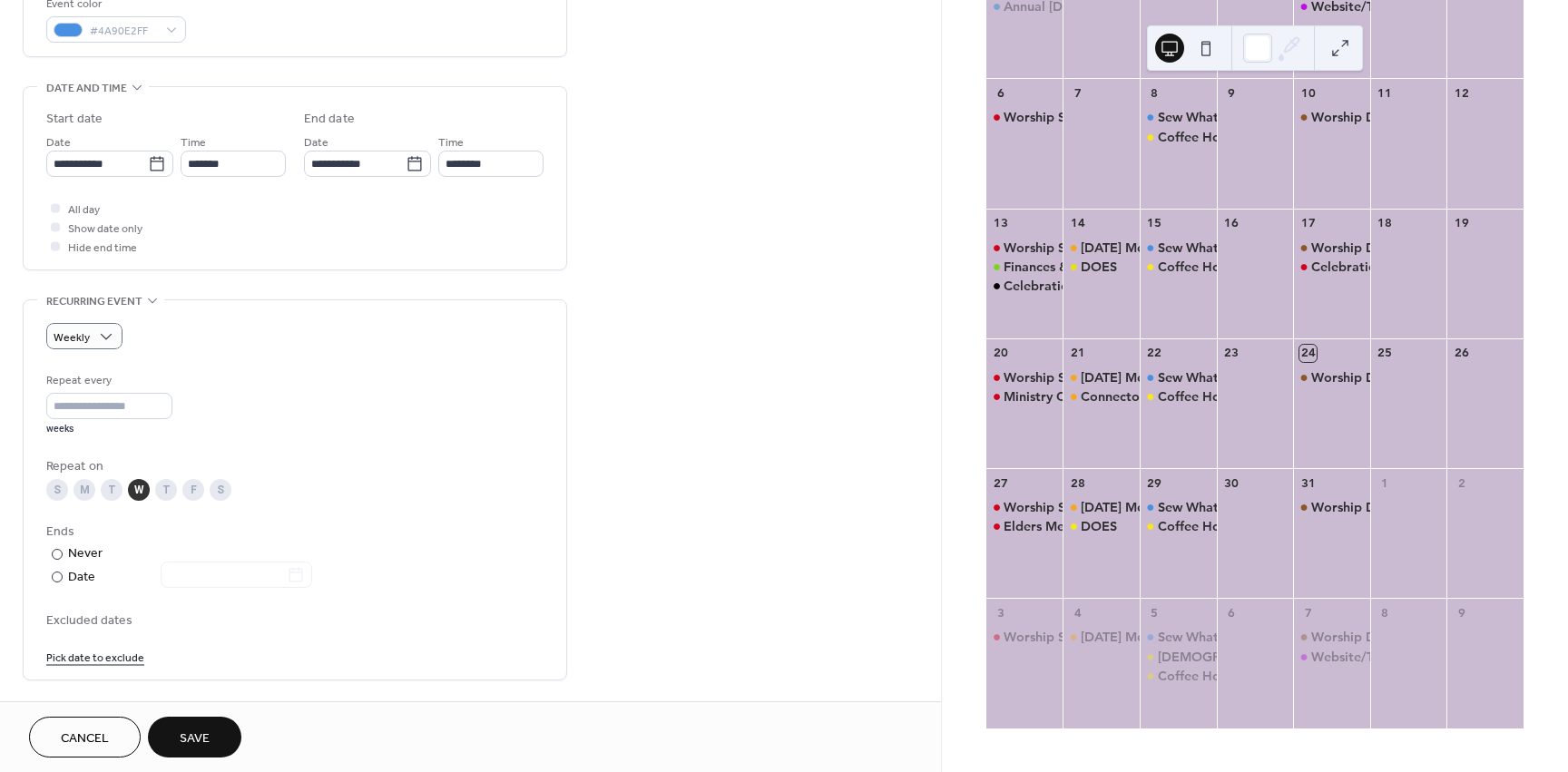 click on "Save" at bounding box center (194, 738) 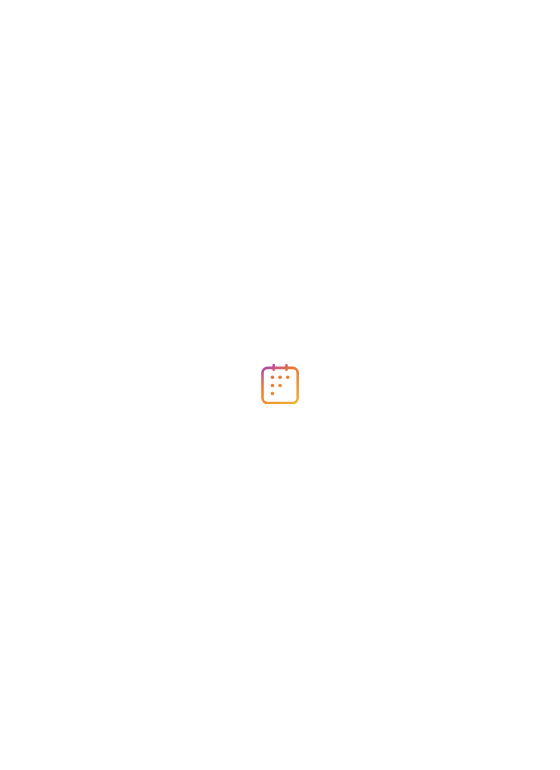 scroll, scrollTop: 0, scrollLeft: 0, axis: both 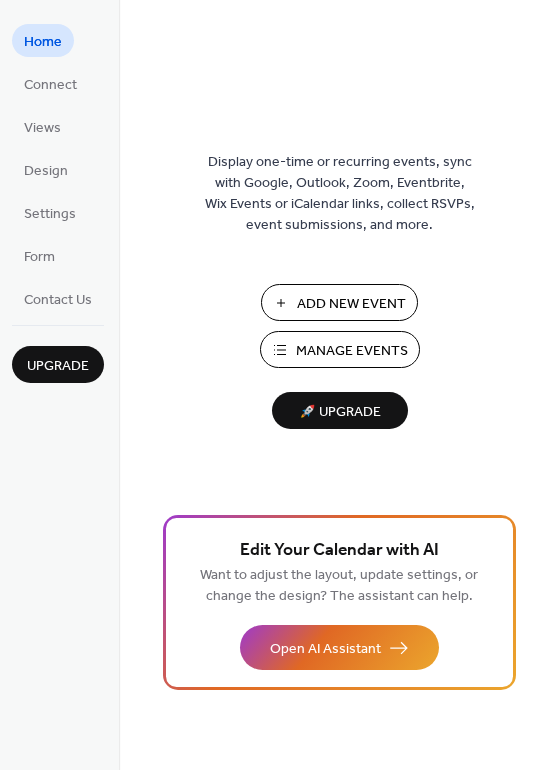 click on "Manage Events" at bounding box center [352, 351] 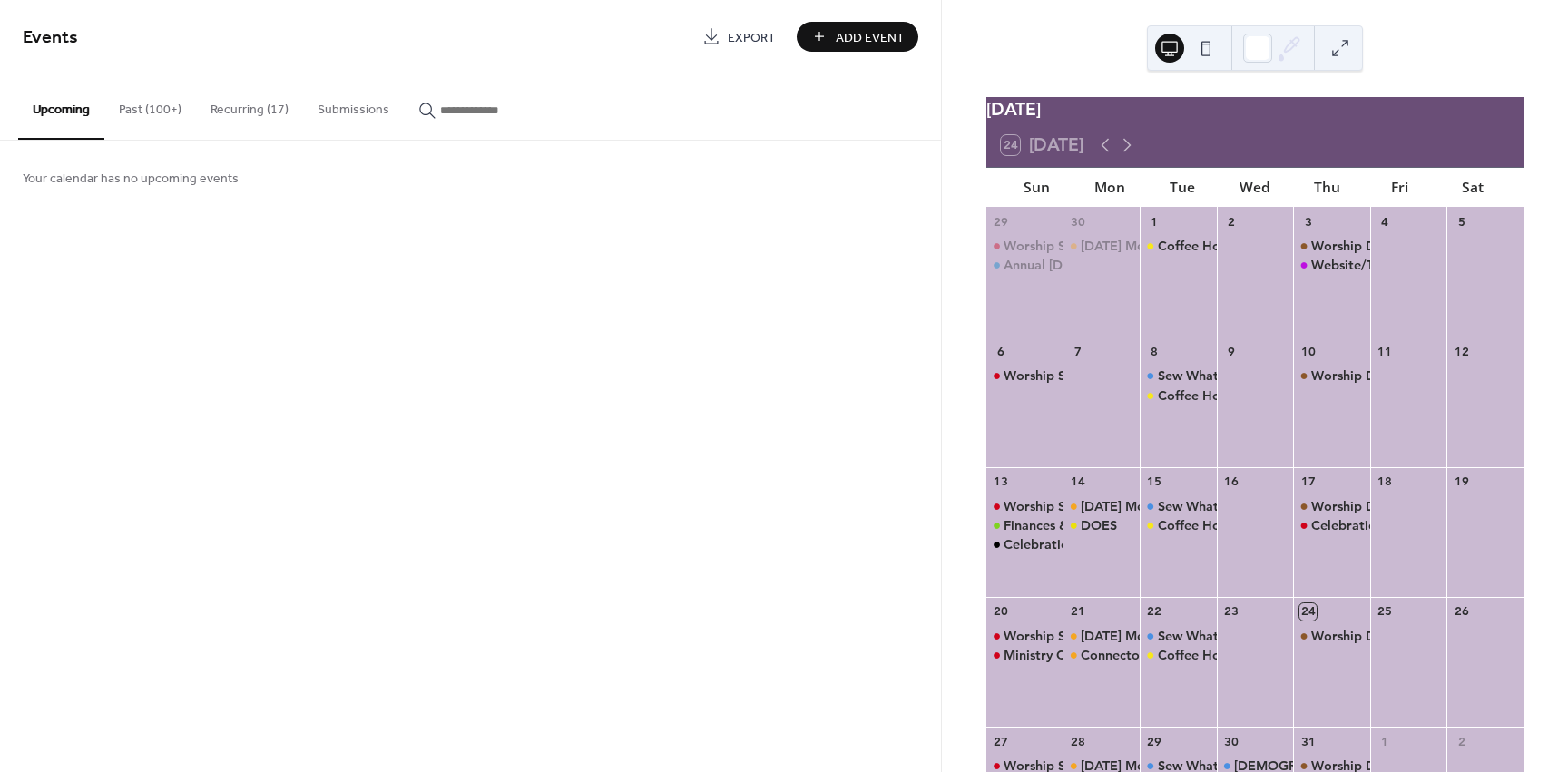 scroll, scrollTop: 0, scrollLeft: 0, axis: both 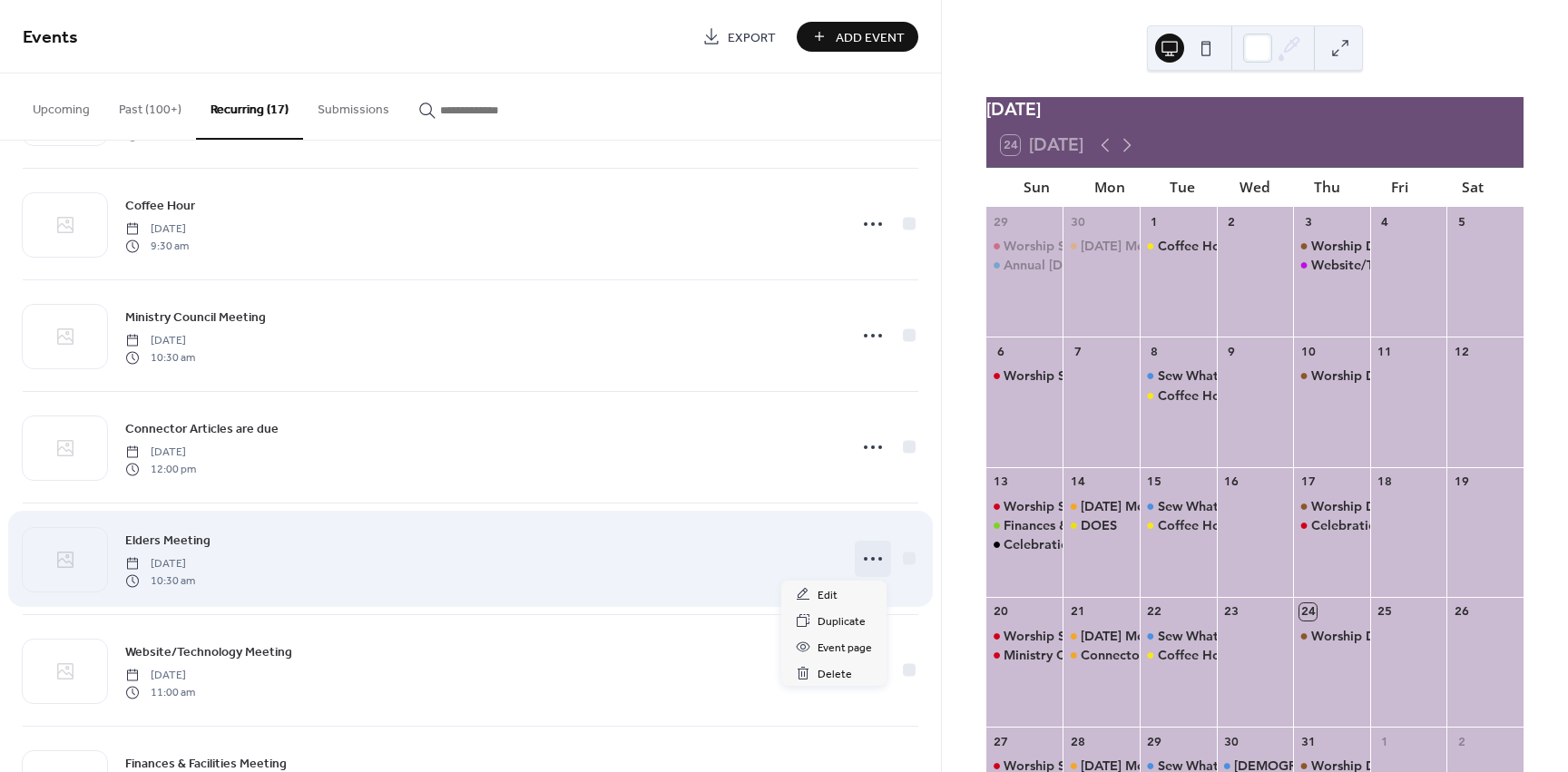 click 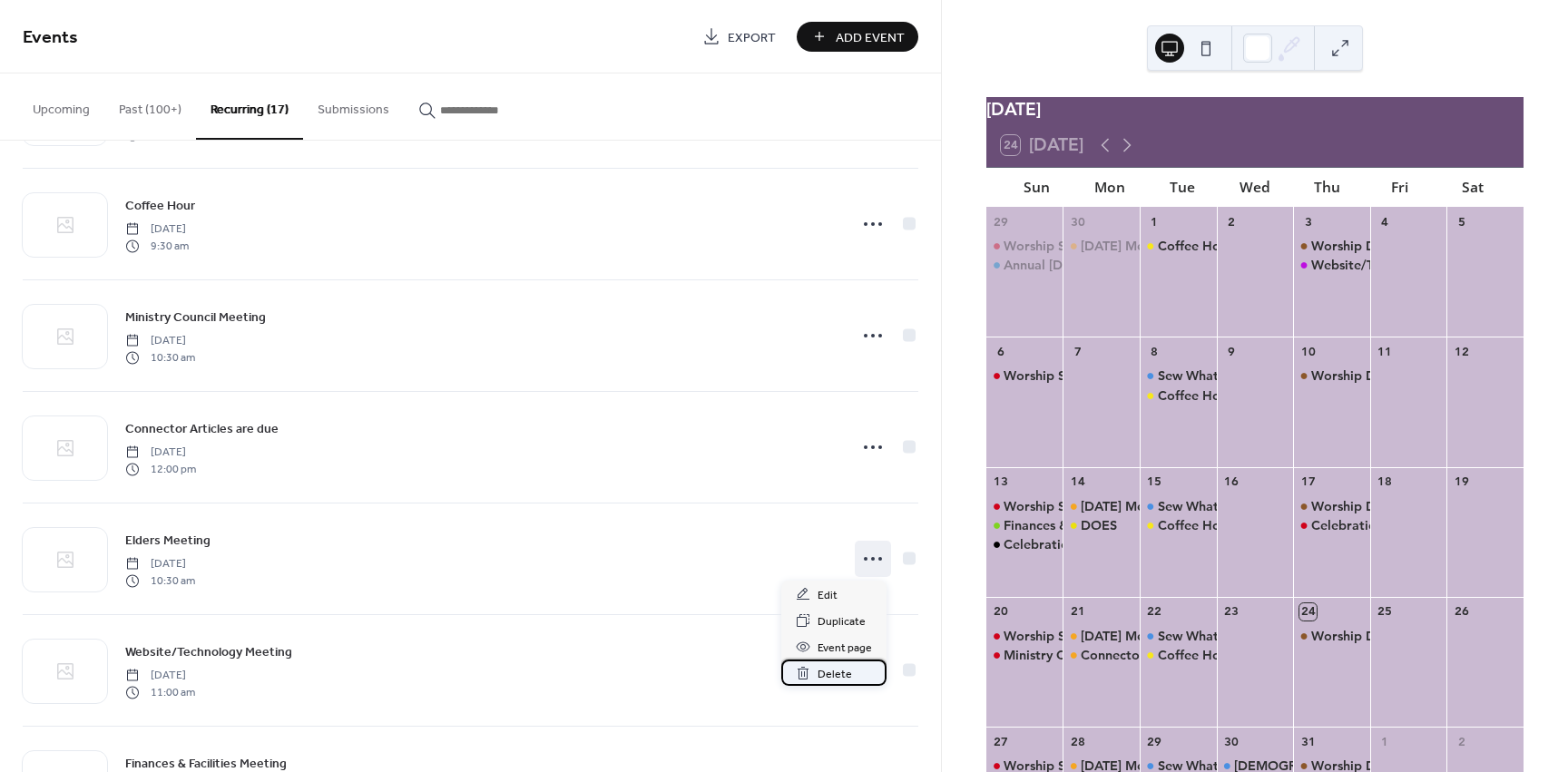 click on "Delete" at bounding box center [835, 674] 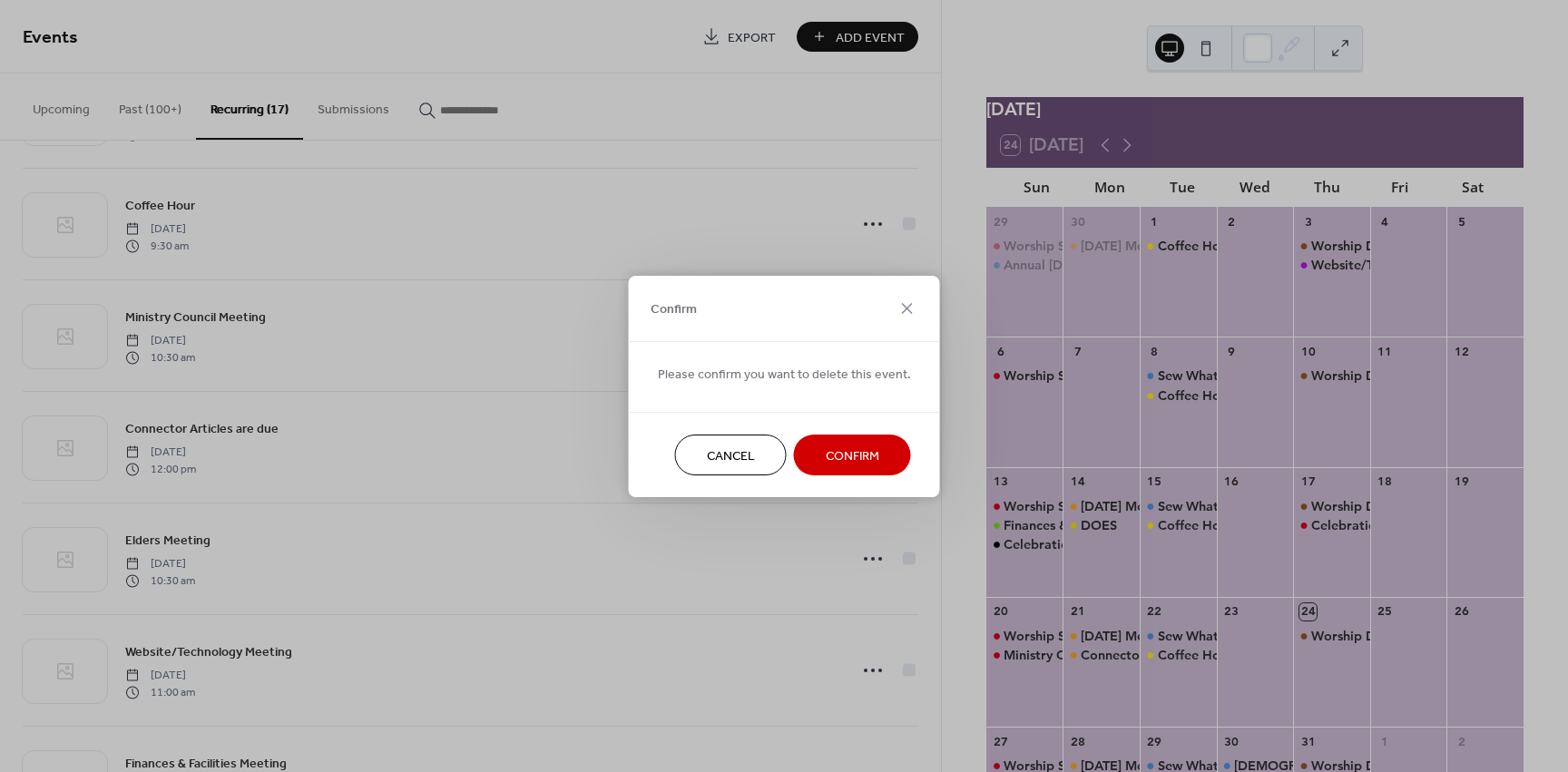 click on "Confirm" at bounding box center [852, 455] 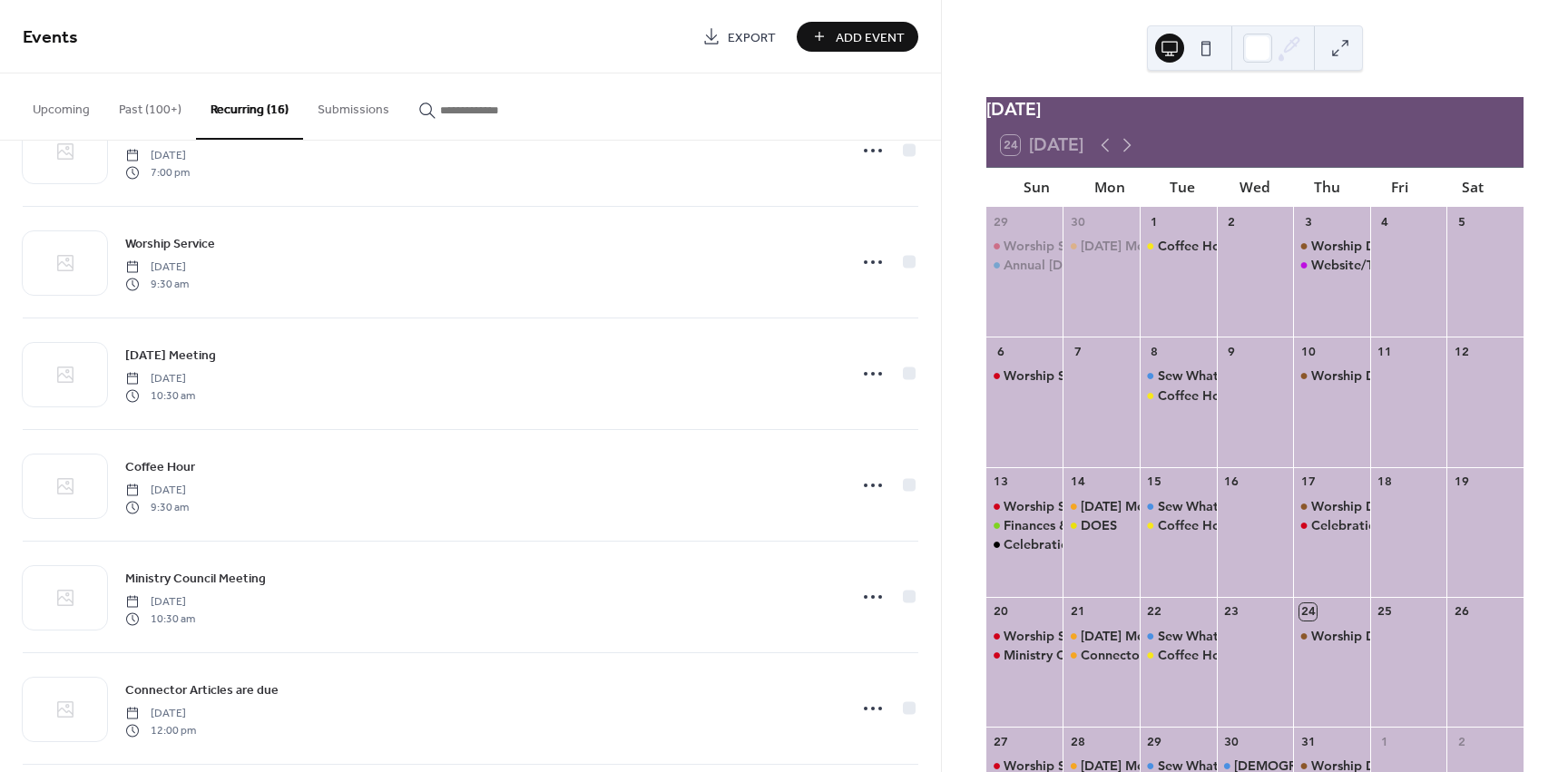 scroll, scrollTop: 269, scrollLeft: 0, axis: vertical 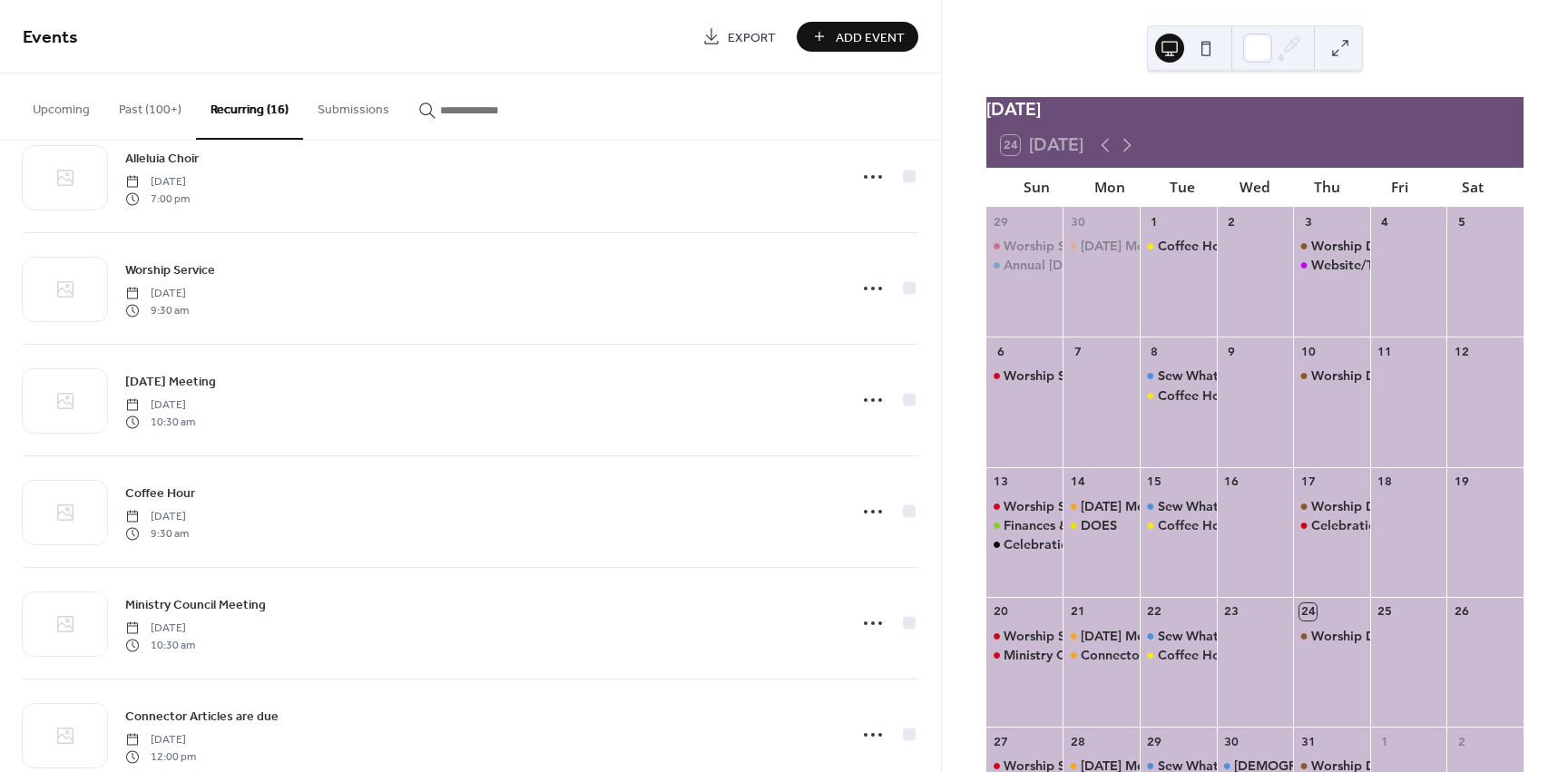 click on "Add Event" at bounding box center [870, 37] 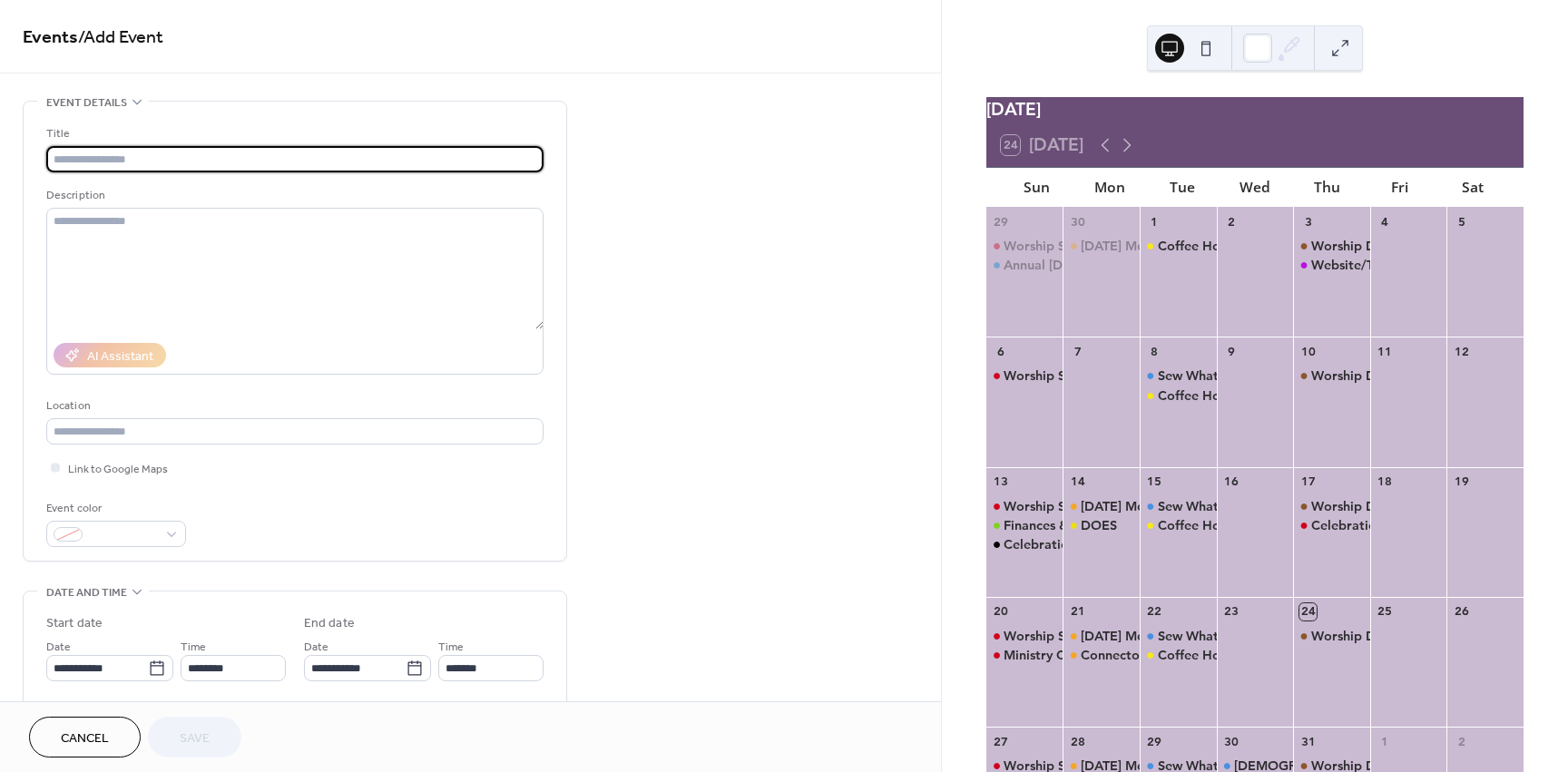 click at bounding box center [295, 159] 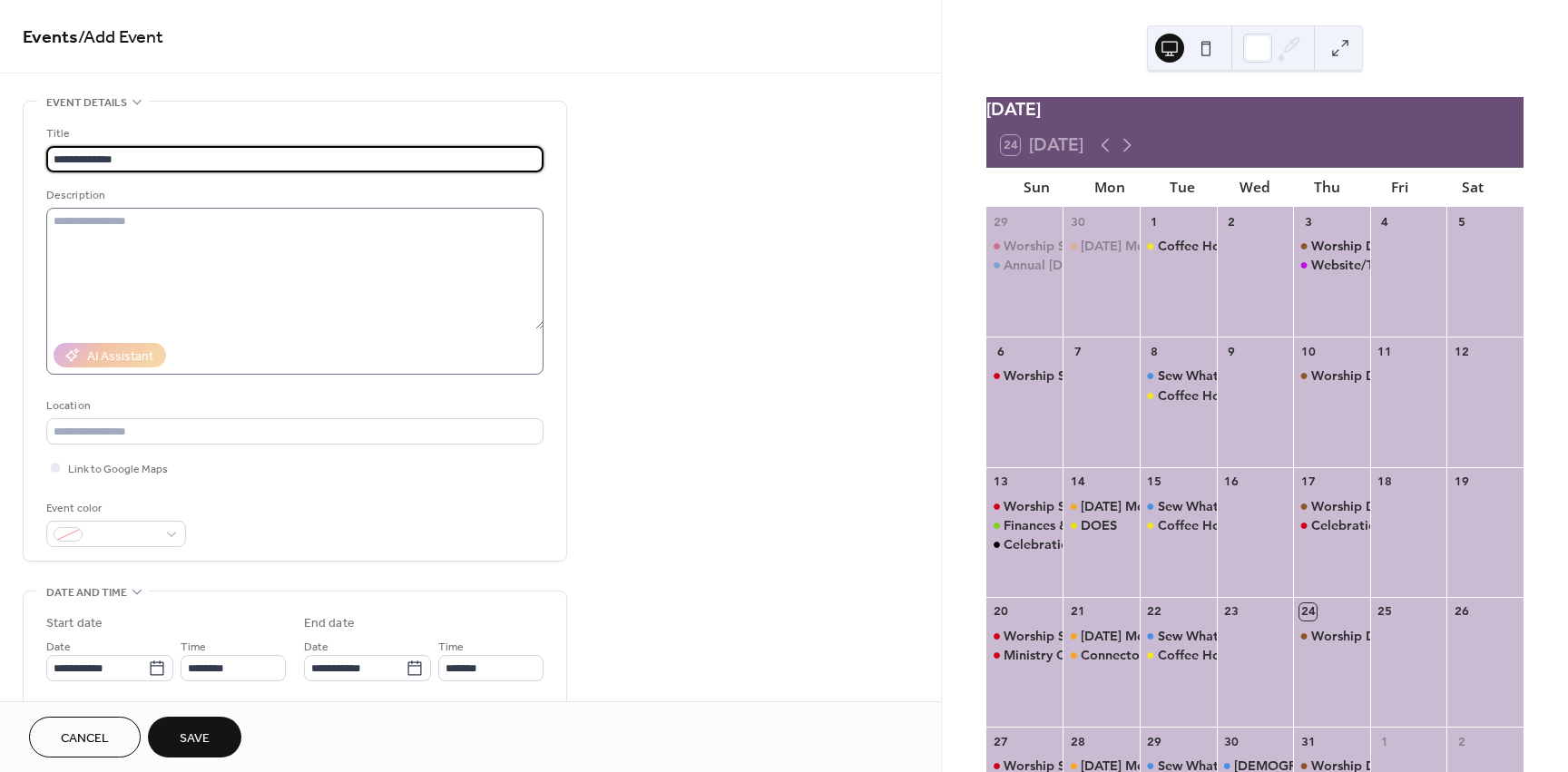 type on "**********" 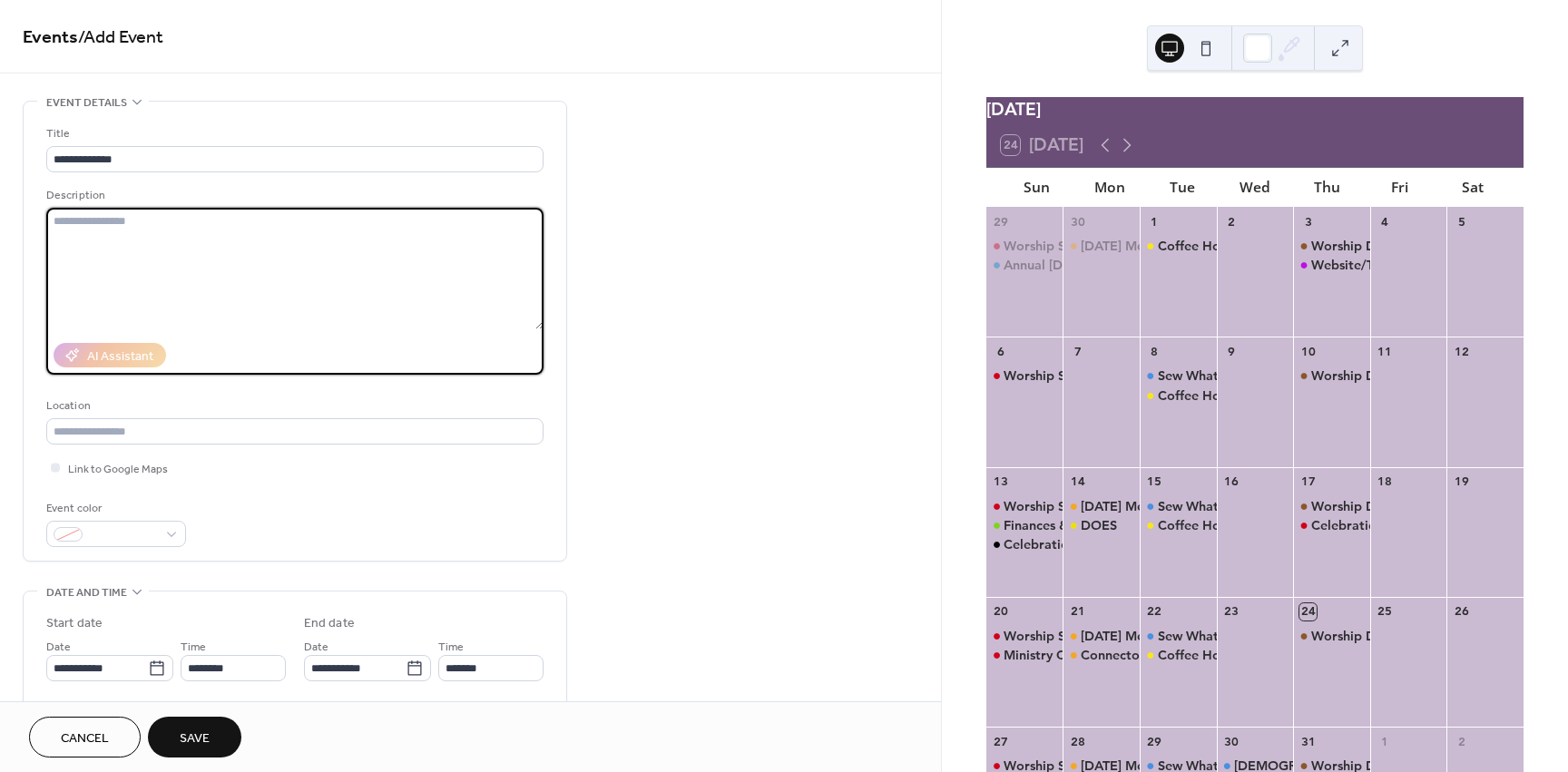 click at bounding box center [295, 269] 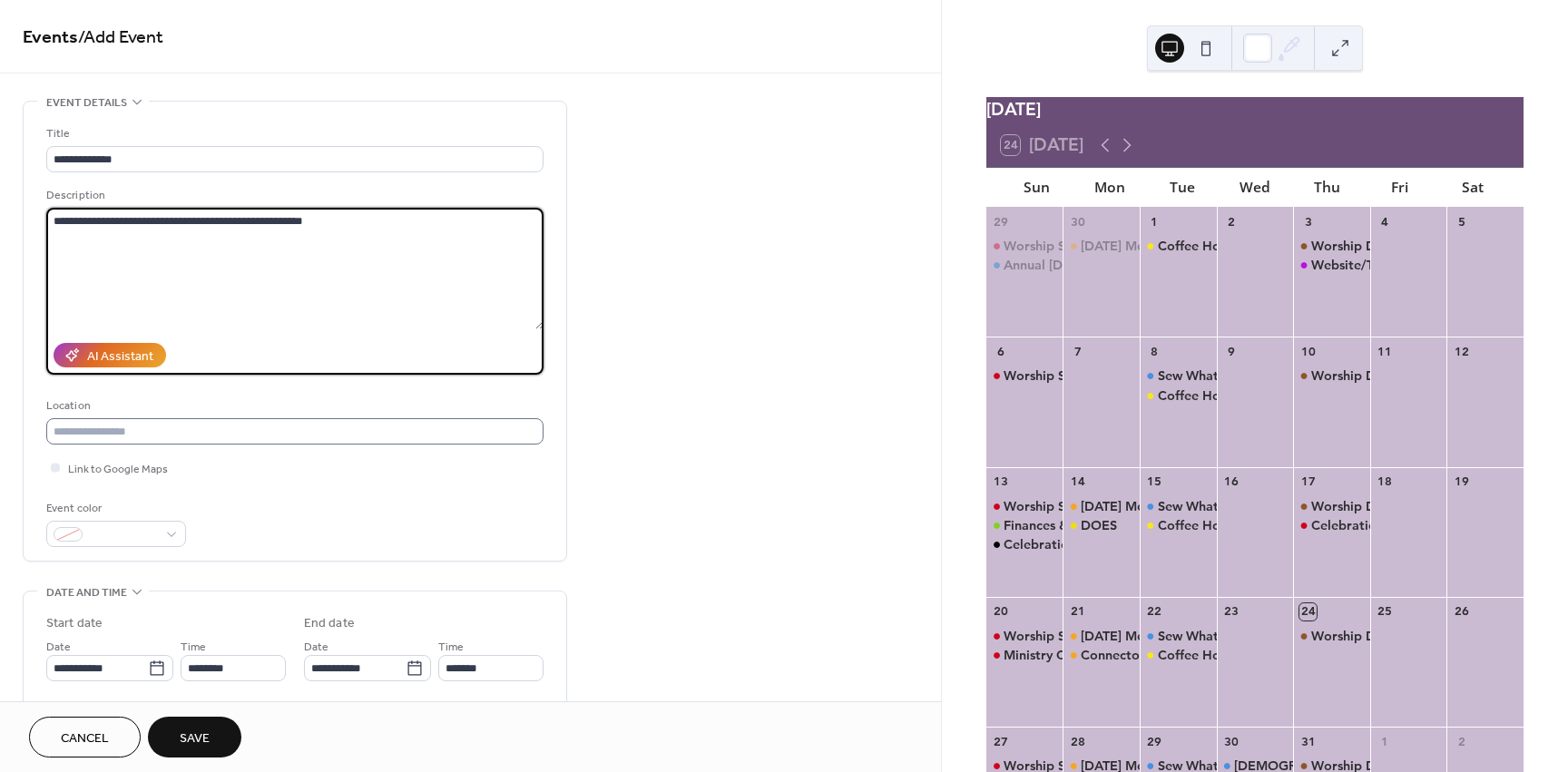 type on "**********" 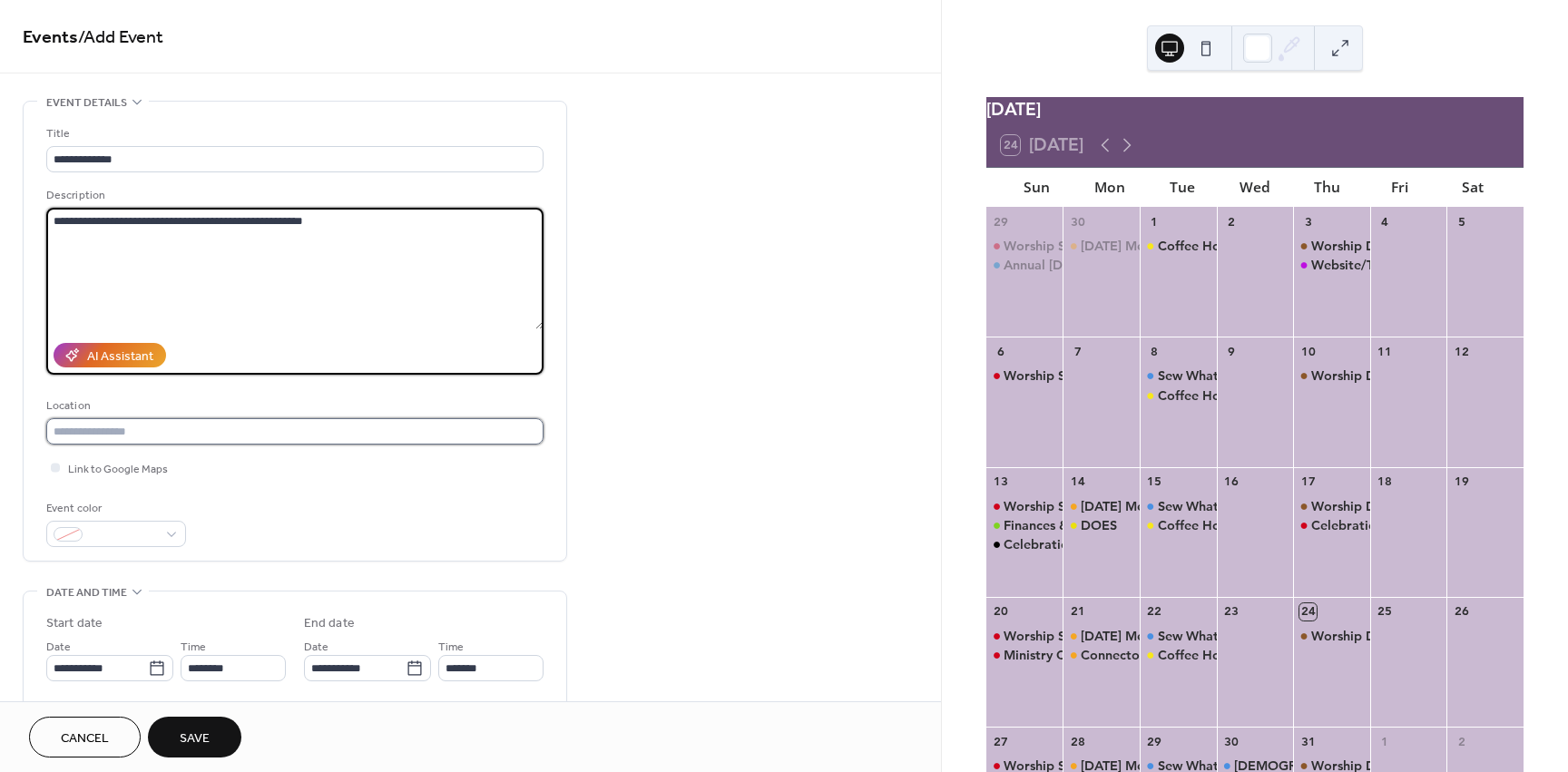 click at bounding box center (295, 431) 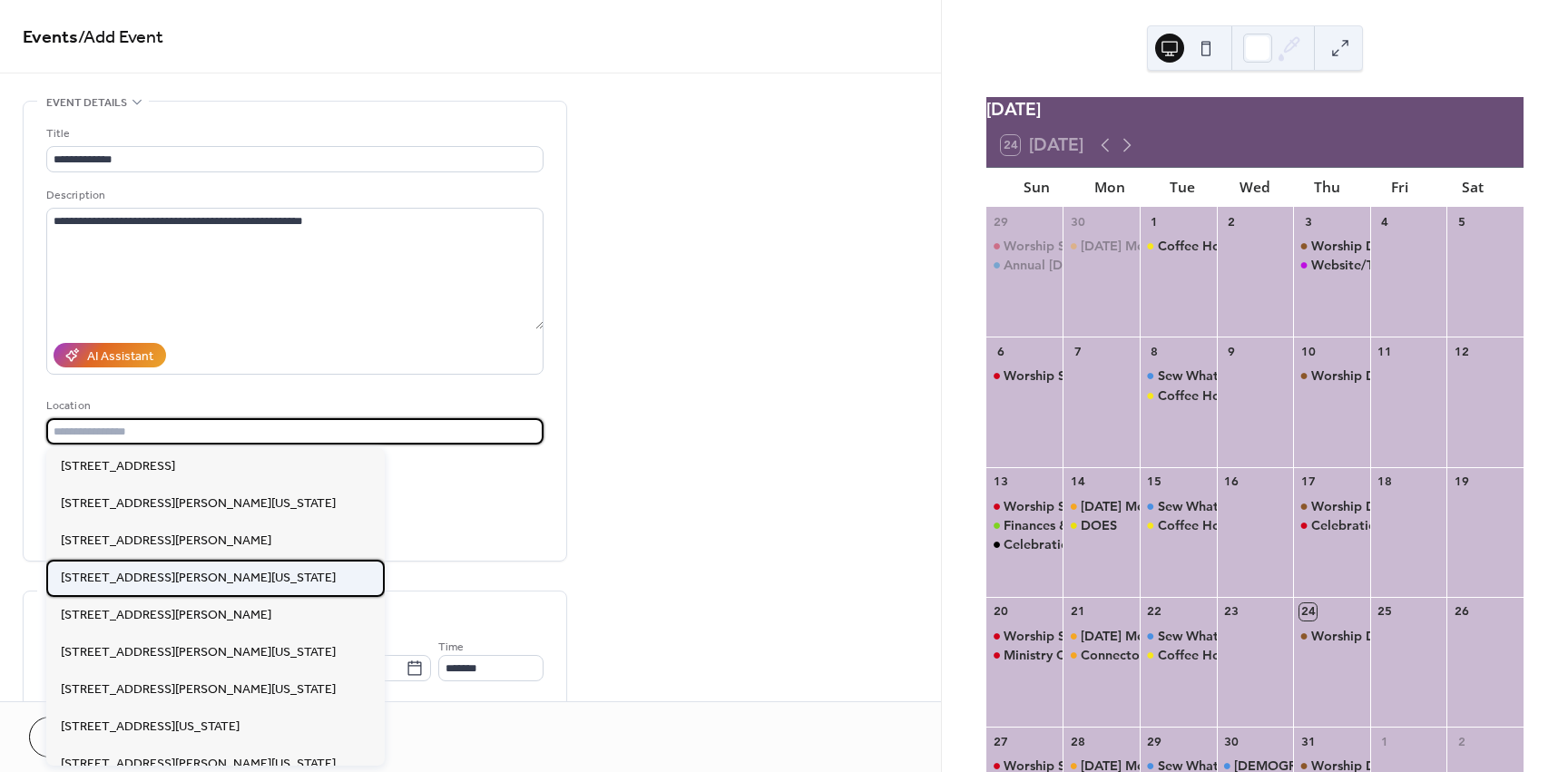 click on "[STREET_ADDRESS][PERSON_NAME][US_STATE]" at bounding box center [198, 578] 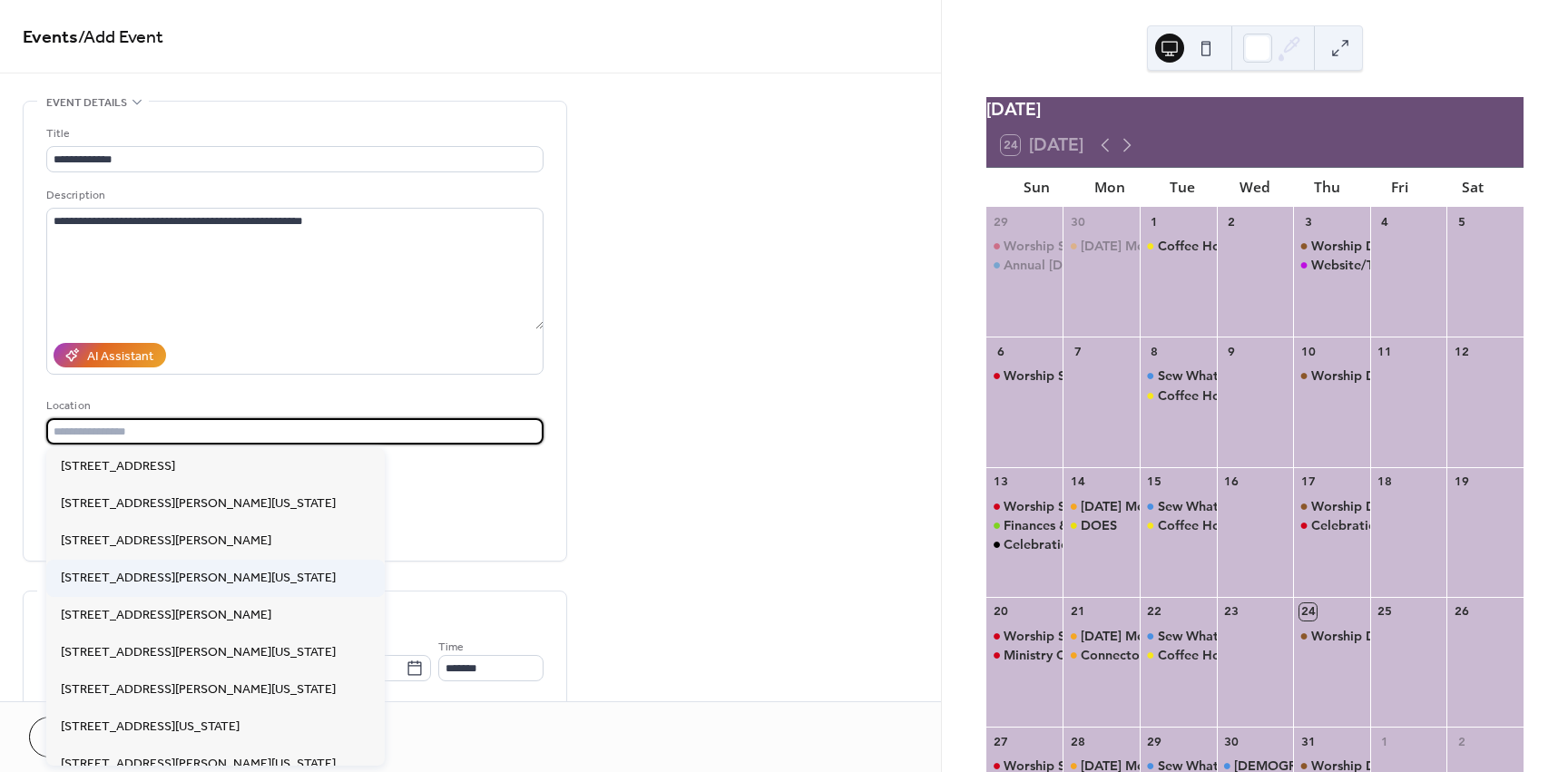 type on "**********" 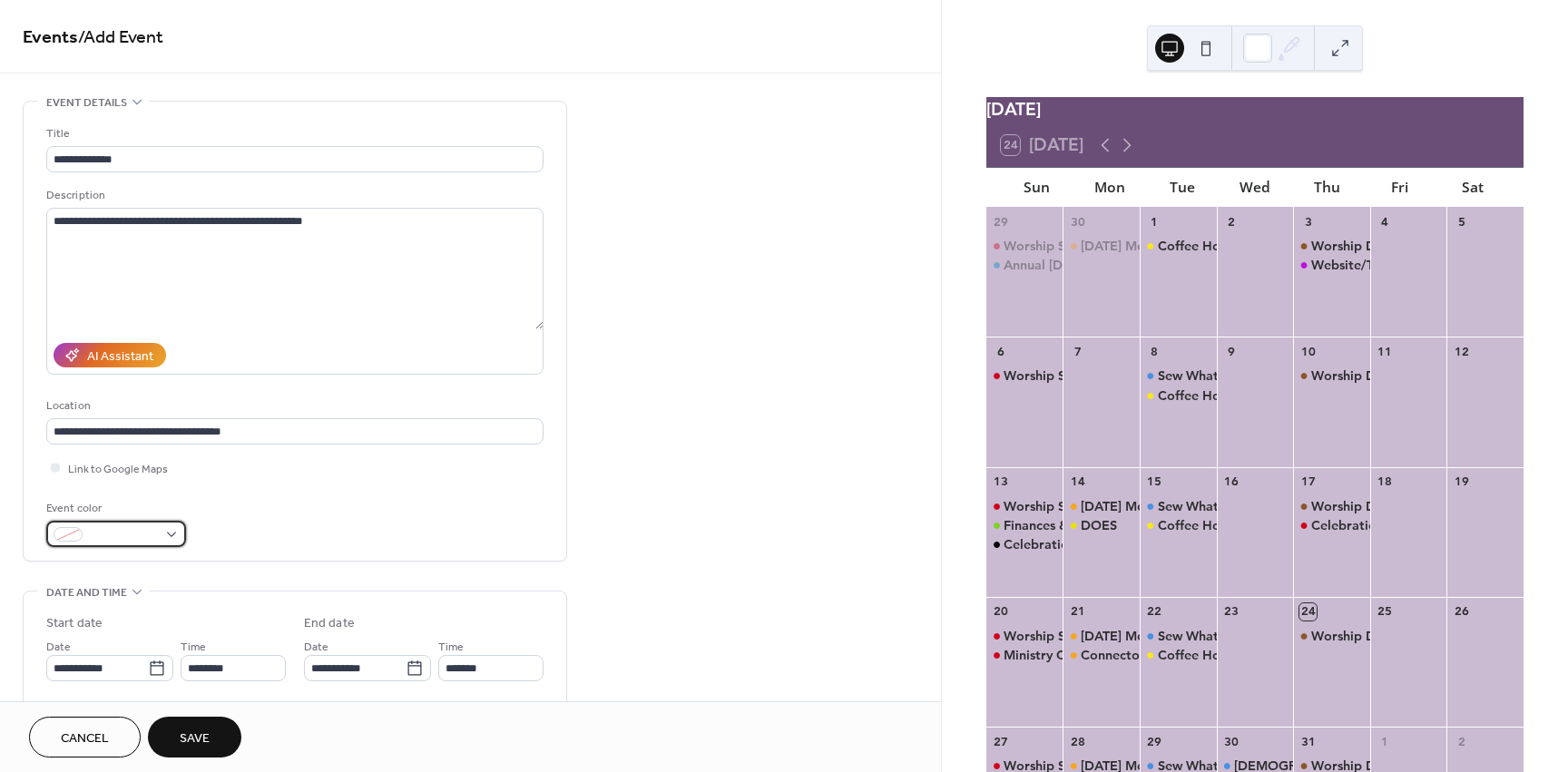 click at bounding box center (116, 533) 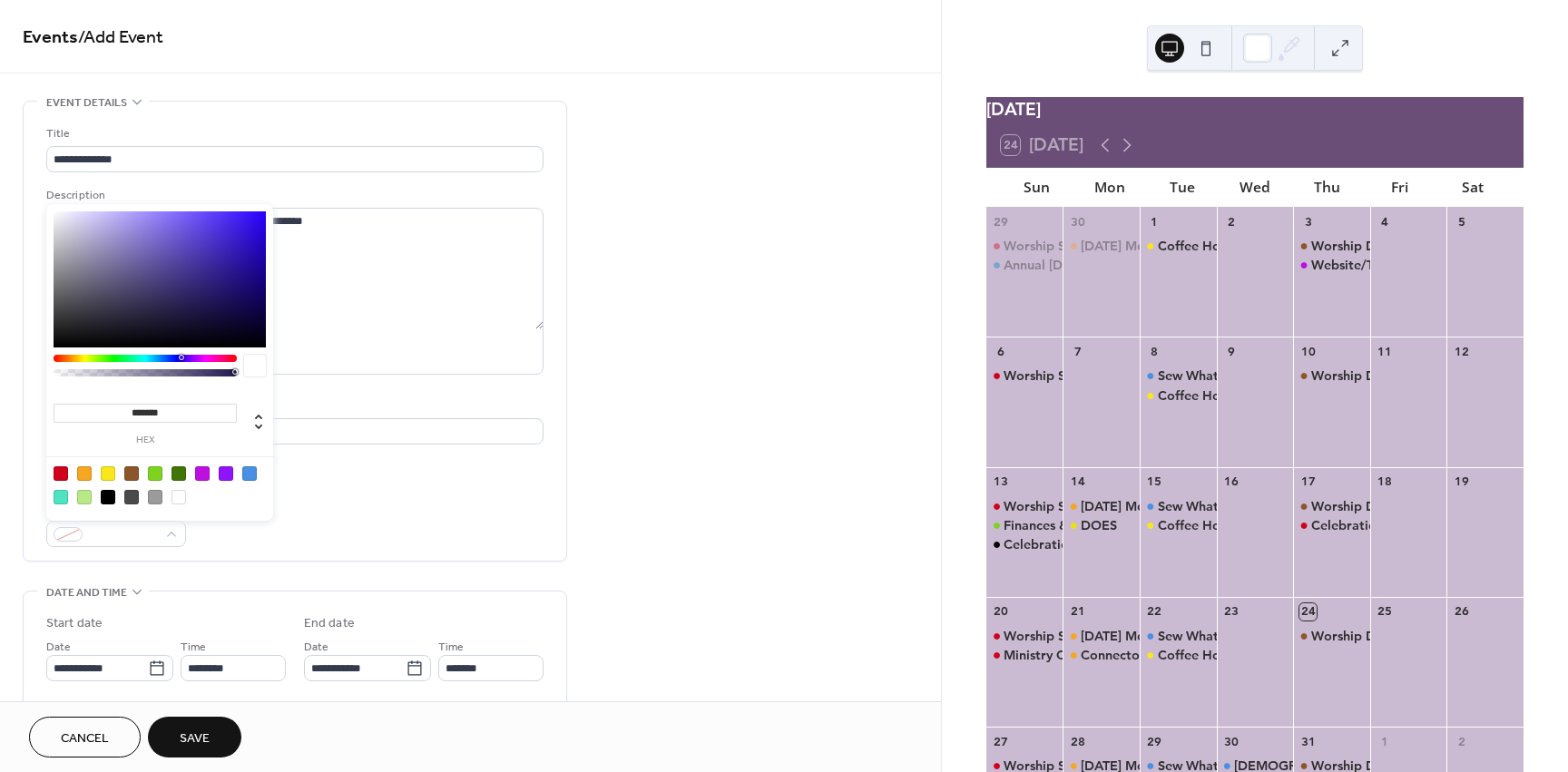 click at bounding box center [108, 497] 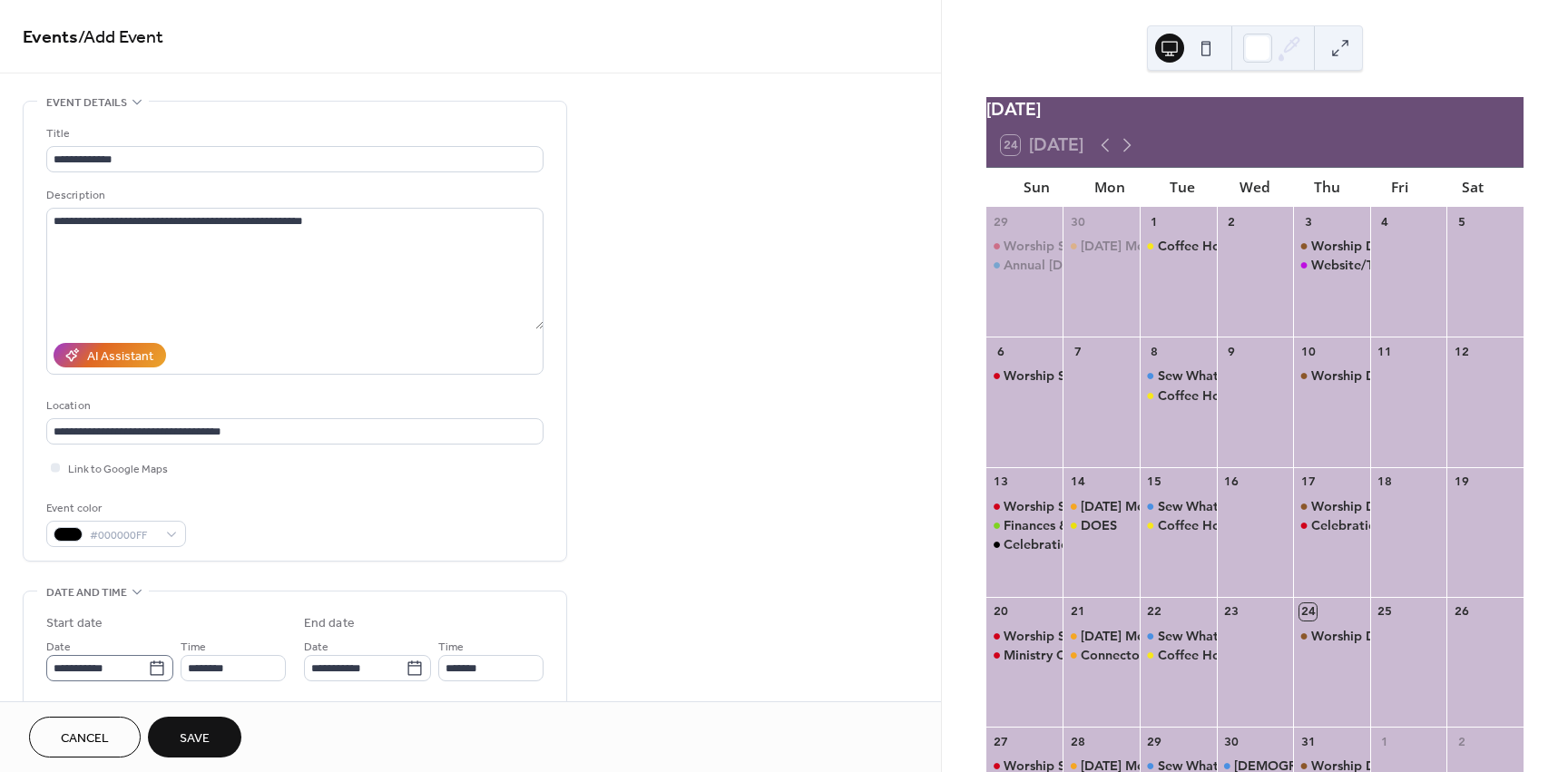 click 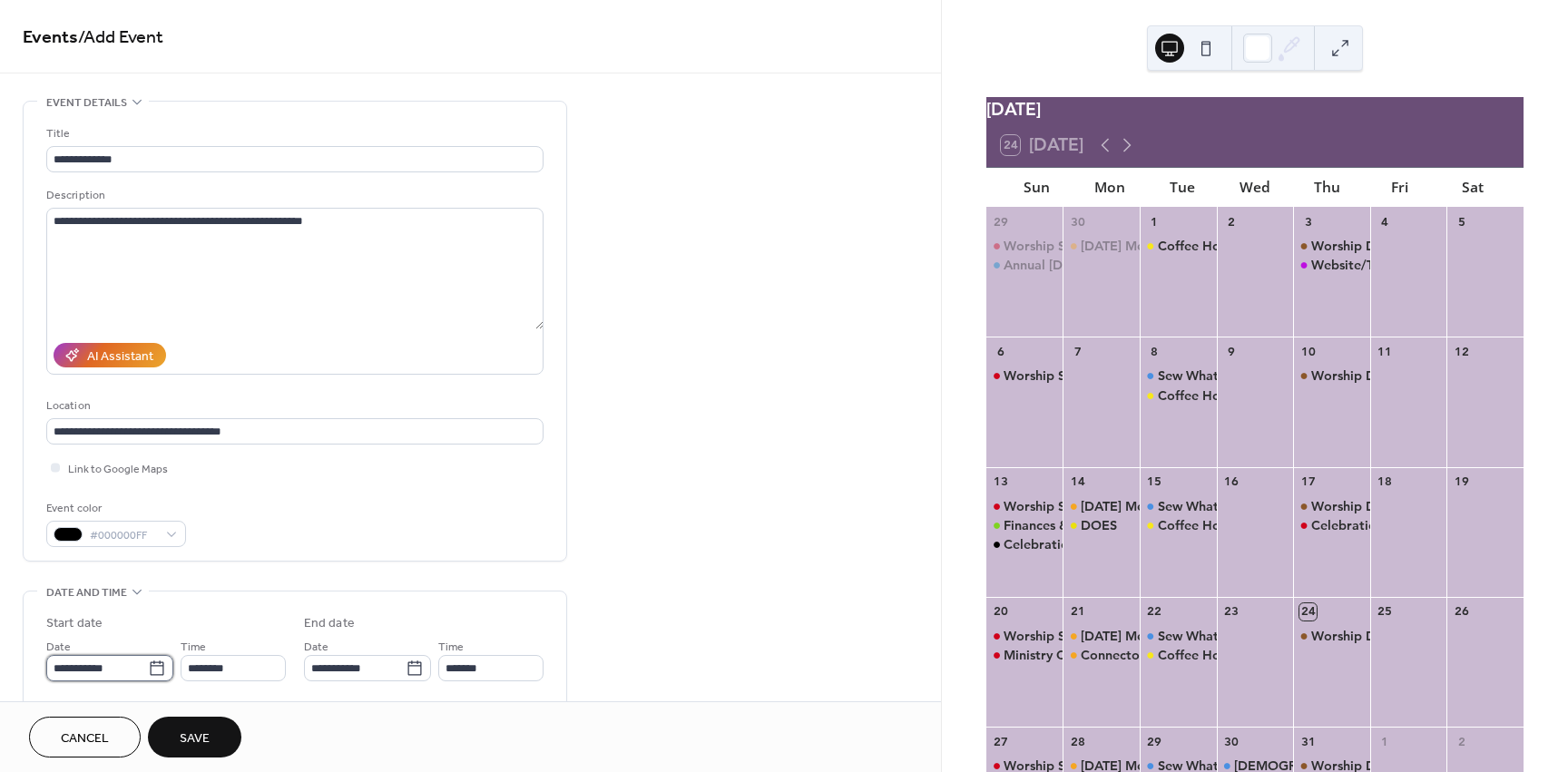 click on "**********" at bounding box center (97, 668) 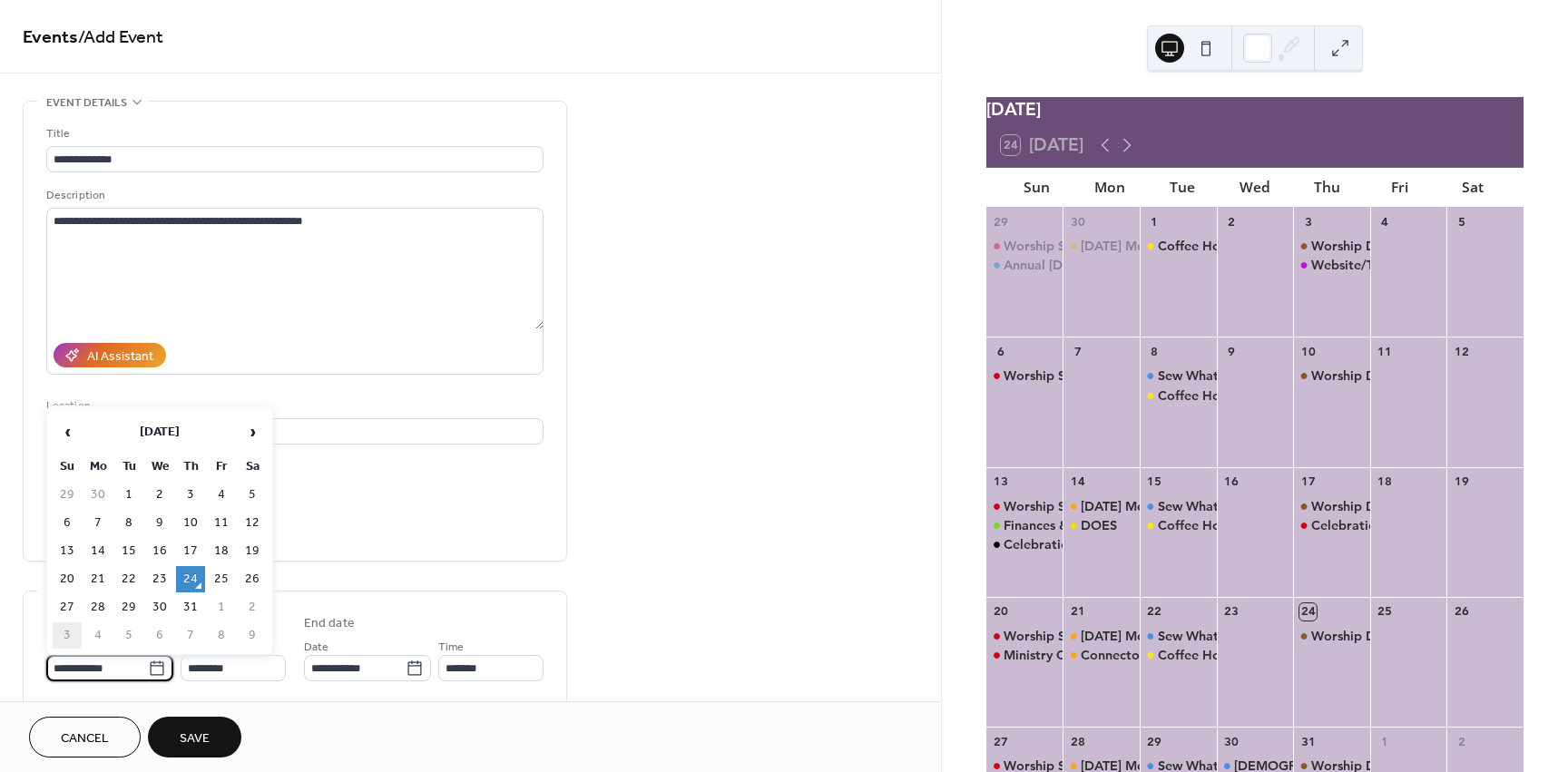 click on "3" at bounding box center (67, 635) 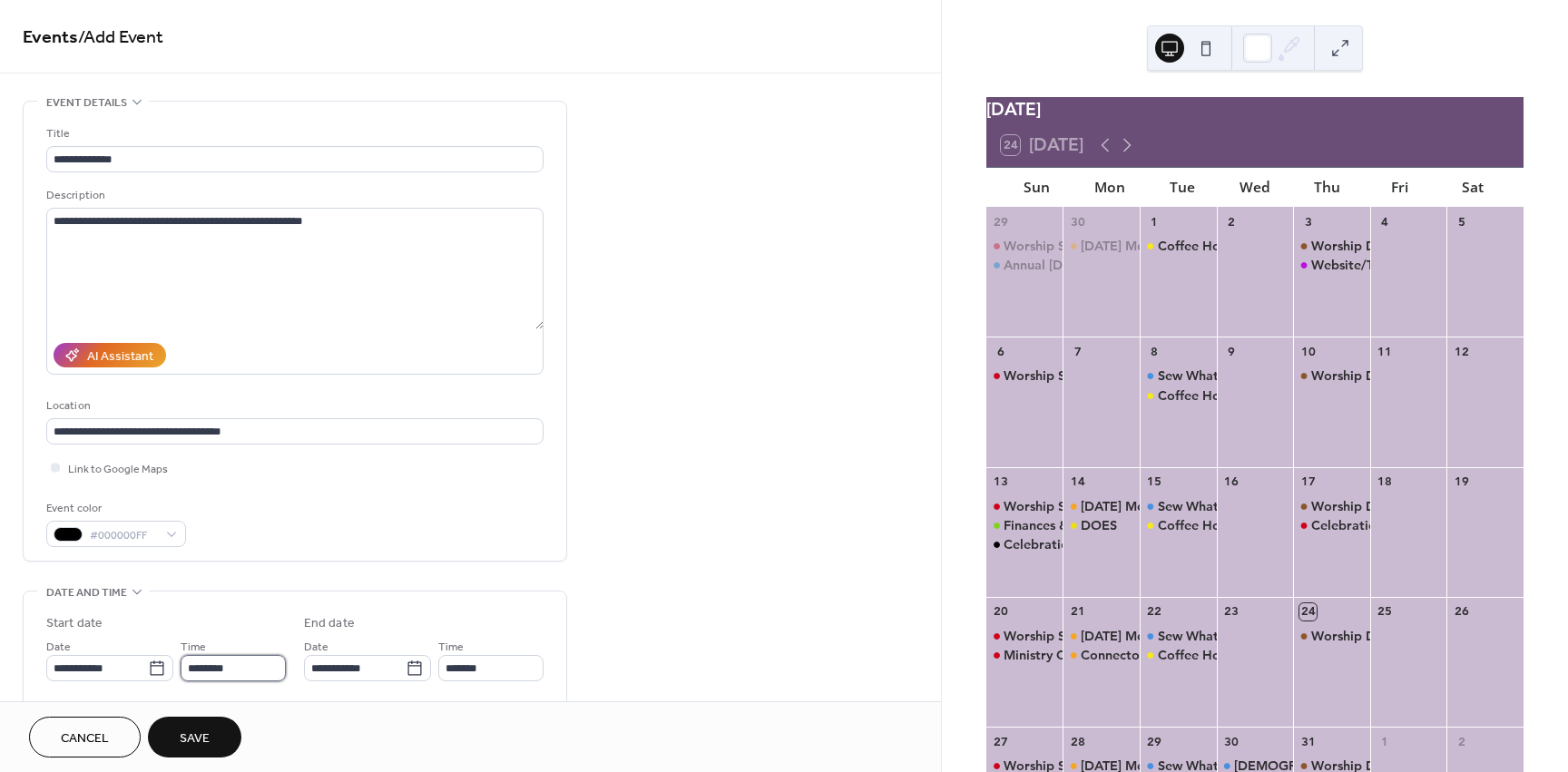 click on "********" at bounding box center (233, 668) 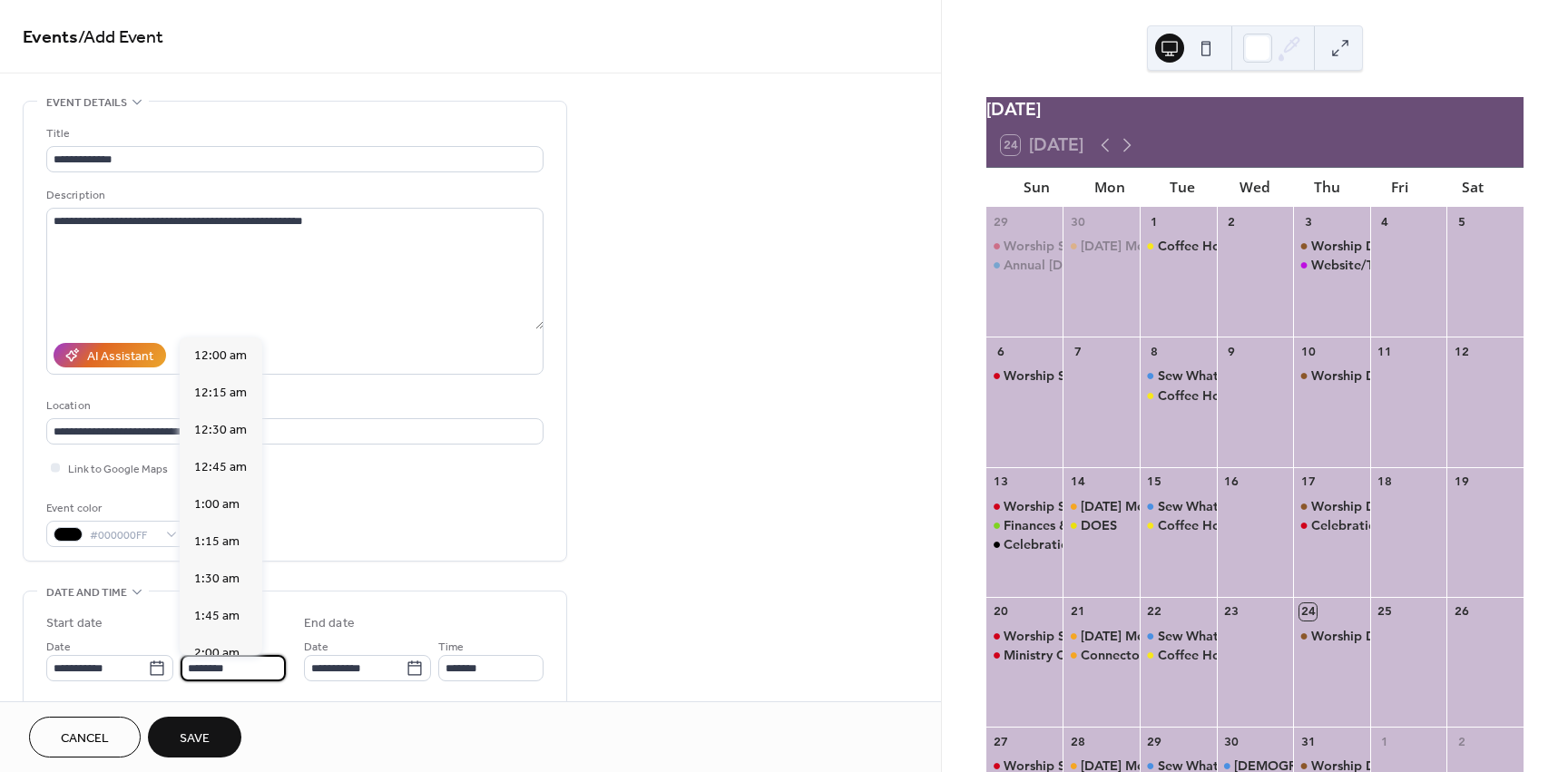 scroll, scrollTop: 1785, scrollLeft: 0, axis: vertical 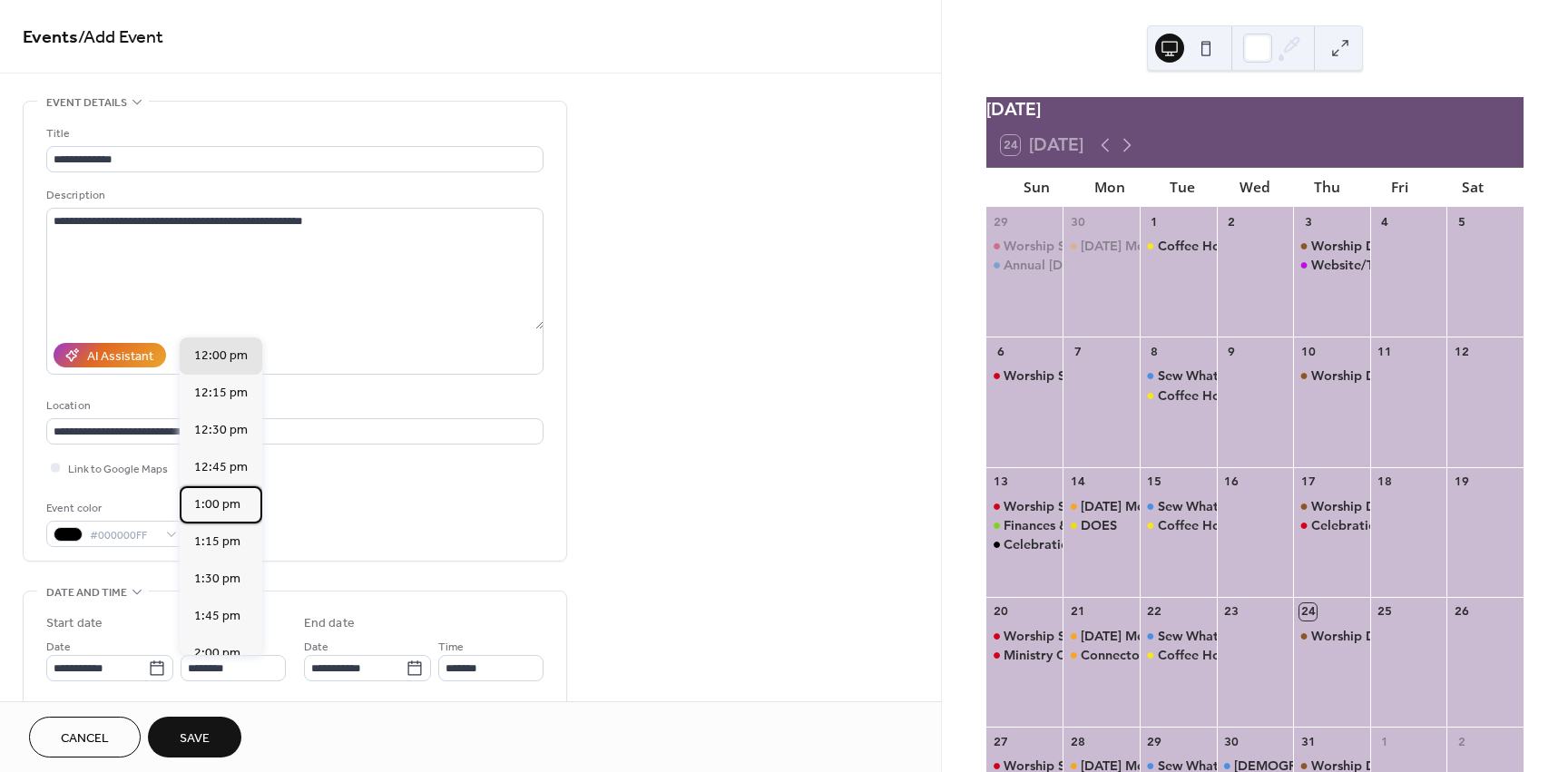 drag, startPoint x: 260, startPoint y: 511, endPoint x: 260, endPoint y: 500, distance: 11 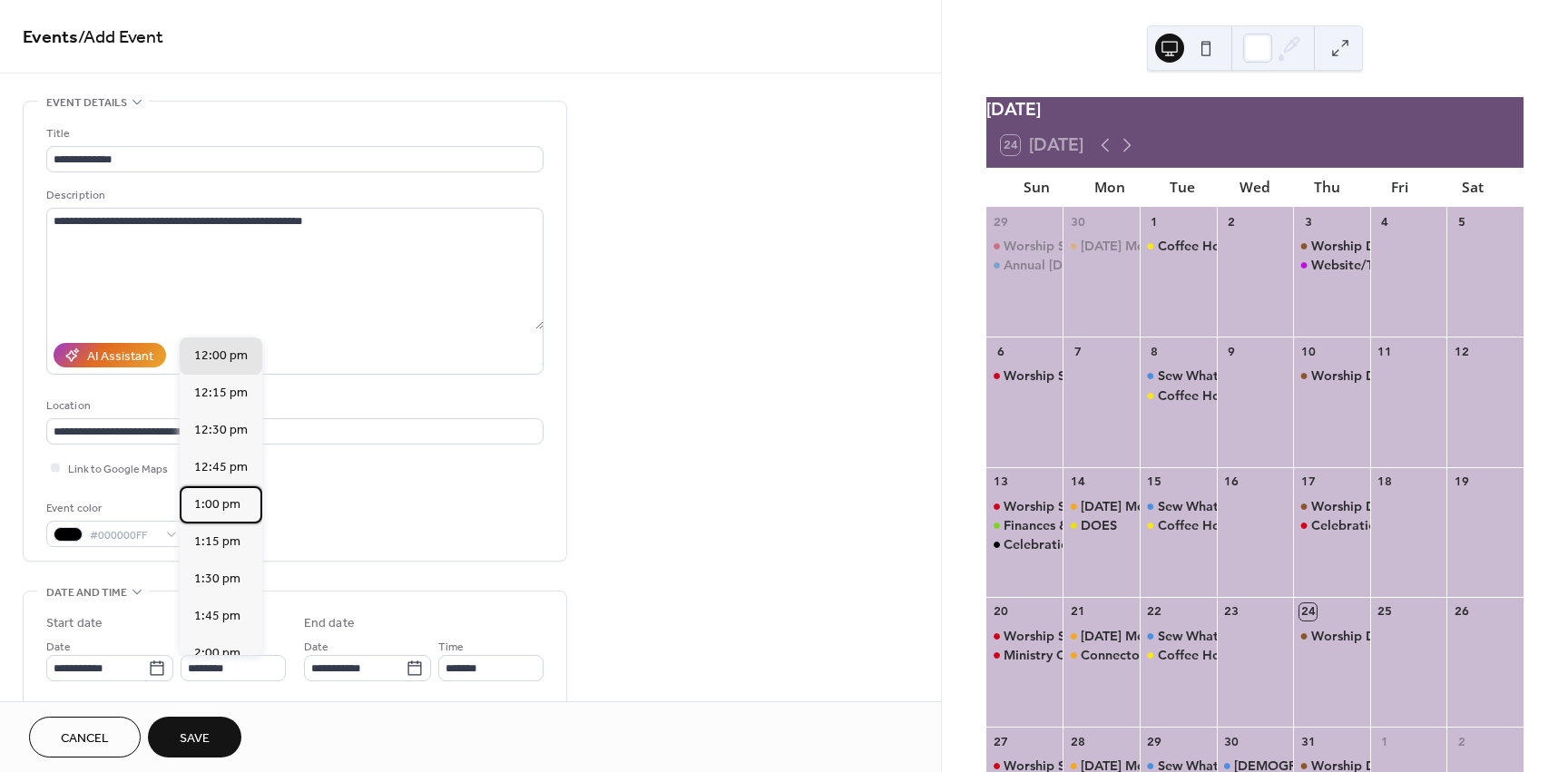 click on "12:00 am 12:15 am 12:30 am 12:45 am 1:00 am 1:15 am 1:30 am 1:45 am 2:00 am 2:15 am 2:30 am 2:45 am 3:00 am 3:15 am 3:30 am 3:45 am 4:00 am 4:15 am 4:30 am 4:45 am 5:00 am 5:15 am 5:30 am 5:45 am 6:00 am 6:15 am 6:30 am 6:45 am 7:00 am 7:15 am 7:30 am 7:45 am 8:00 am 8:15 am 8:30 am 8:45 am 9:00 am 9:15 am 9:30 am 9:45 am 10:00 am 10:15 am 10:30 am 10:45 am 11:00 am 11:15 am 11:30 am 11:45 am 12:00 pm 12:15 pm 12:30 pm 12:45 pm 1:00 pm 1:15 pm 1:30 pm 1:45 pm 2:00 pm 2:15 pm 2:30 pm 2:45 pm 3:00 pm 3:15 pm 3:30 pm 3:45 pm 4:00 pm 4:15 pm 4:30 pm 4:45 pm 5:00 pm 5:15 pm 5:30 pm 5:45 pm 6:00 pm 6:15 pm 6:30 pm 6:45 pm 7:00 pm 7:15 pm 7:30 pm 7:45 pm 8:00 pm 8:15 pm 8:30 pm 8:45 pm 9:00 pm 9:15 pm 9:30 pm 9:45 pm 10:00 pm 10:15 pm 10:30 pm 10:45 pm 11:00 pm 11:15 pm 11:30 pm 11:45 pm" at bounding box center (220, 496) 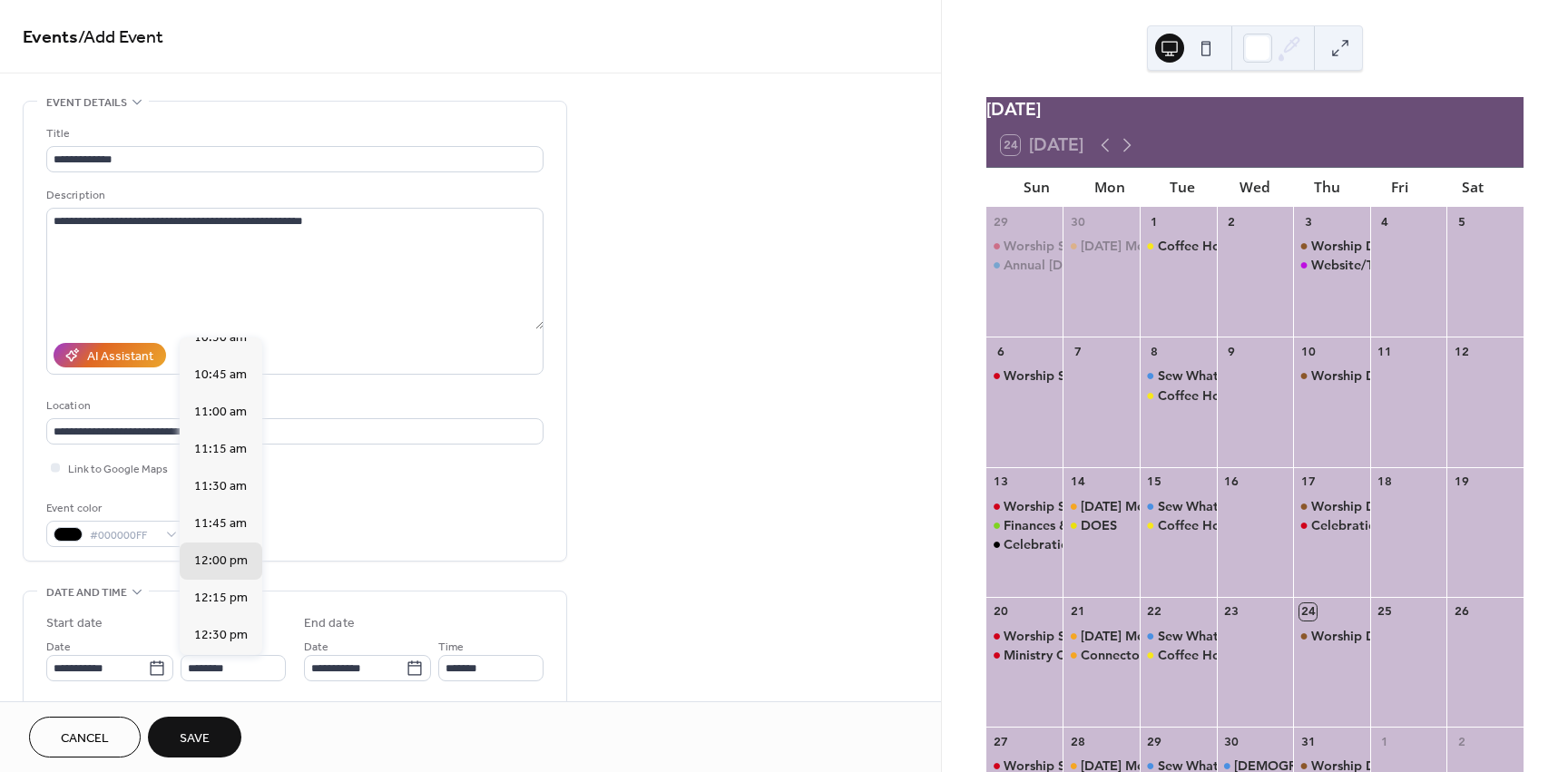 scroll, scrollTop: 1417, scrollLeft: 0, axis: vertical 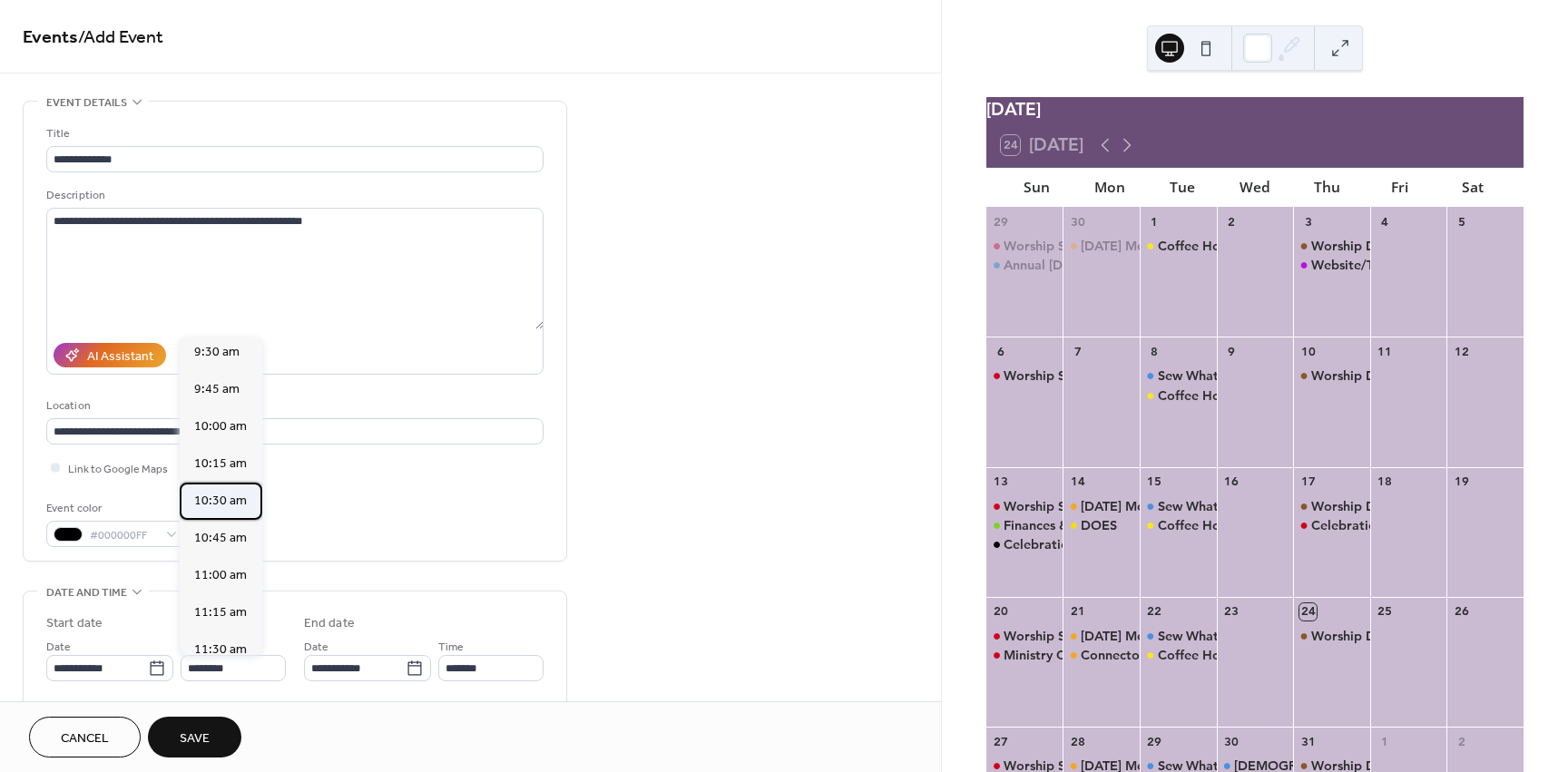 click on "10:30 am" at bounding box center [220, 501] 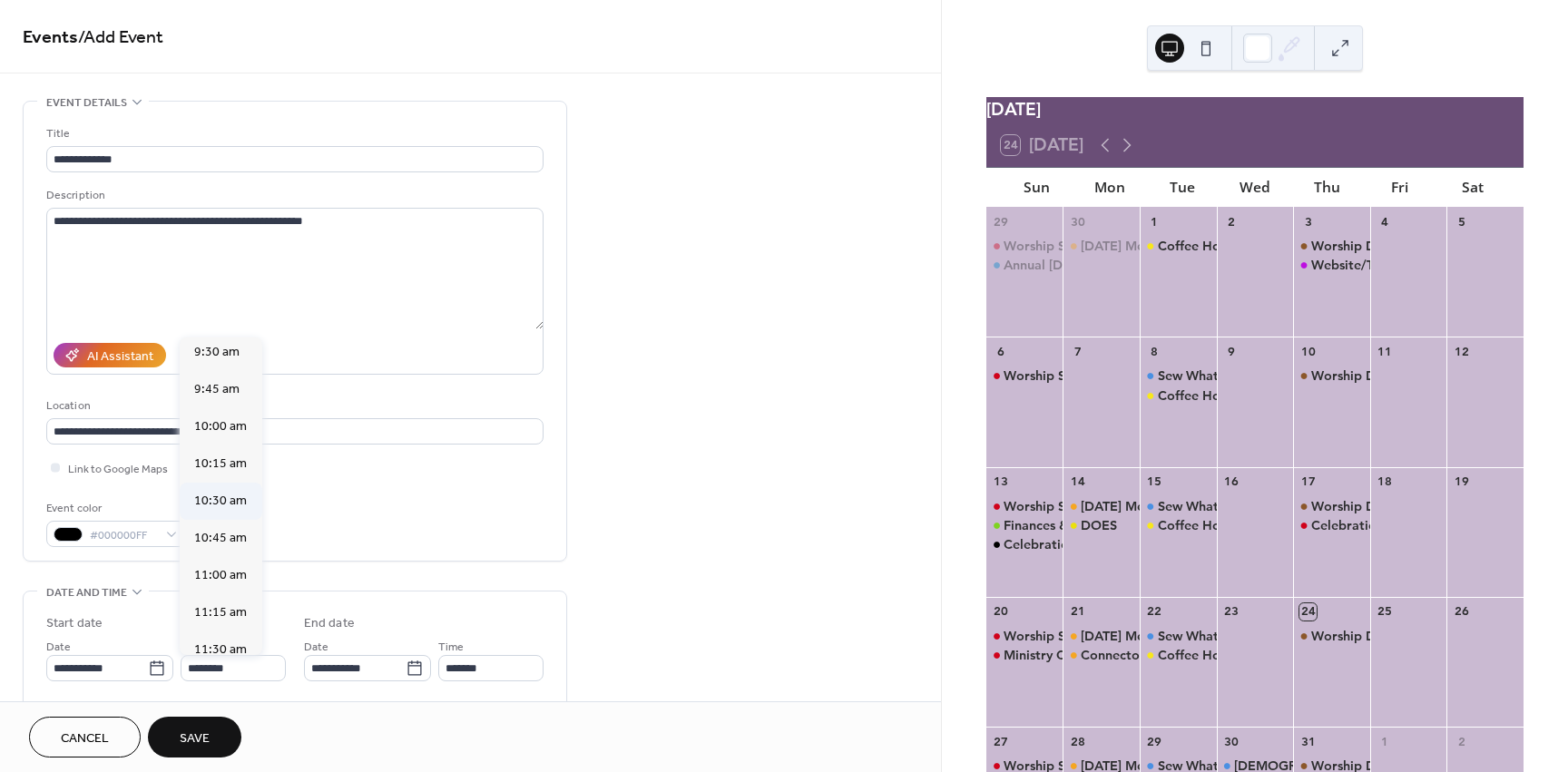 type on "********" 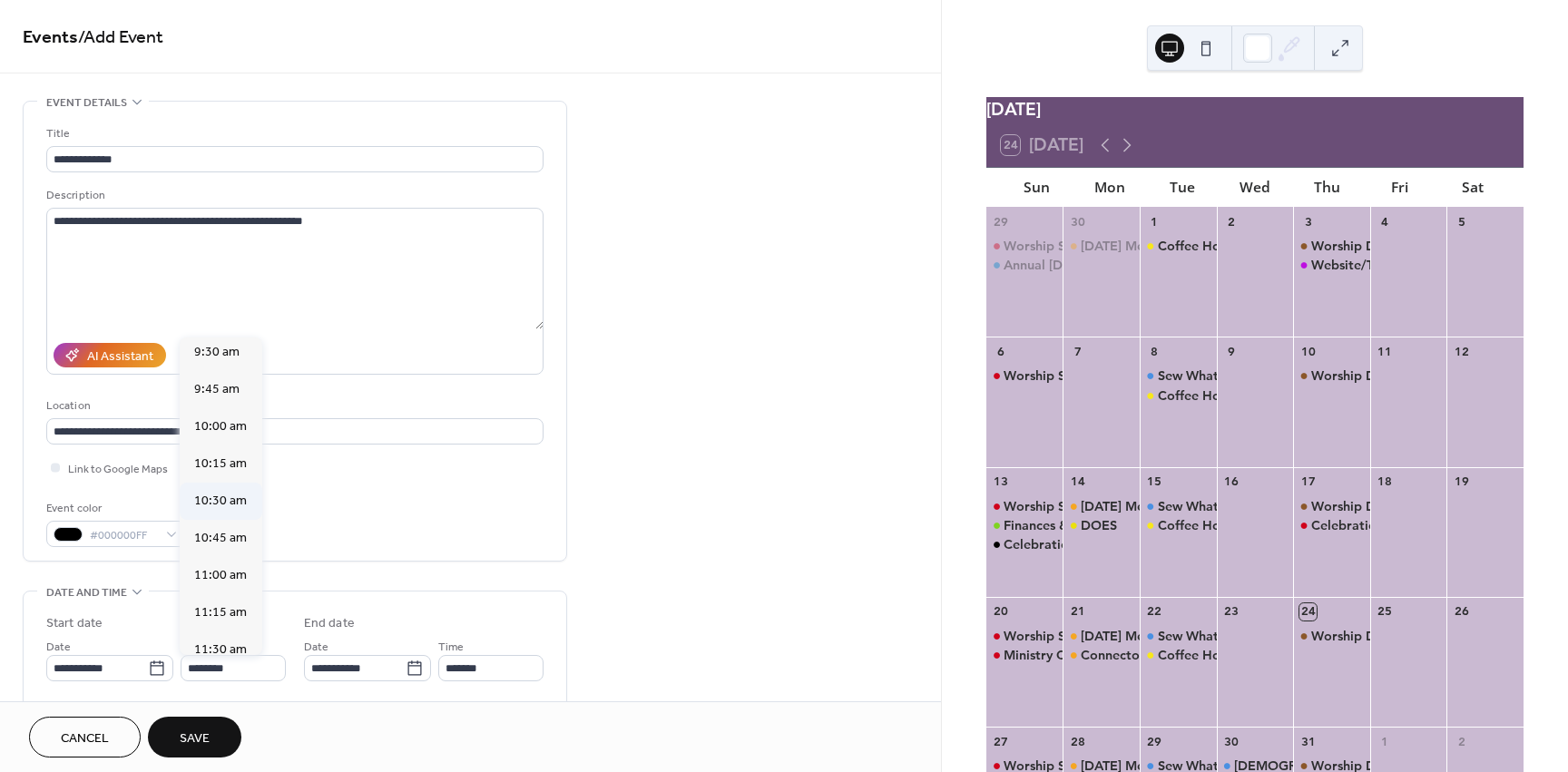 type on "********" 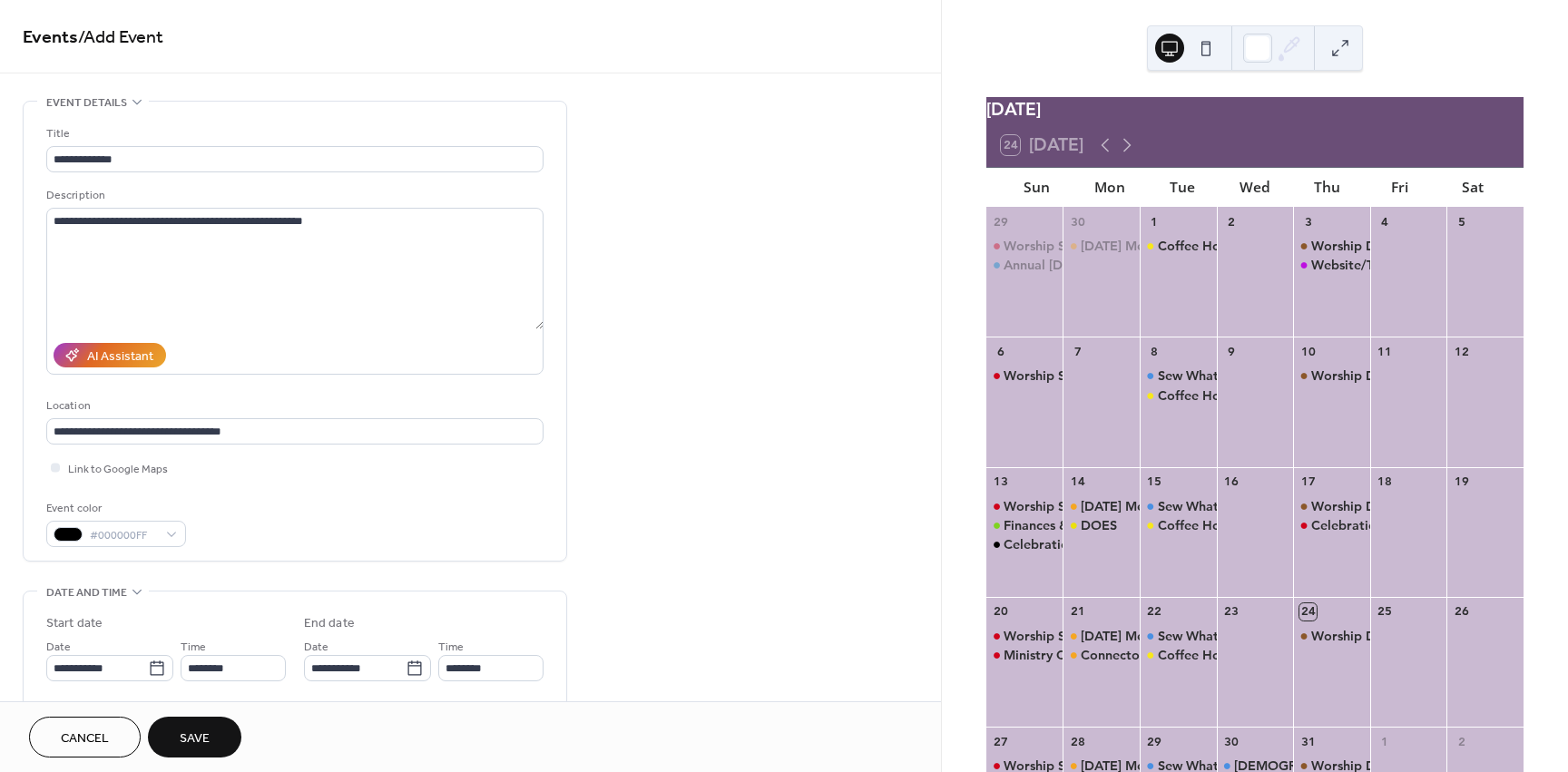 click on "**********" at bounding box center [470, 653] 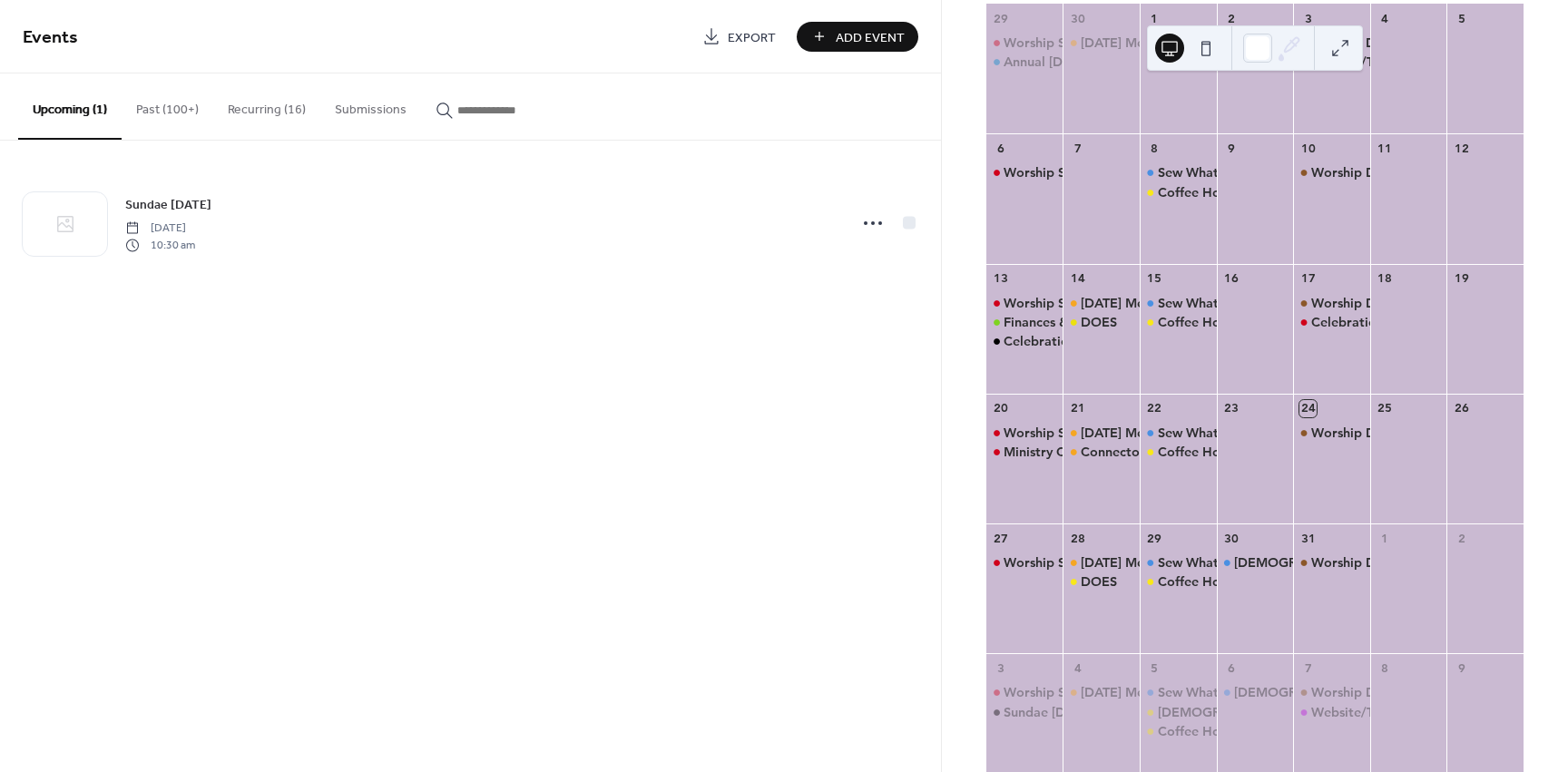 scroll, scrollTop: 245, scrollLeft: 0, axis: vertical 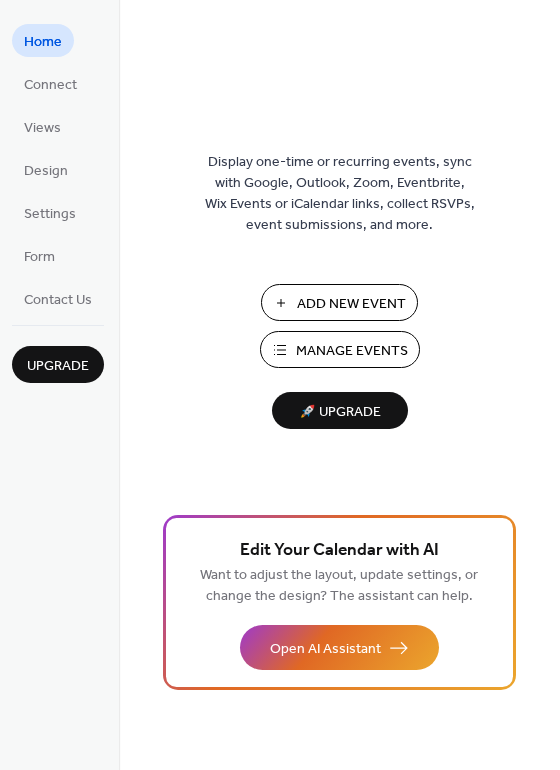 click on "Manage Events" at bounding box center [352, 351] 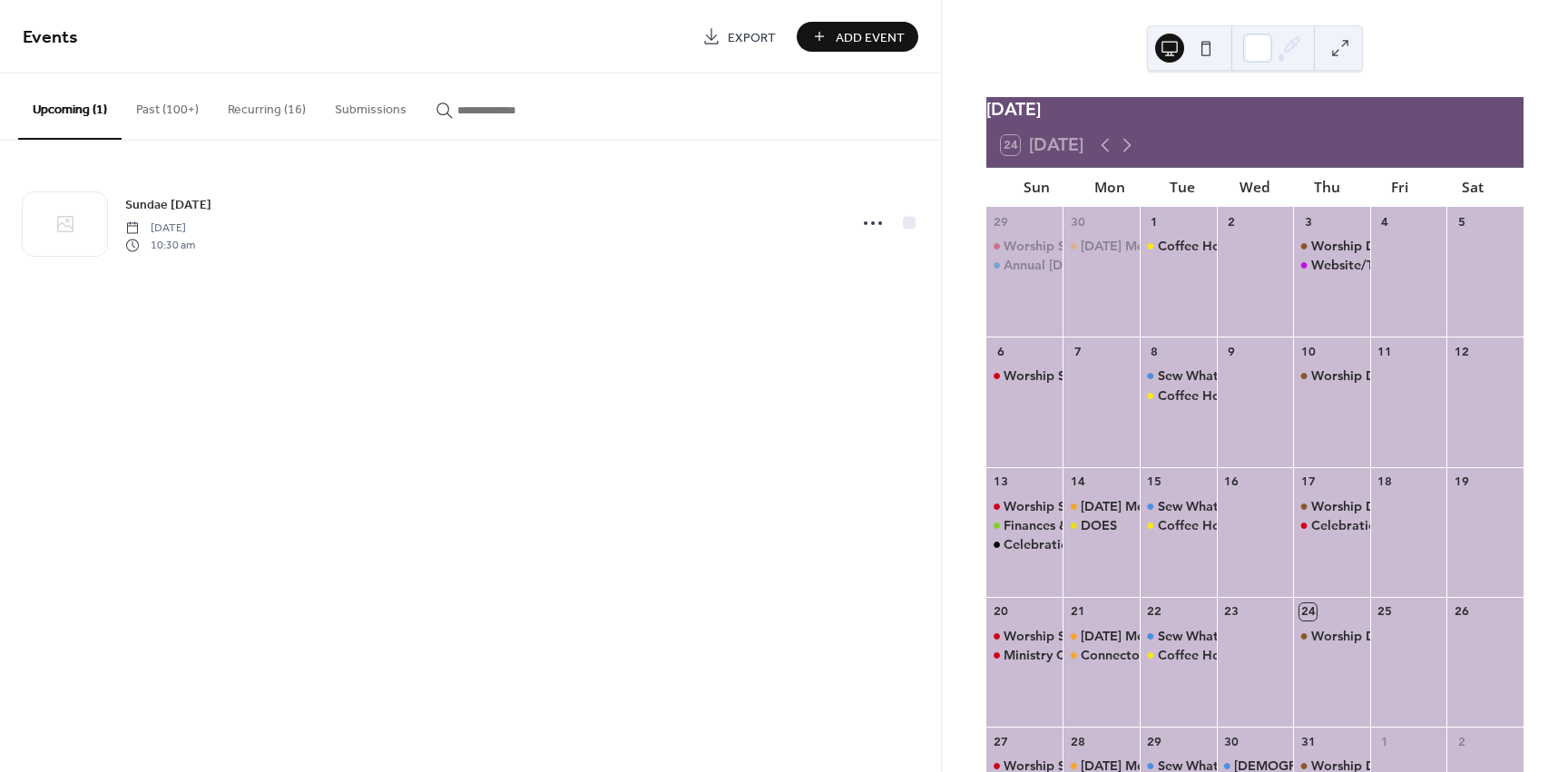 scroll, scrollTop: 0, scrollLeft: 0, axis: both 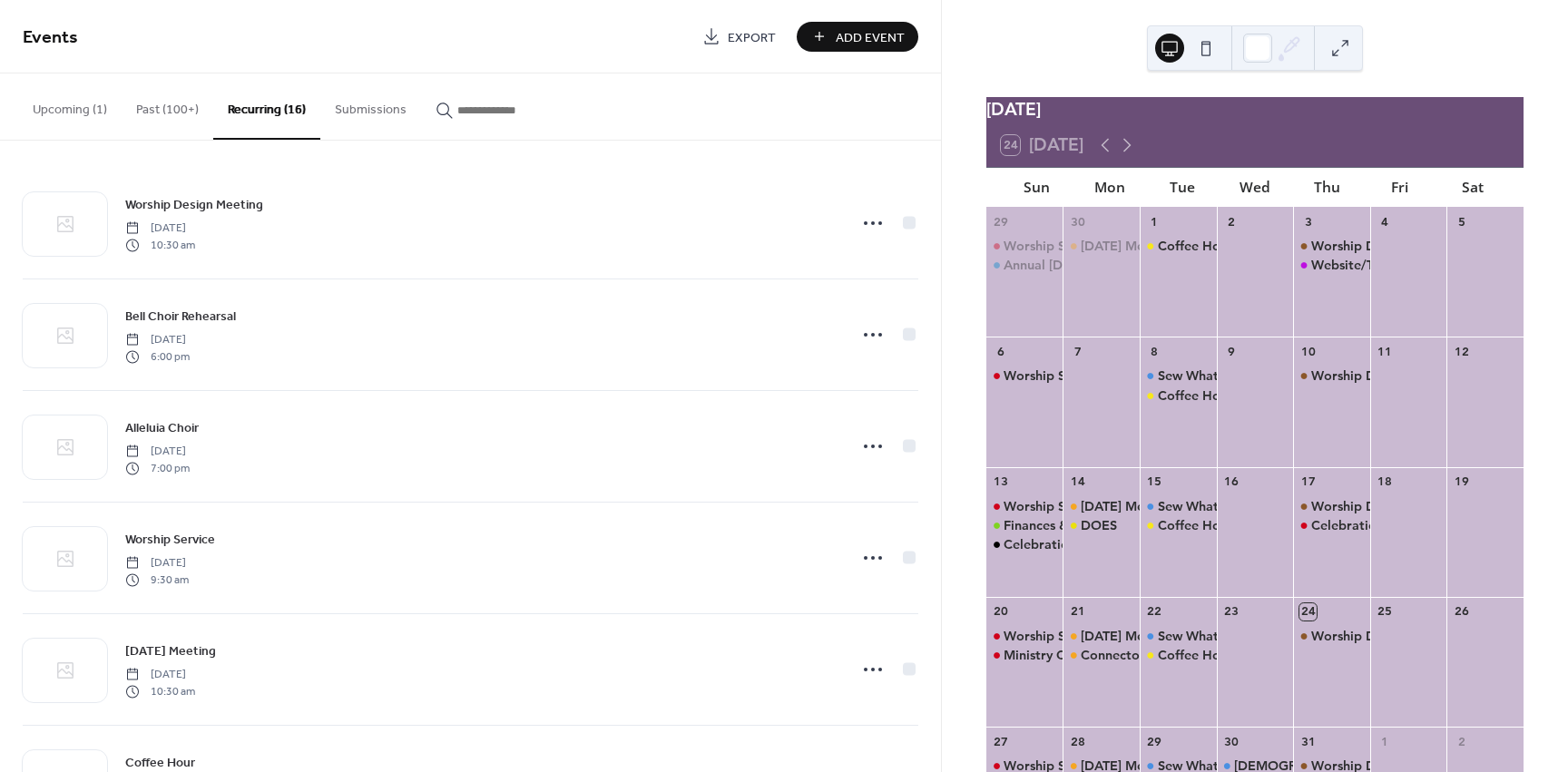 drag, startPoint x: 935, startPoint y: 340, endPoint x: 932, endPoint y: 378, distance: 38.118237 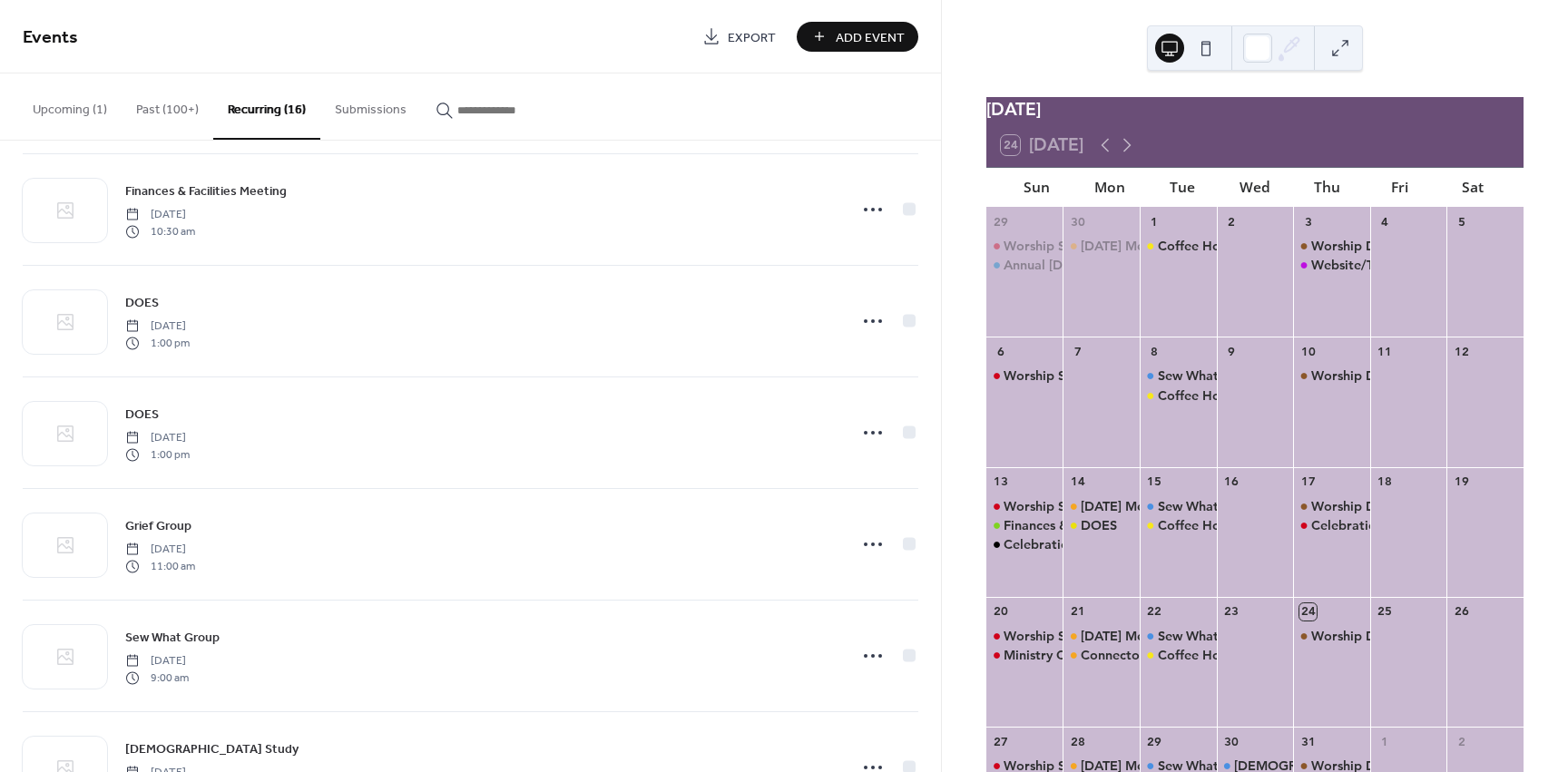 scroll, scrollTop: 1080, scrollLeft: 0, axis: vertical 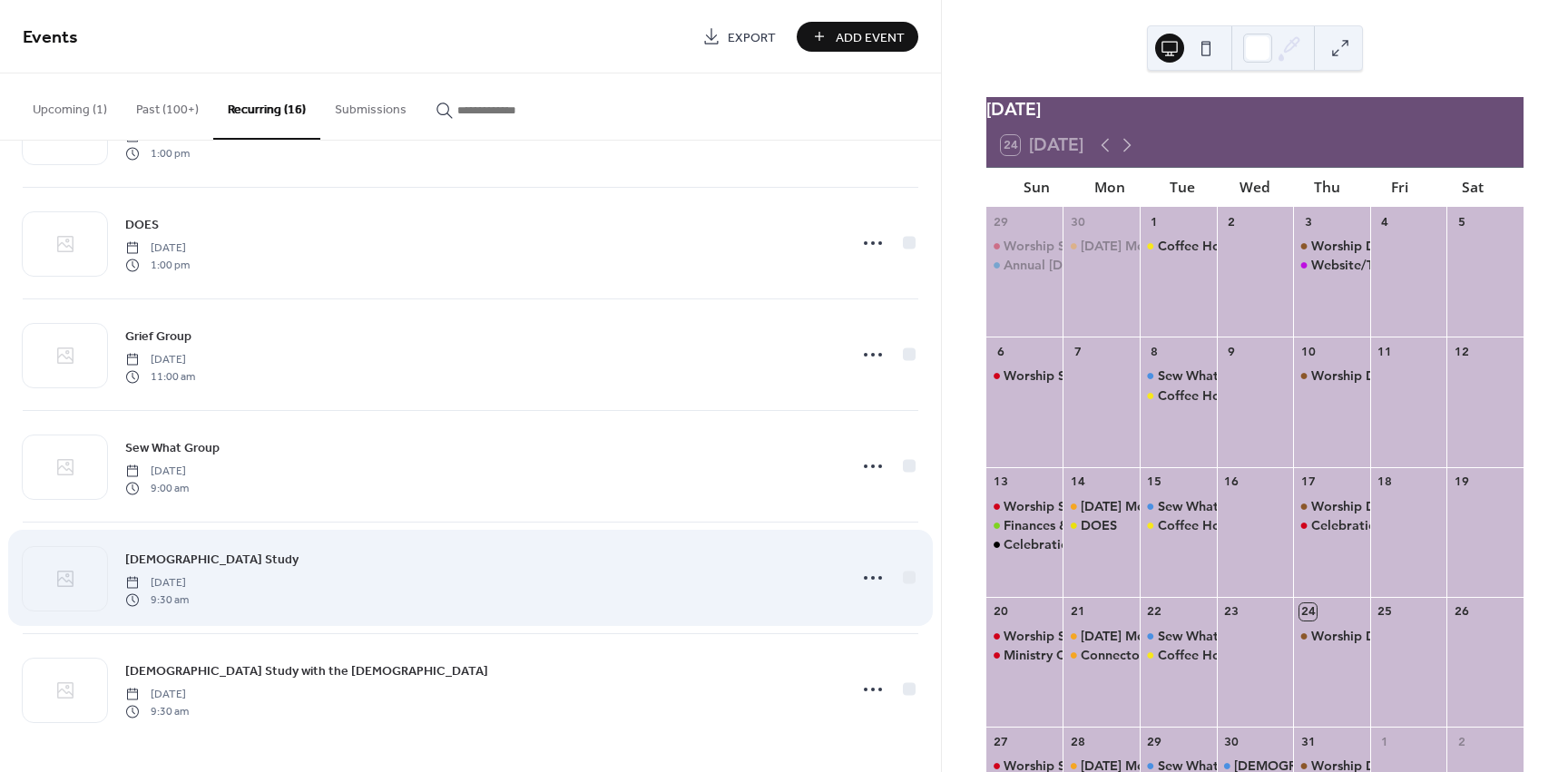 click on "[DEMOGRAPHIC_DATA] Study [DATE] 9:30 am" at bounding box center [480, 578] 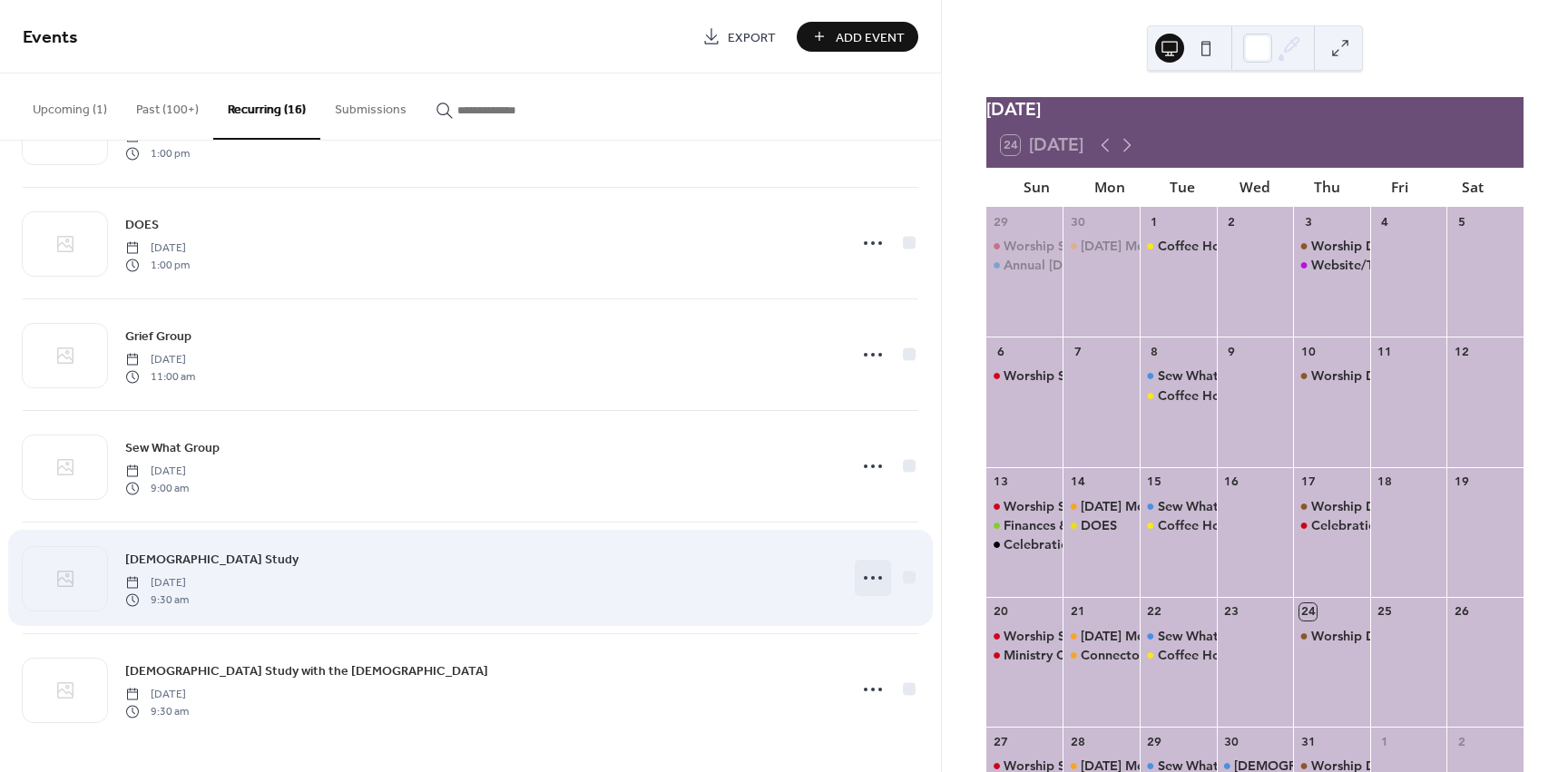 click 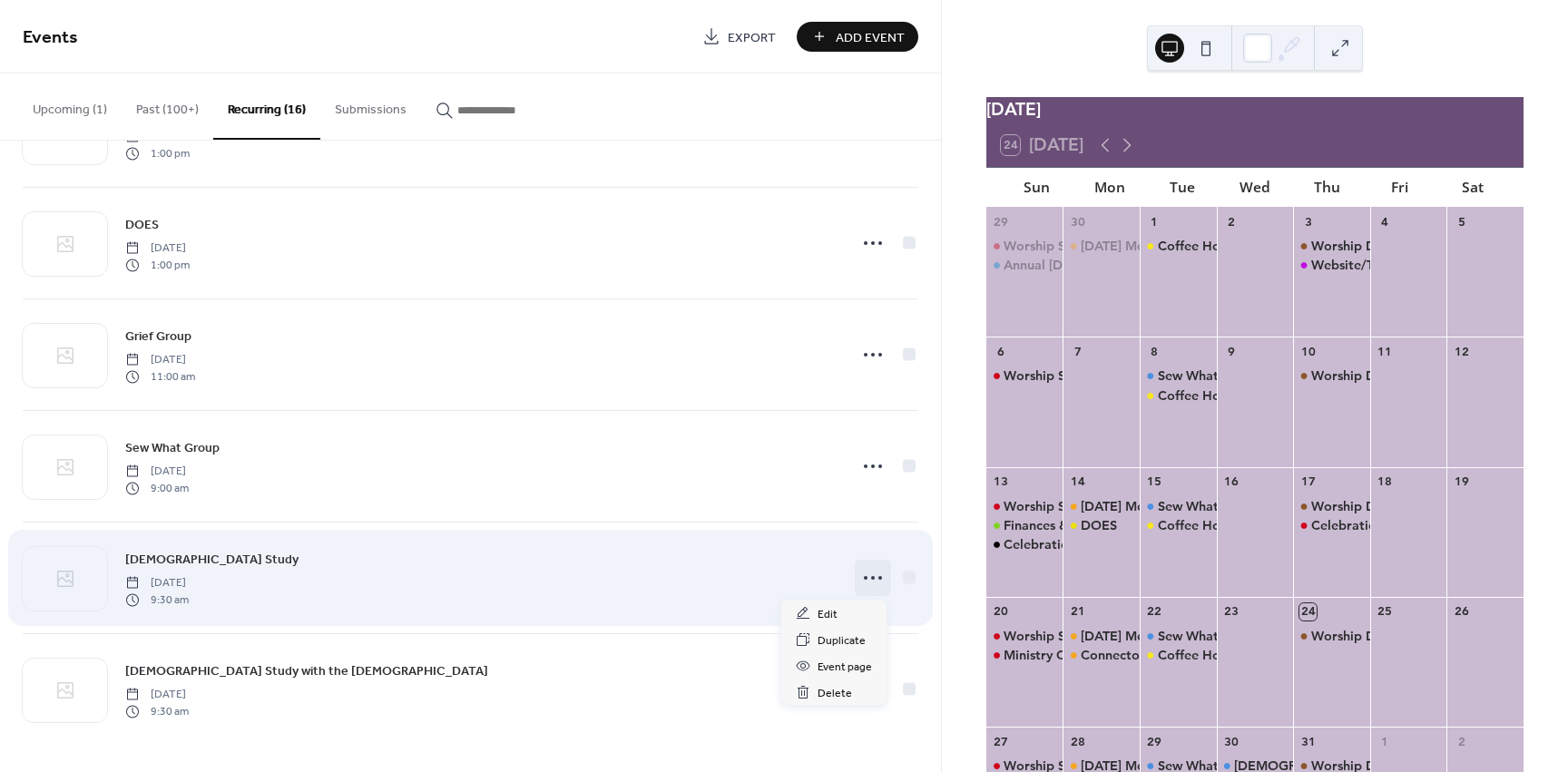 click 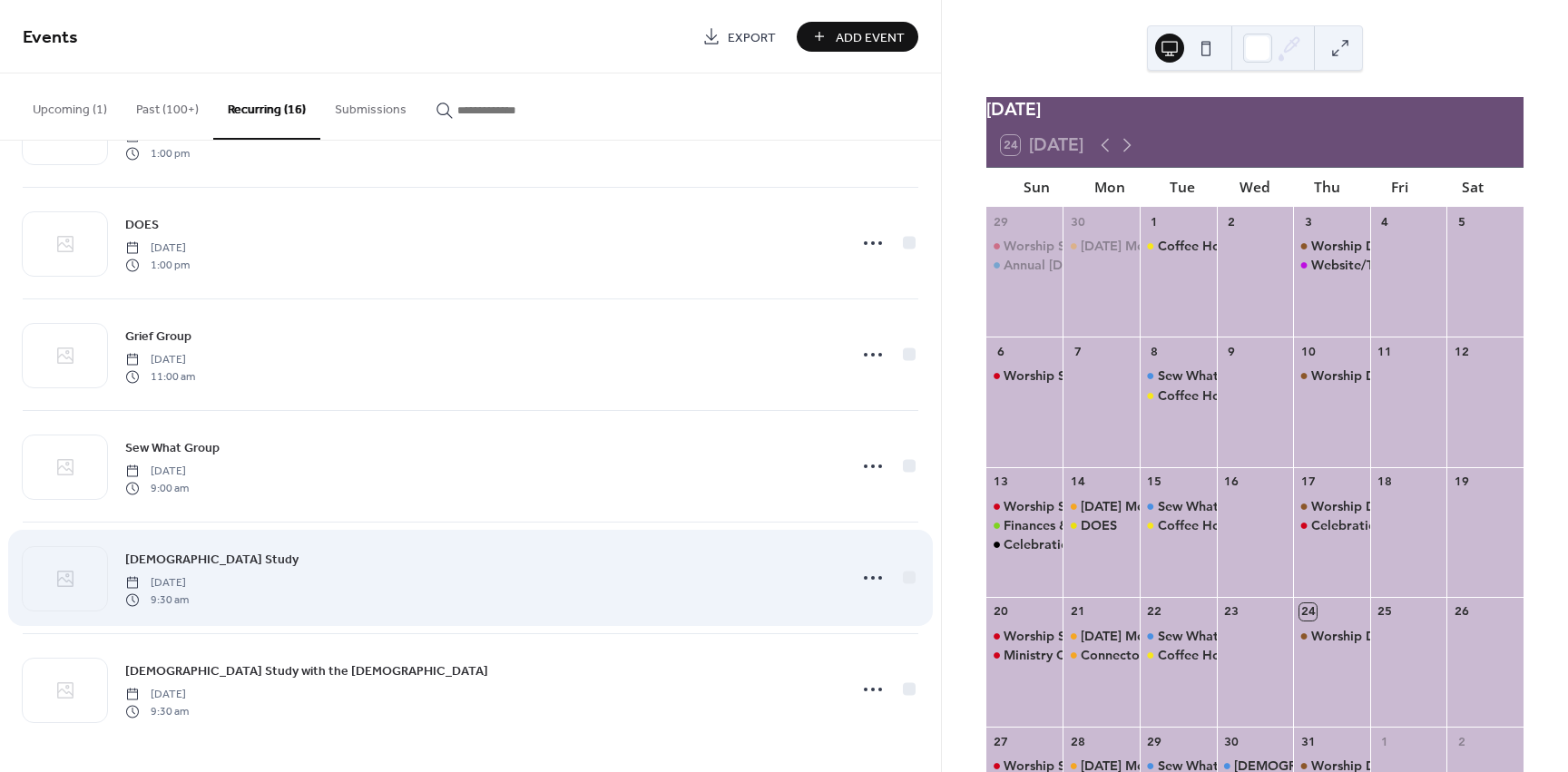 click on "[DEMOGRAPHIC_DATA] Study [DATE] 9:30 am" at bounding box center [470, 578] 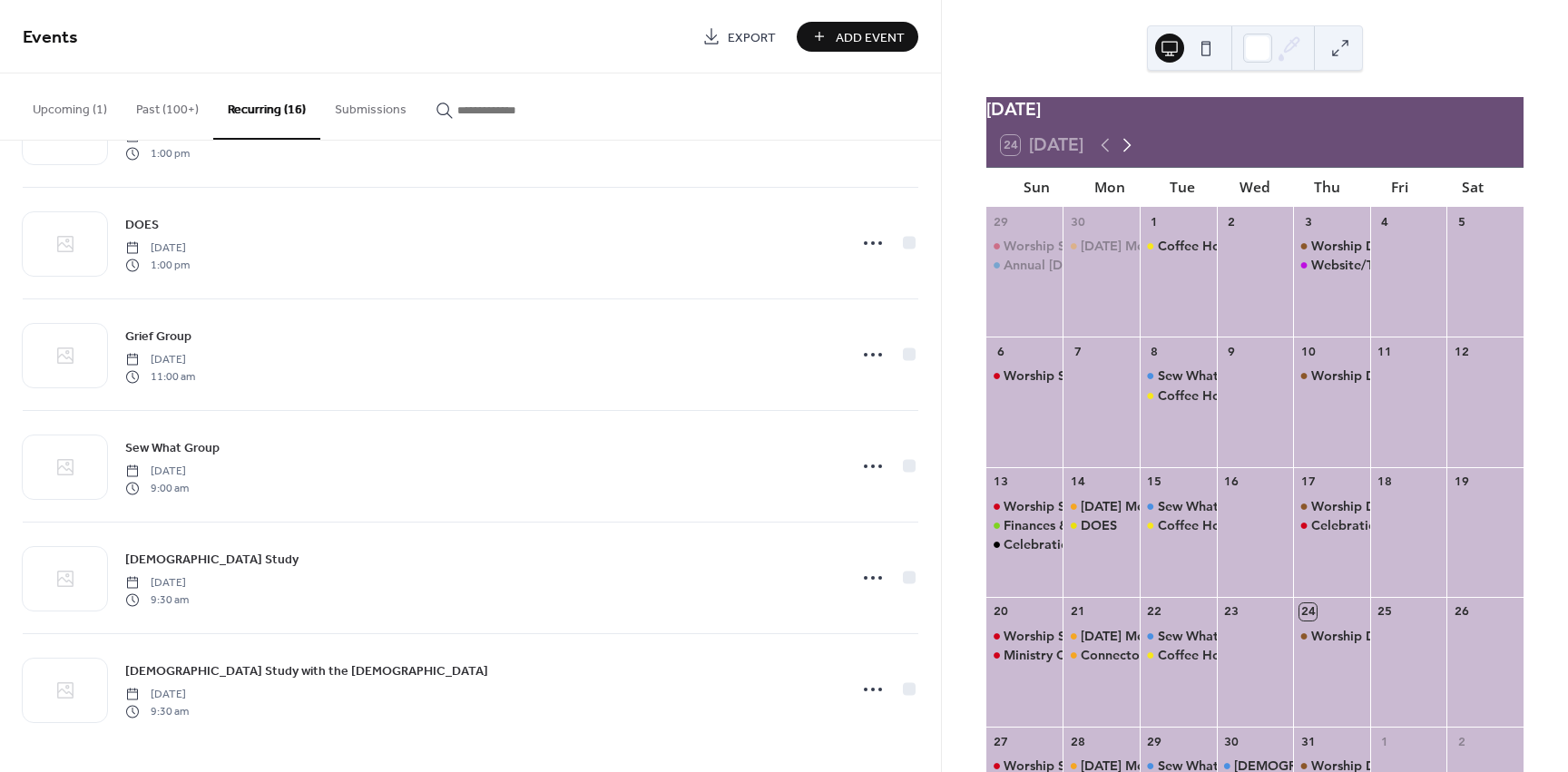 click 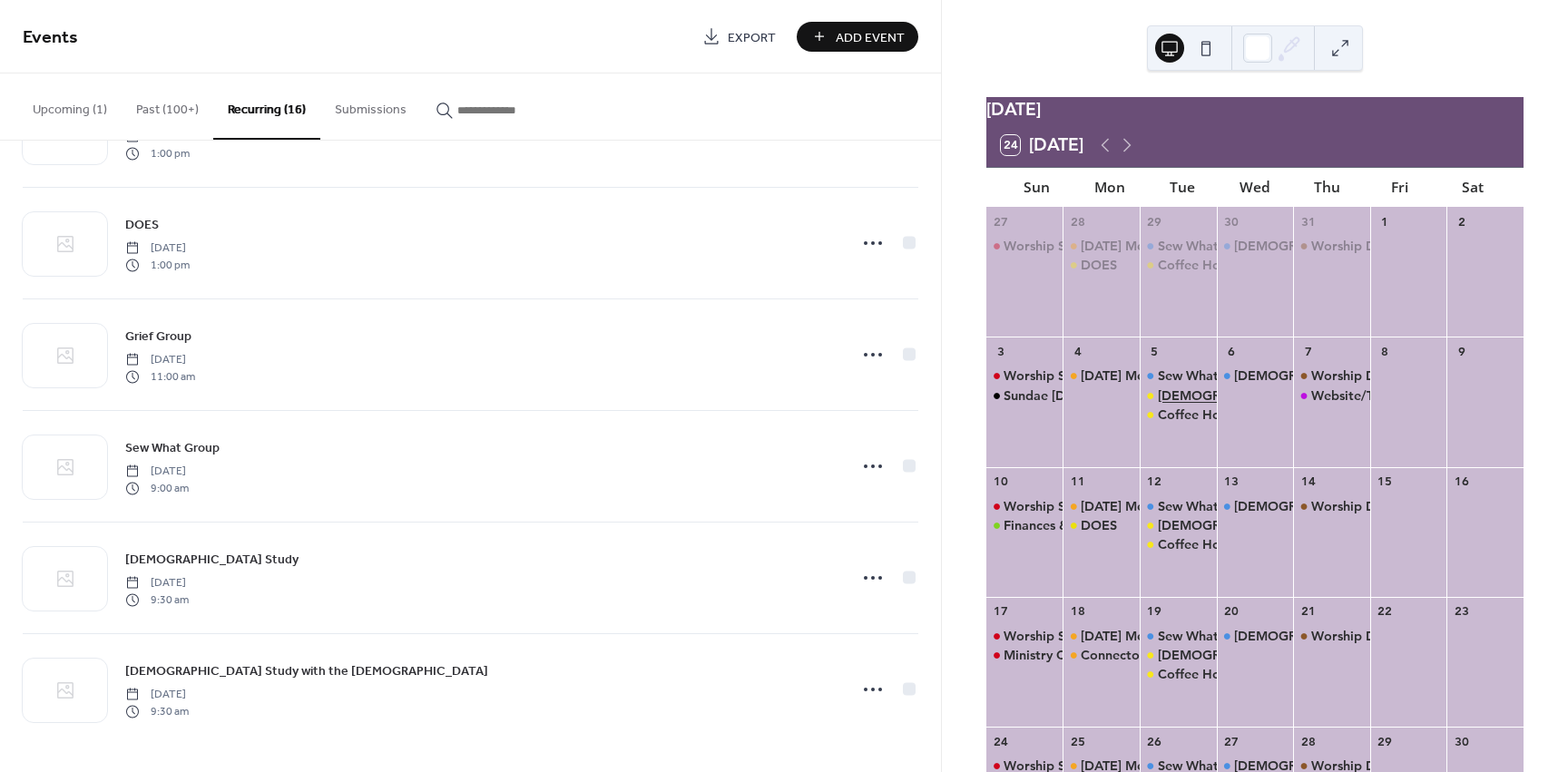 click on "[DEMOGRAPHIC_DATA] Study with the [DEMOGRAPHIC_DATA]" at bounding box center (1351, 396) 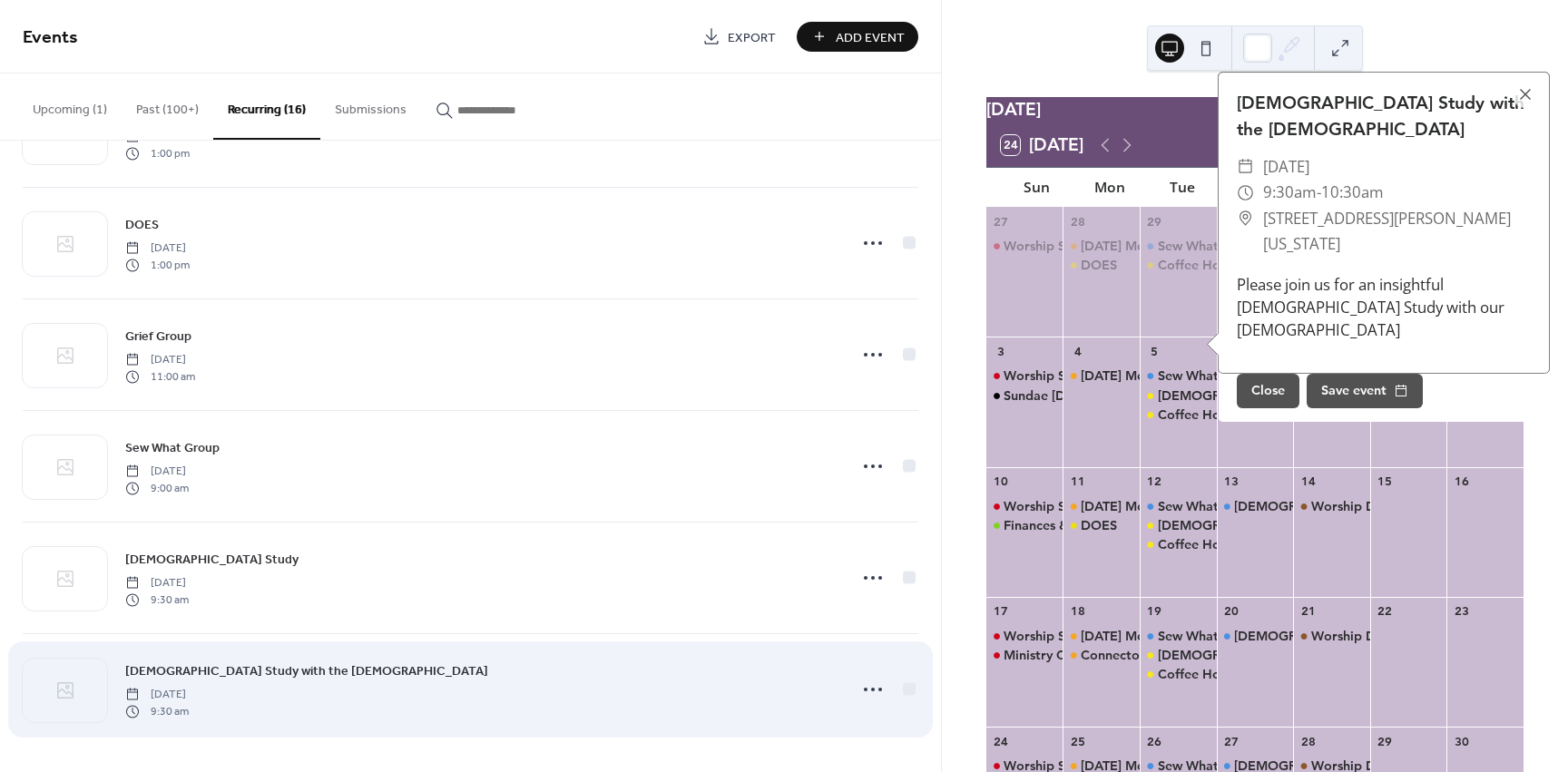 click on "[DEMOGRAPHIC_DATA] Study with the Pastors [DATE] 9:30 am" at bounding box center [470, 689] 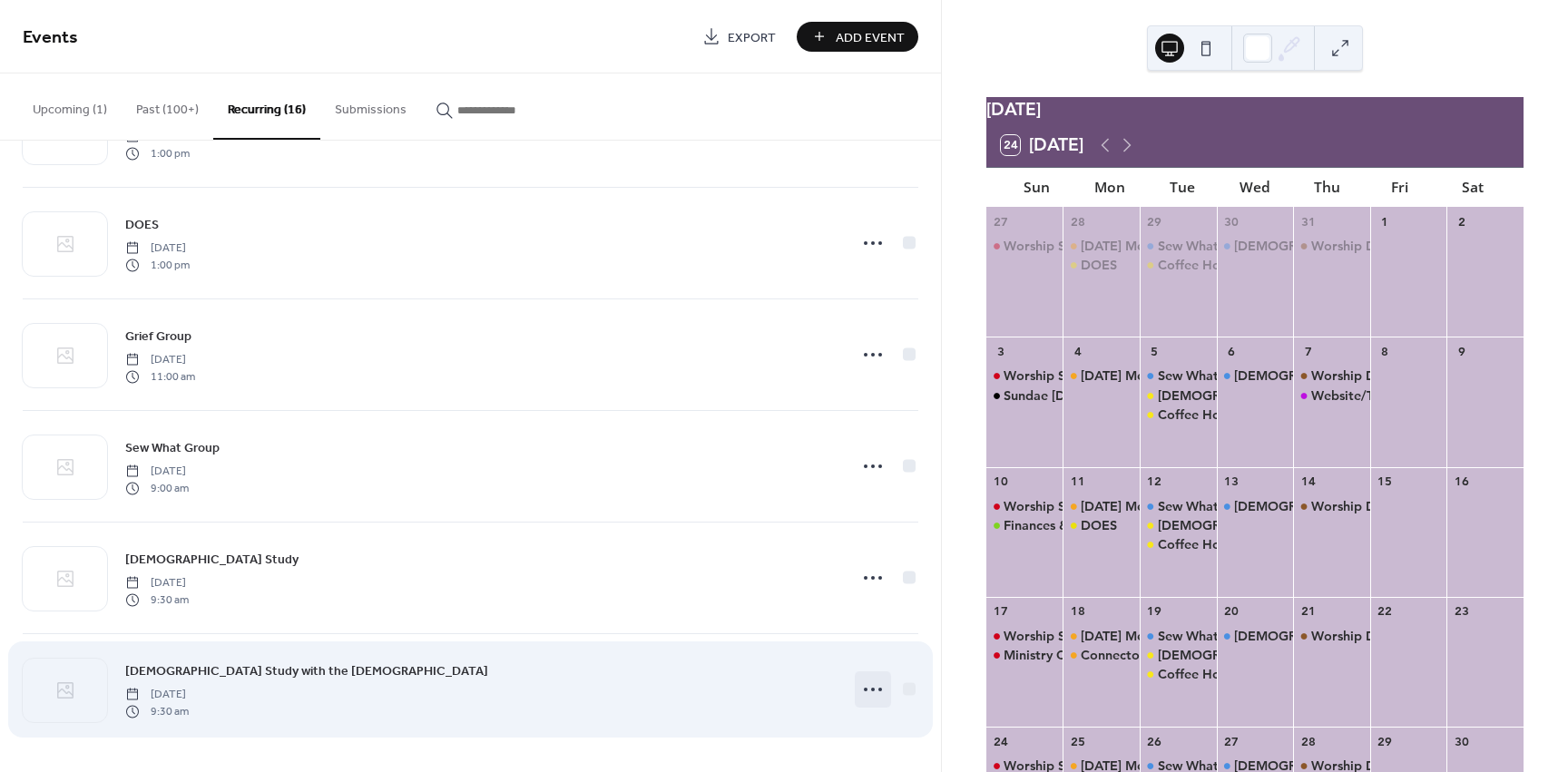 click 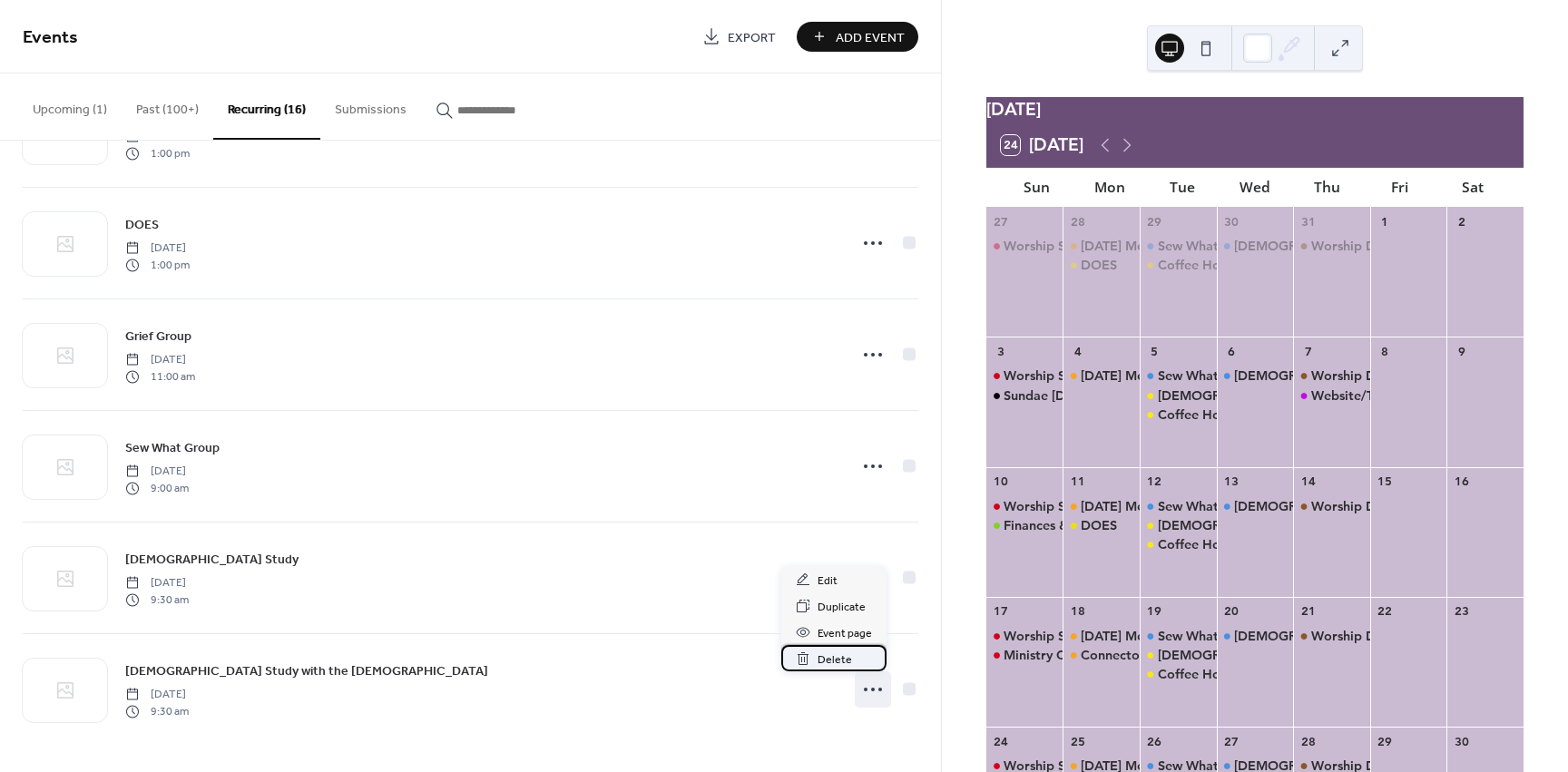 click on "Delete" at bounding box center (835, 660) 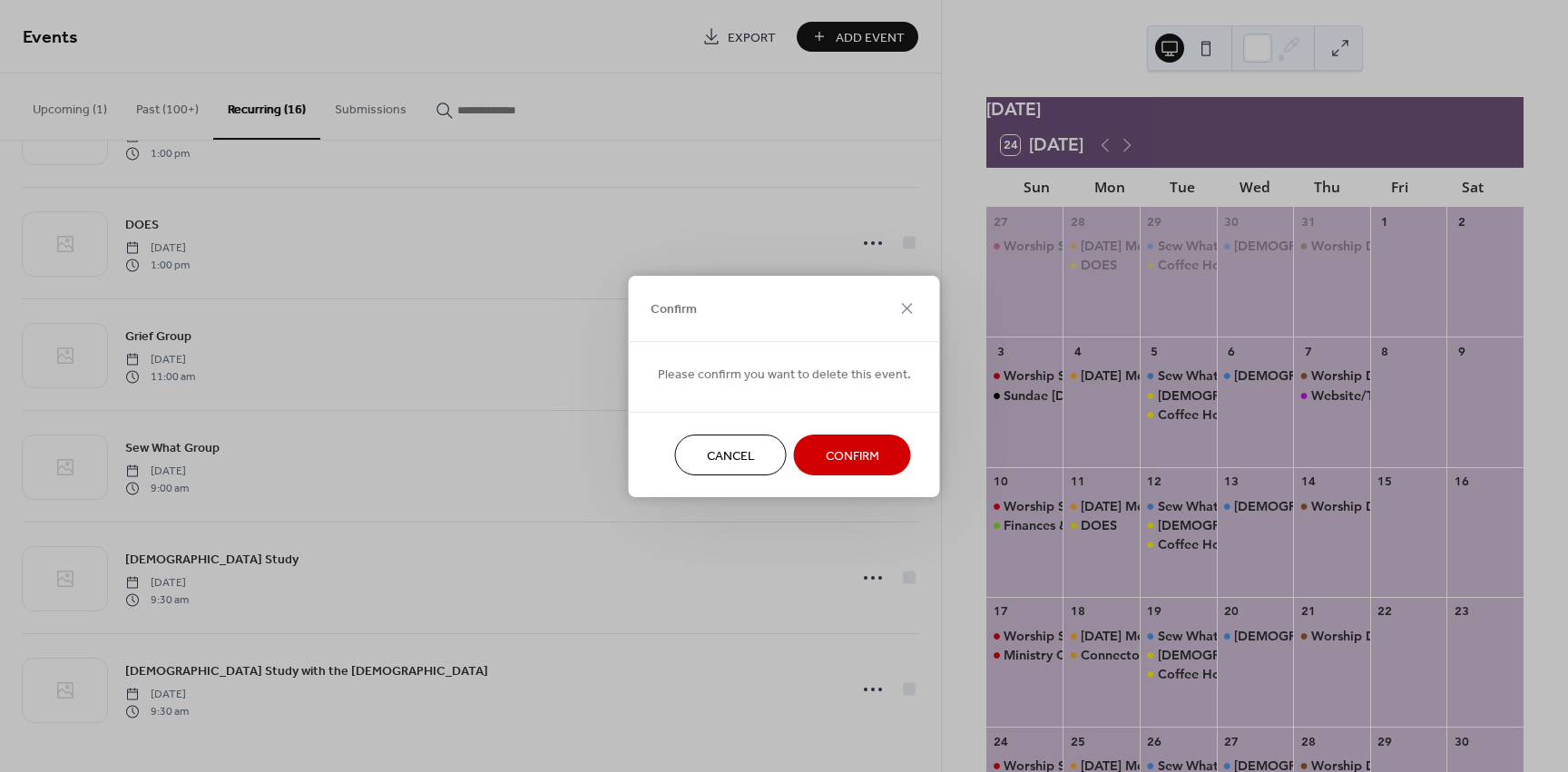 click on "Confirm" at bounding box center (852, 455) 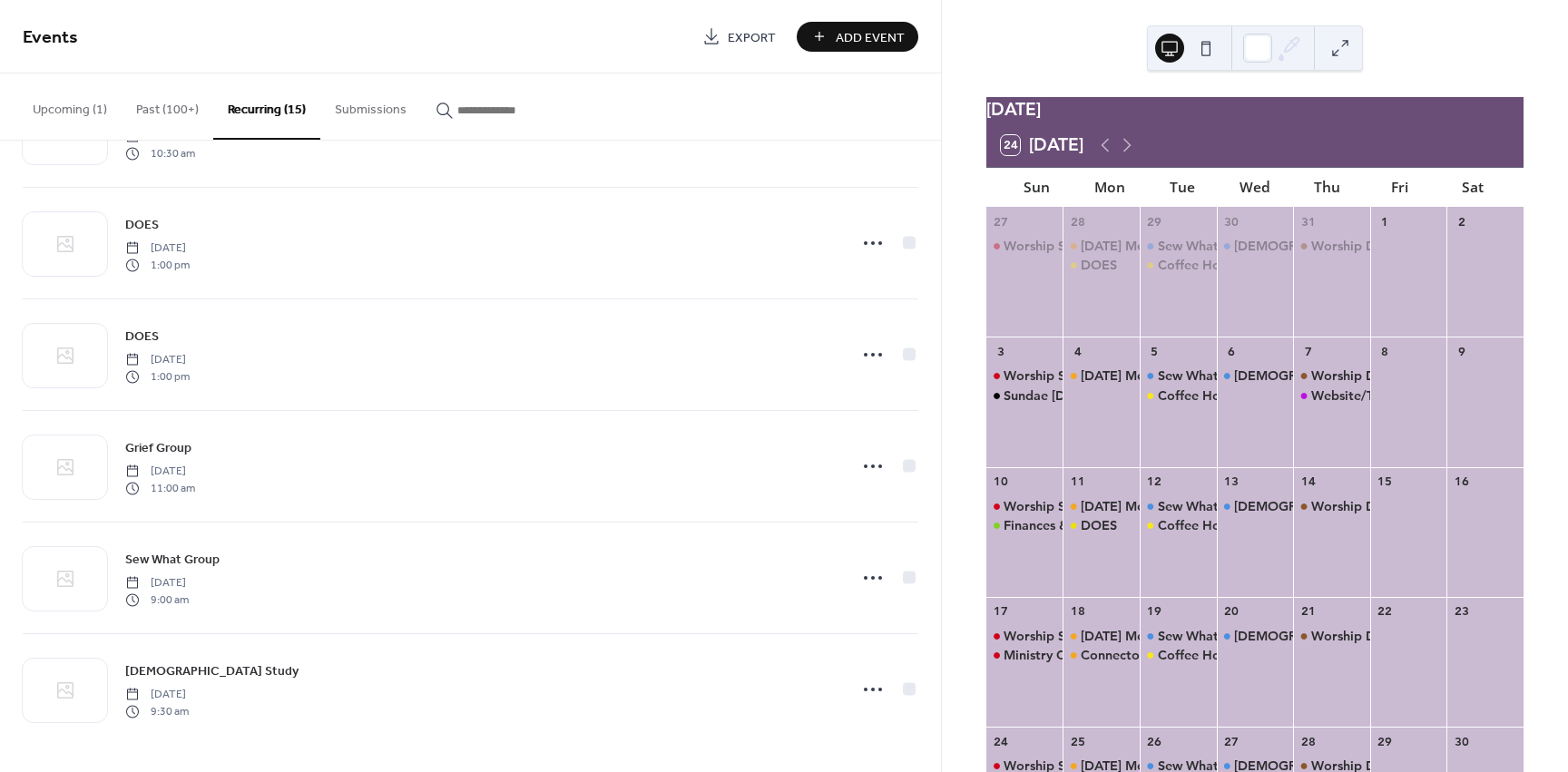 scroll, scrollTop: 1096, scrollLeft: 0, axis: vertical 